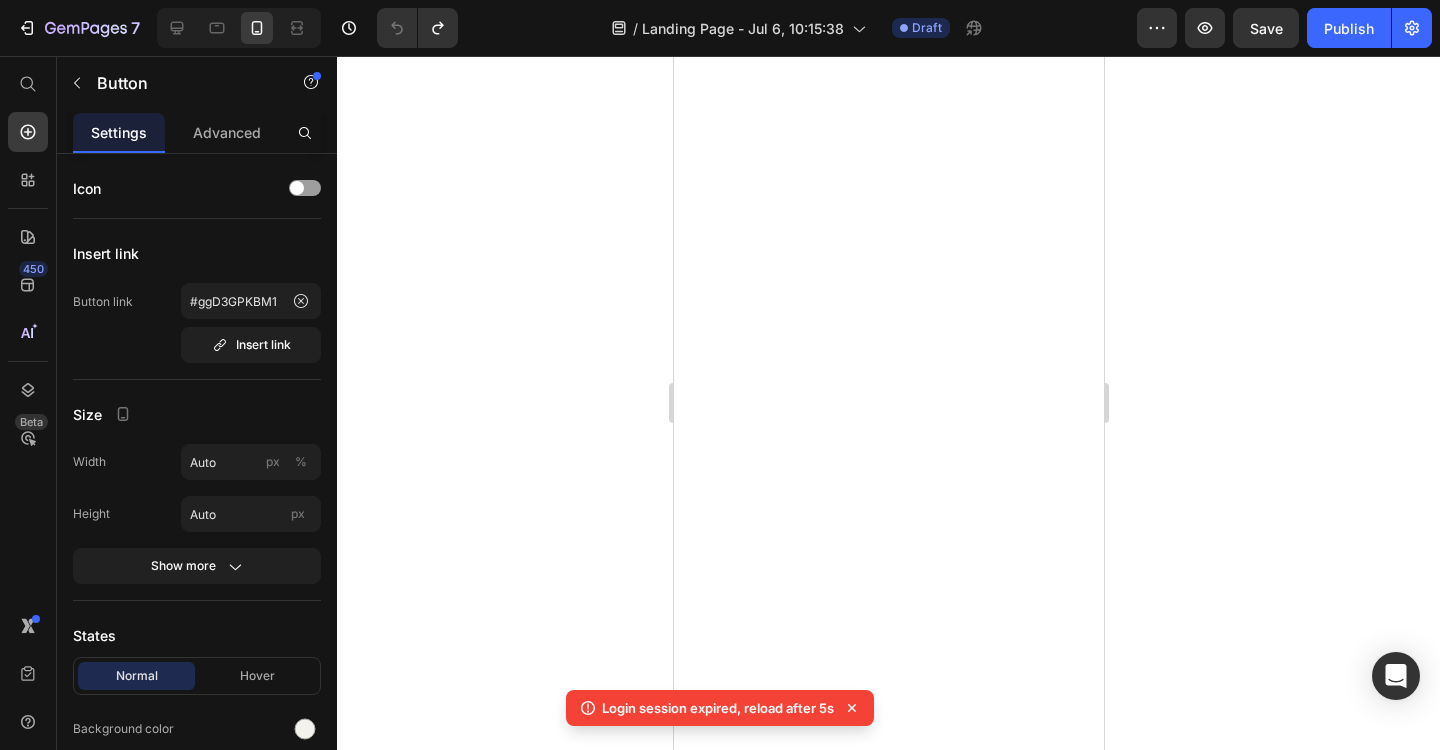scroll, scrollTop: 0, scrollLeft: 0, axis: both 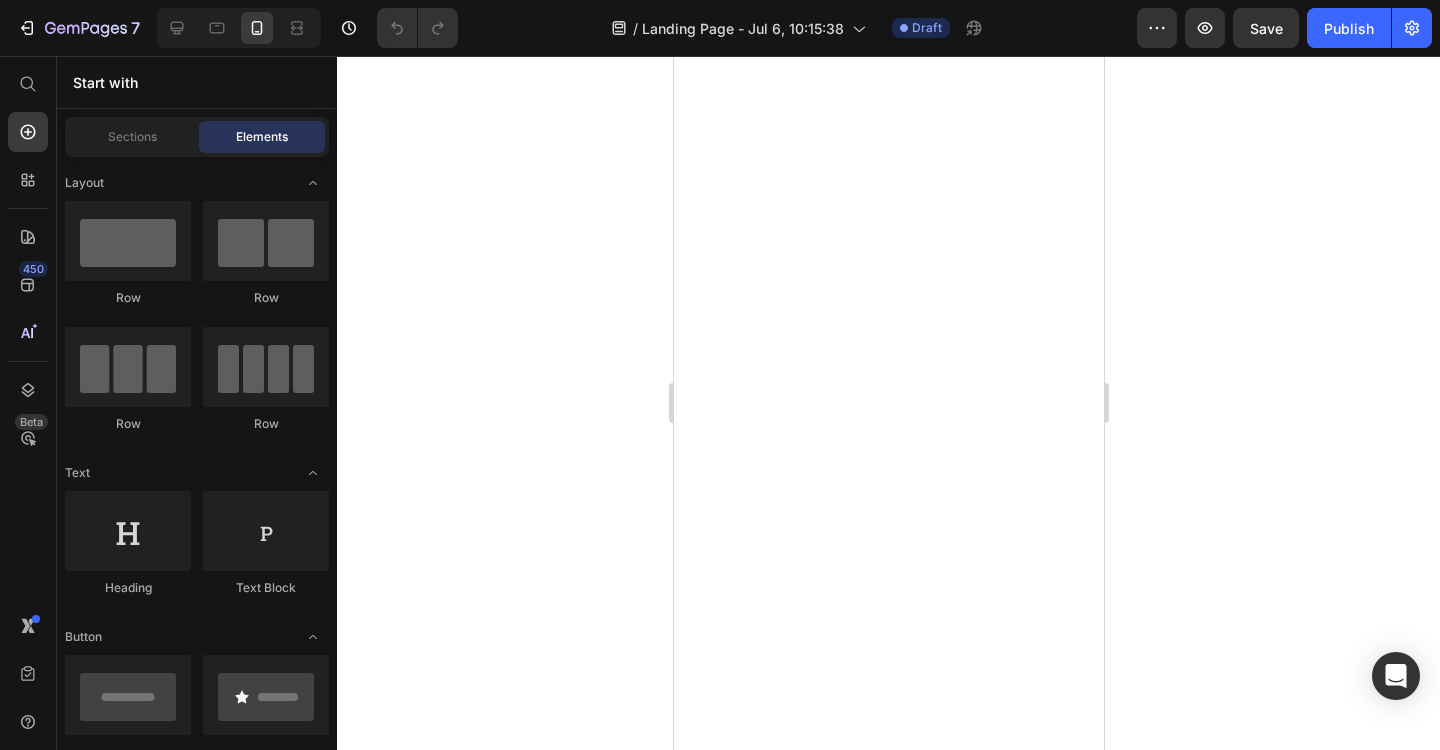 select on "572159649309459665" 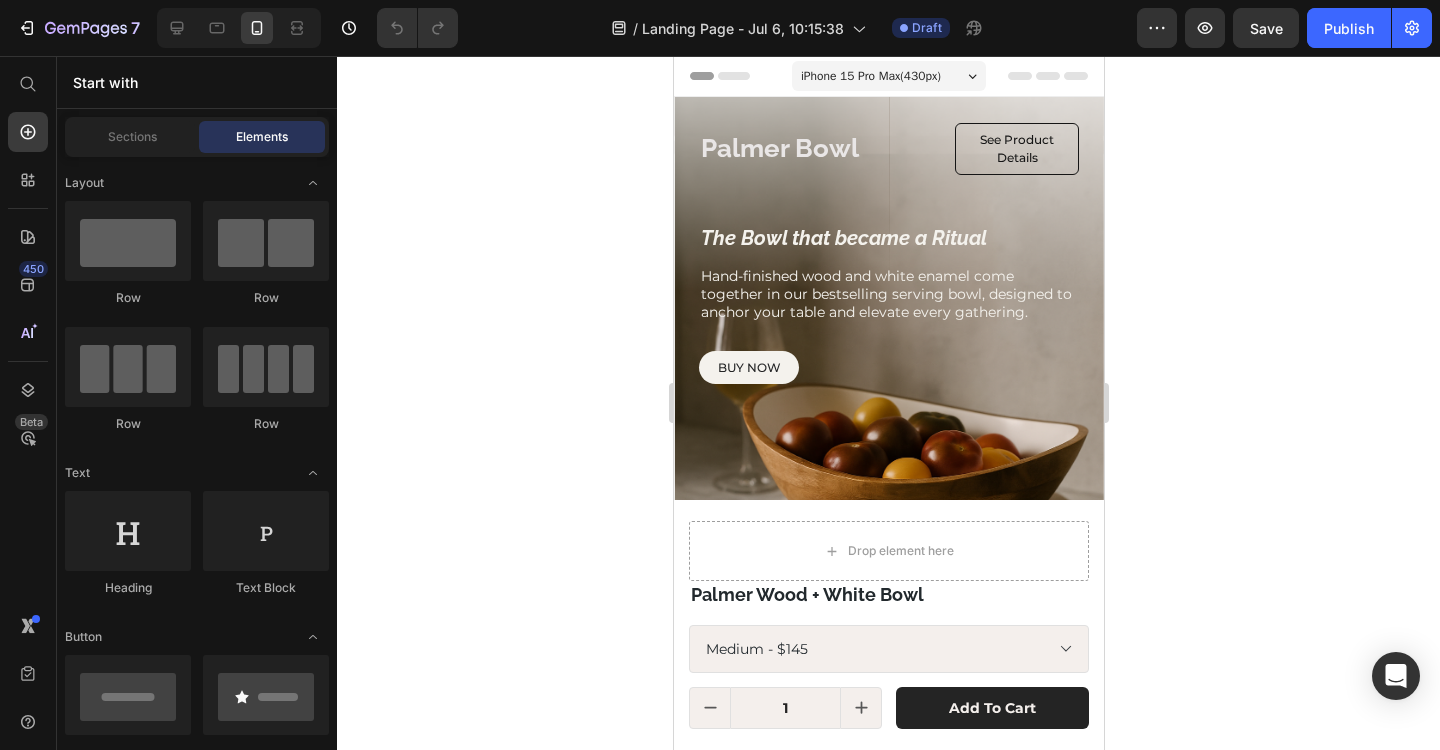 scroll, scrollTop: 0, scrollLeft: 0, axis: both 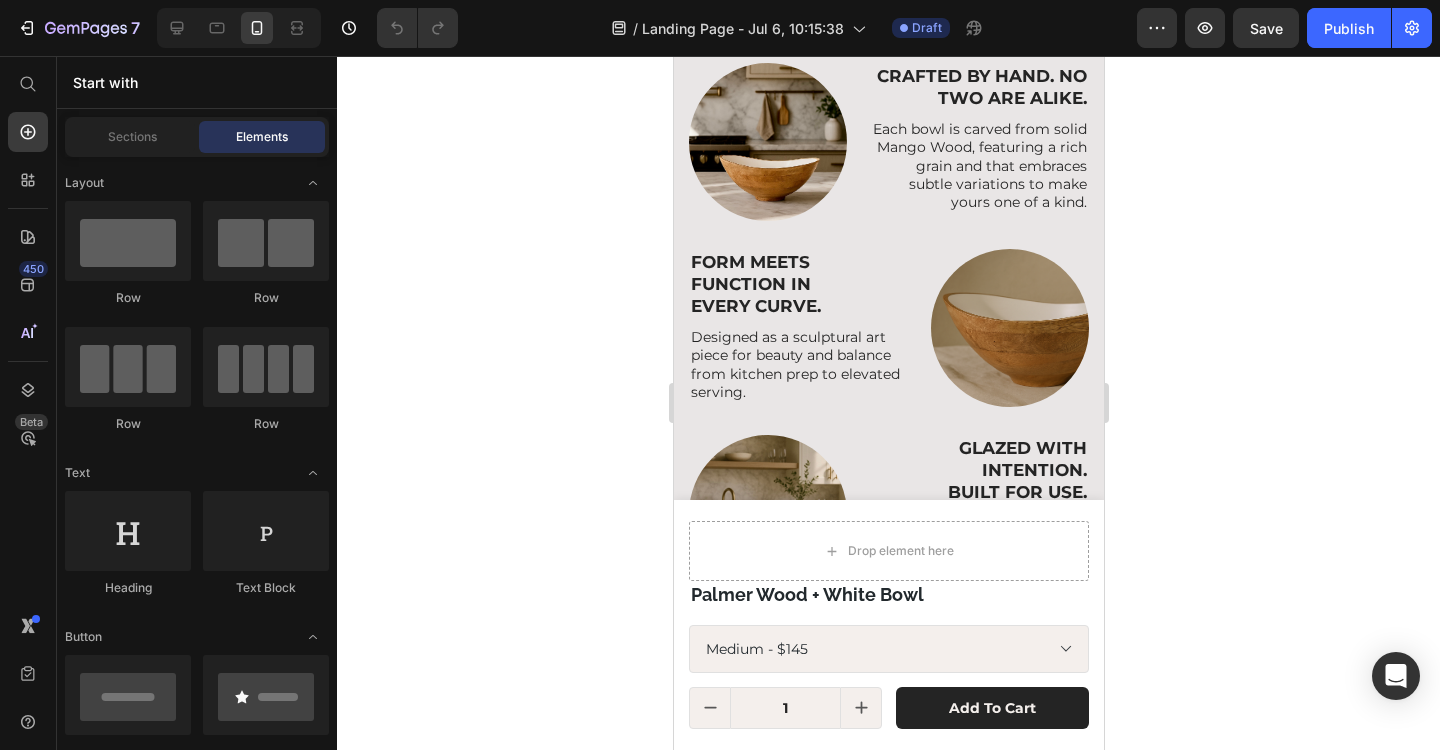 select on "Medium" 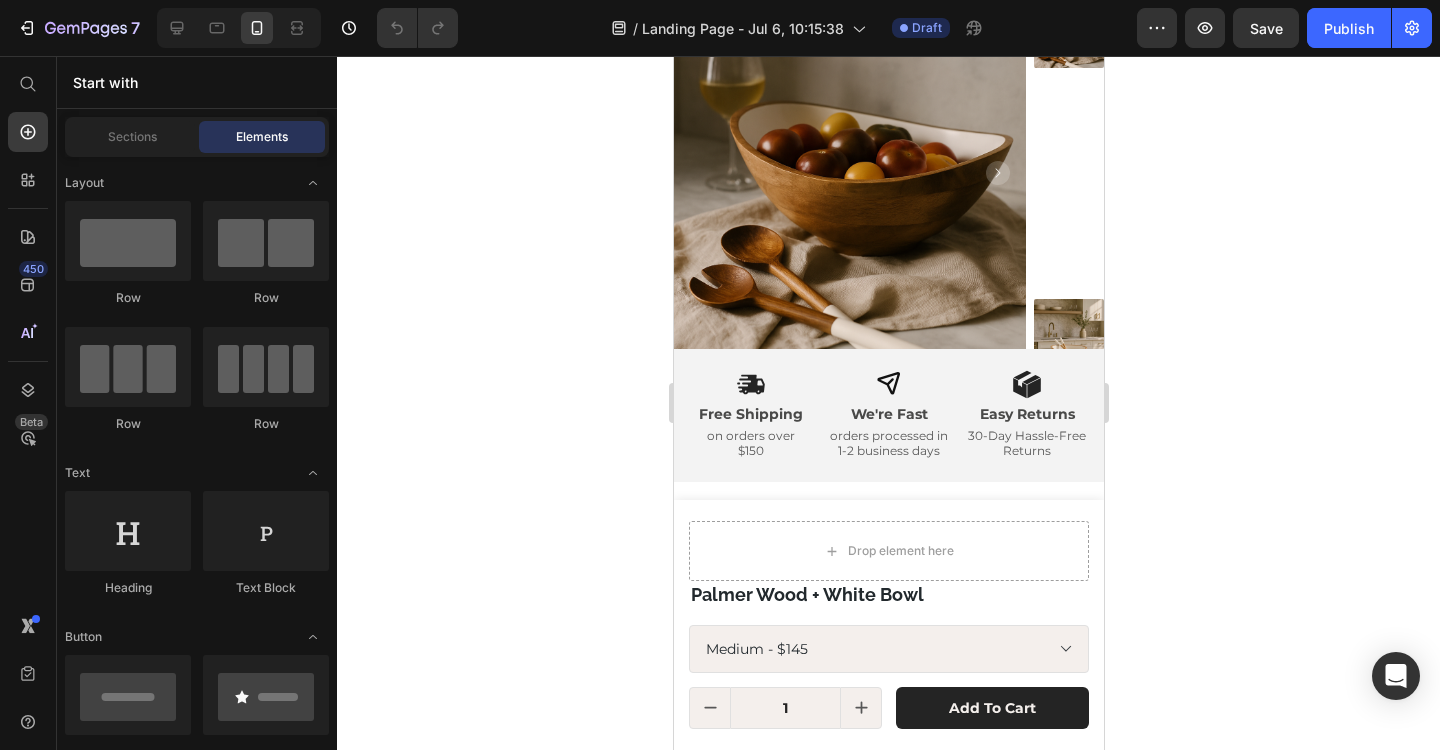 scroll, scrollTop: 2169, scrollLeft: 0, axis: vertical 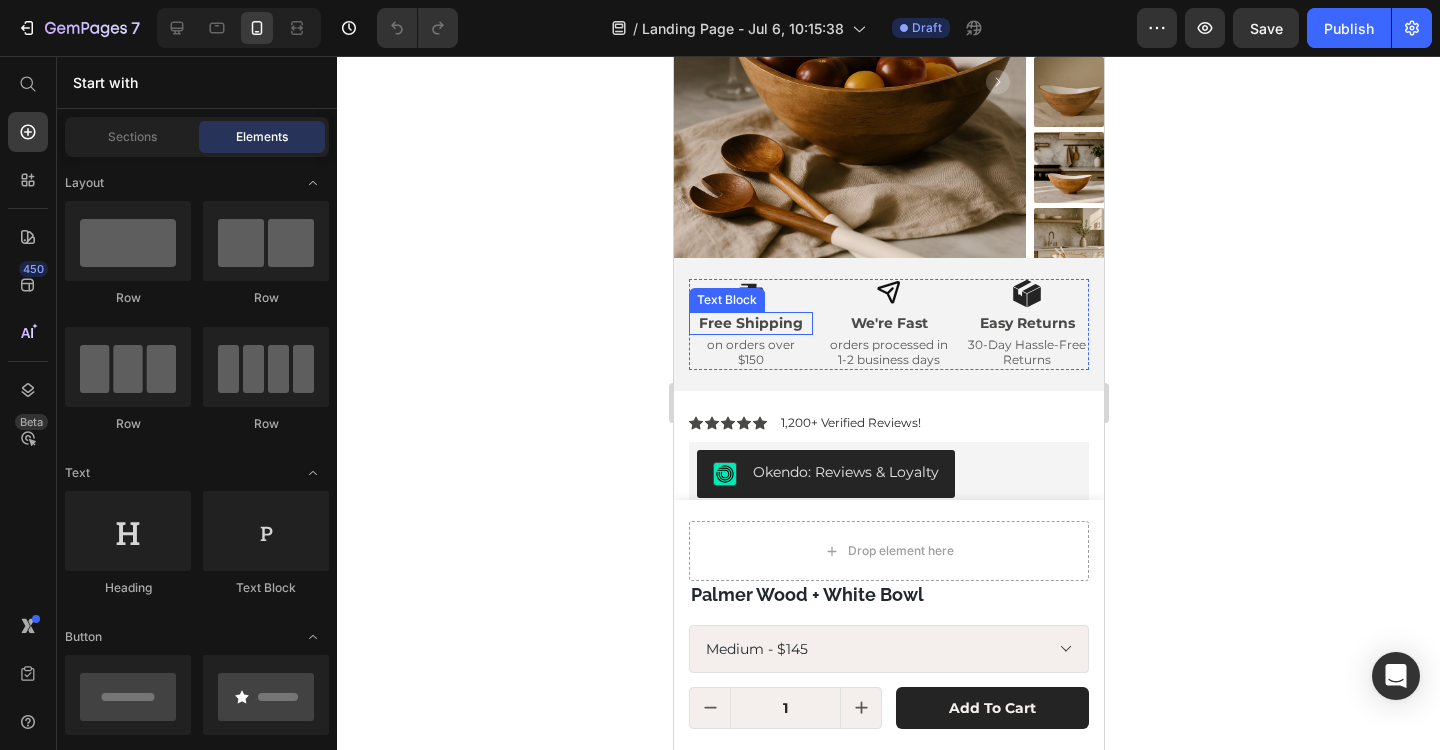 click on "Free Shipping" at bounding box center [750, 323] 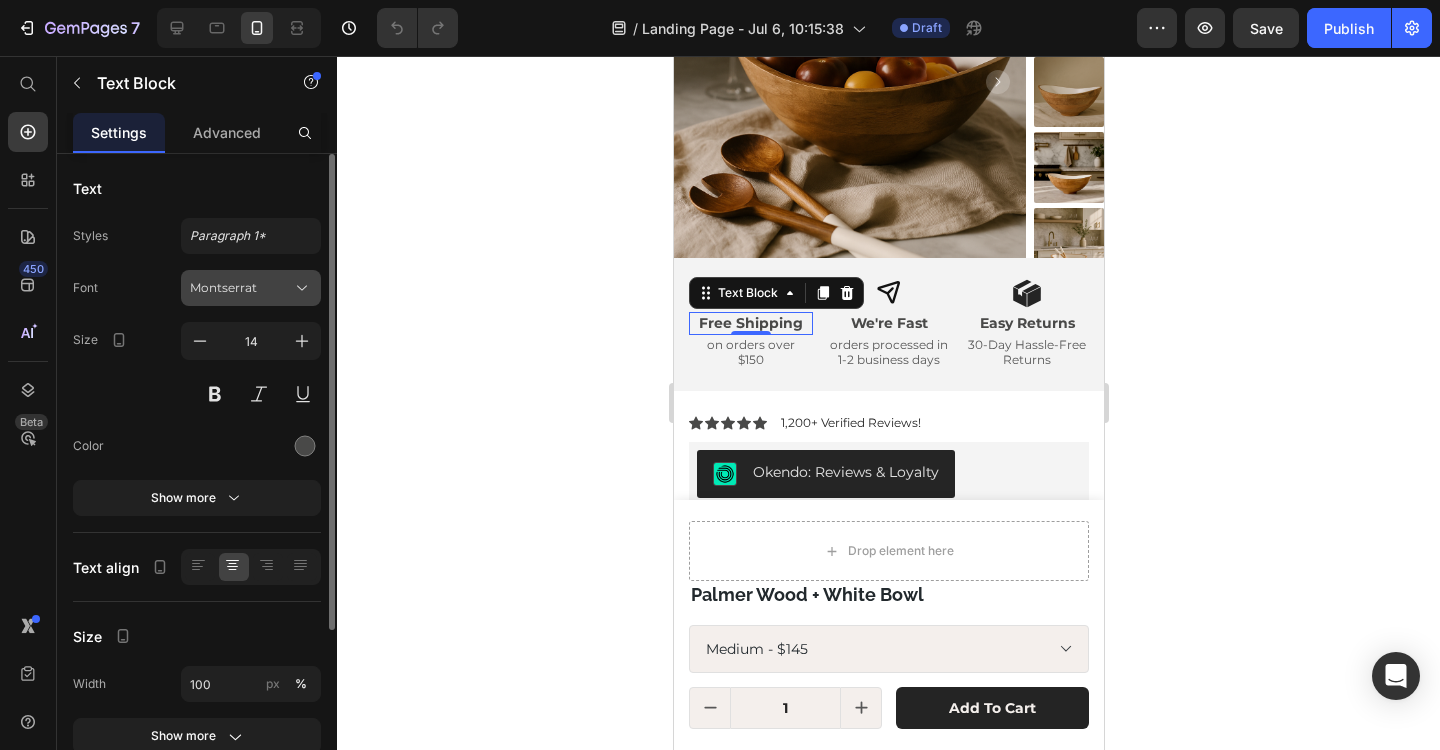 click 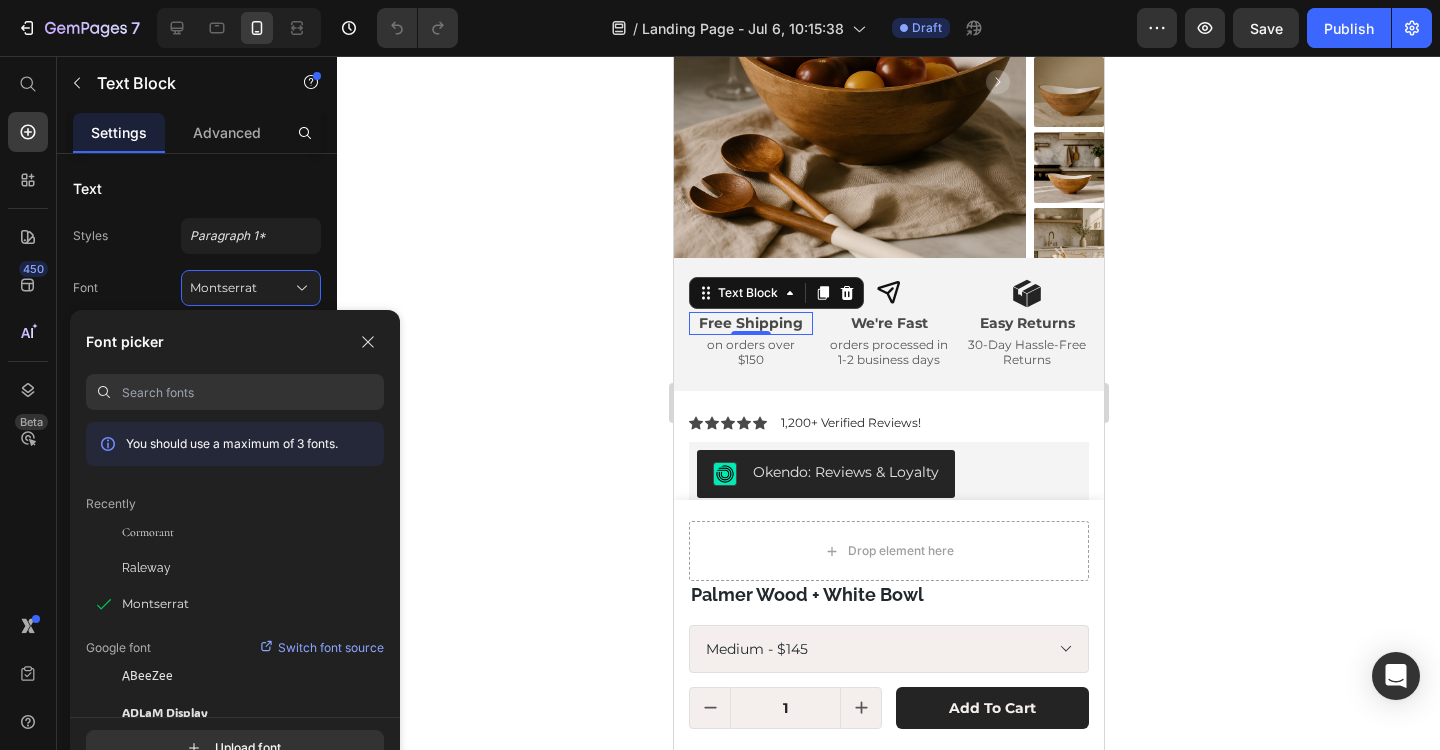 click 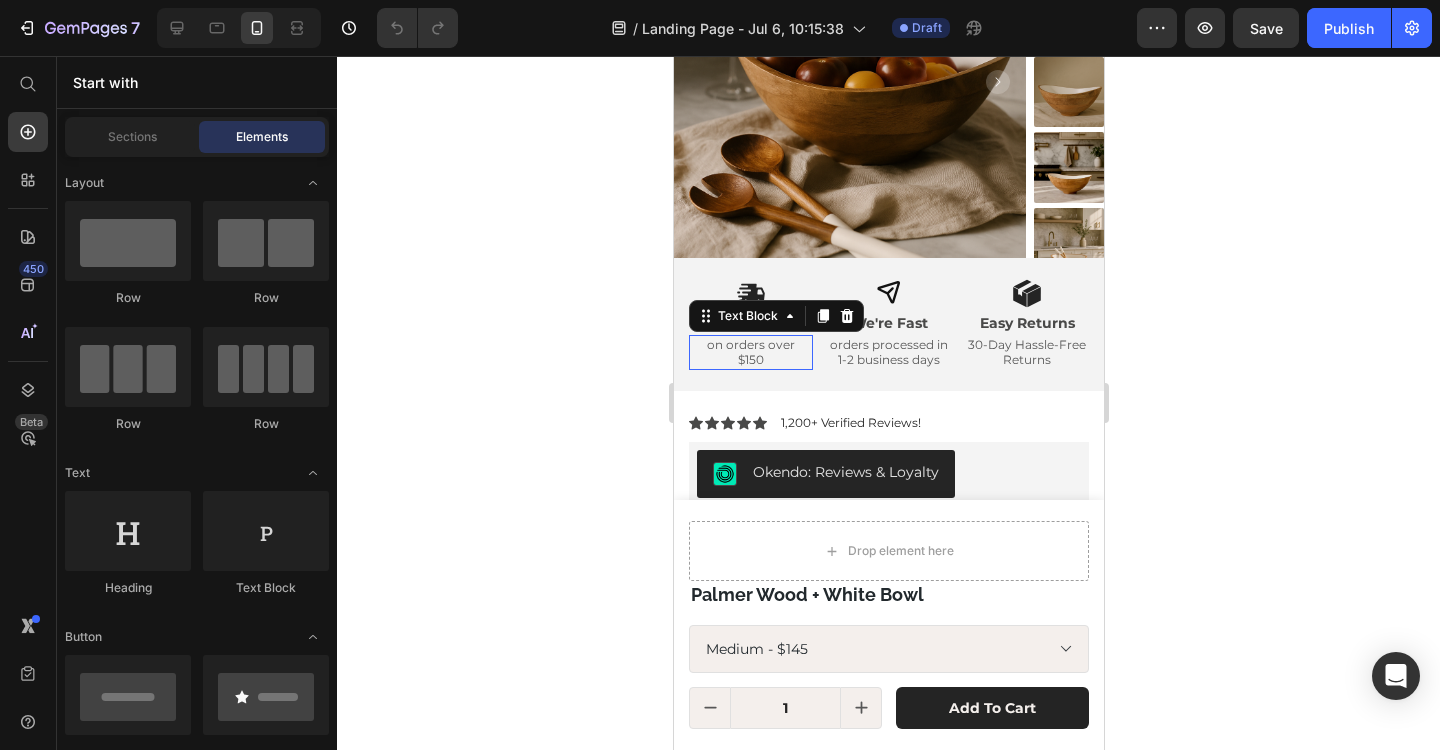 click on "on orders over" at bounding box center [750, 345] 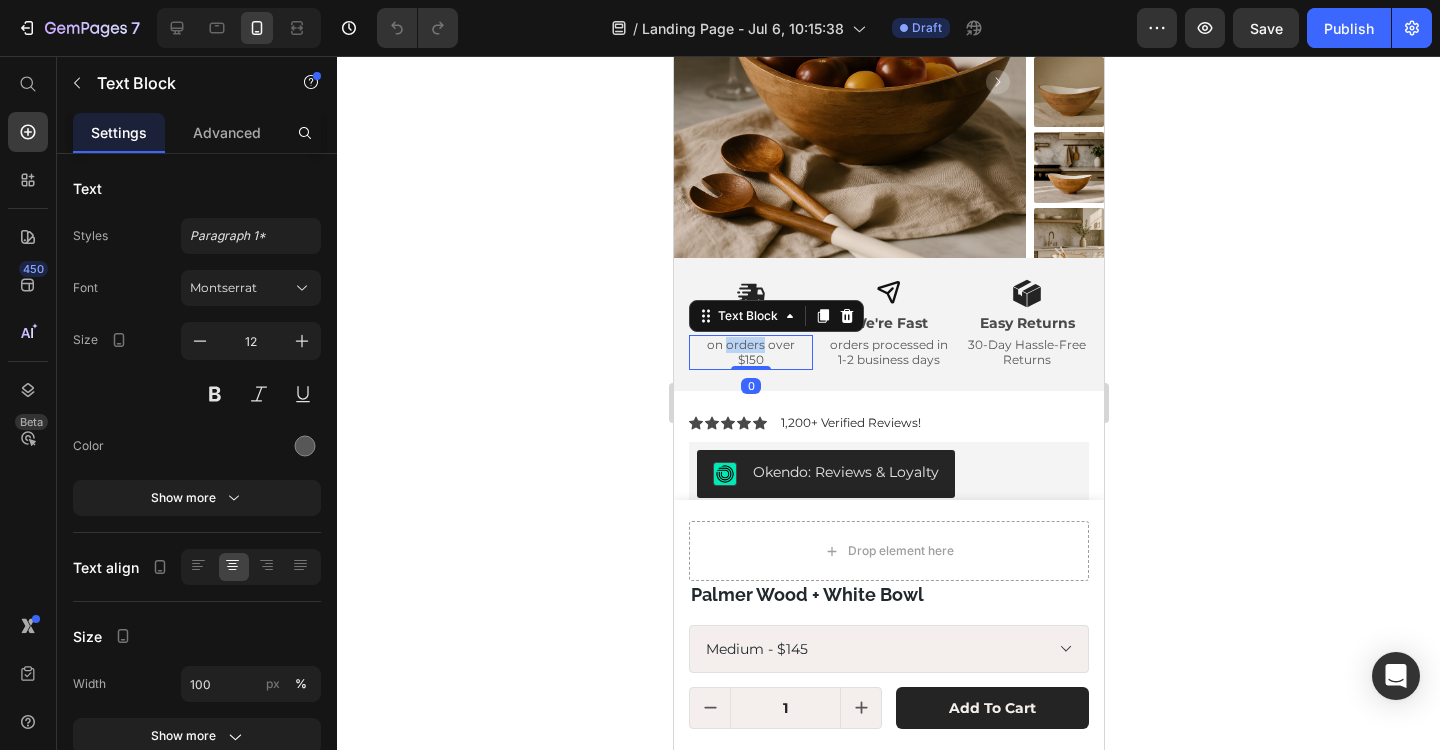 click on "on orders over" at bounding box center [750, 345] 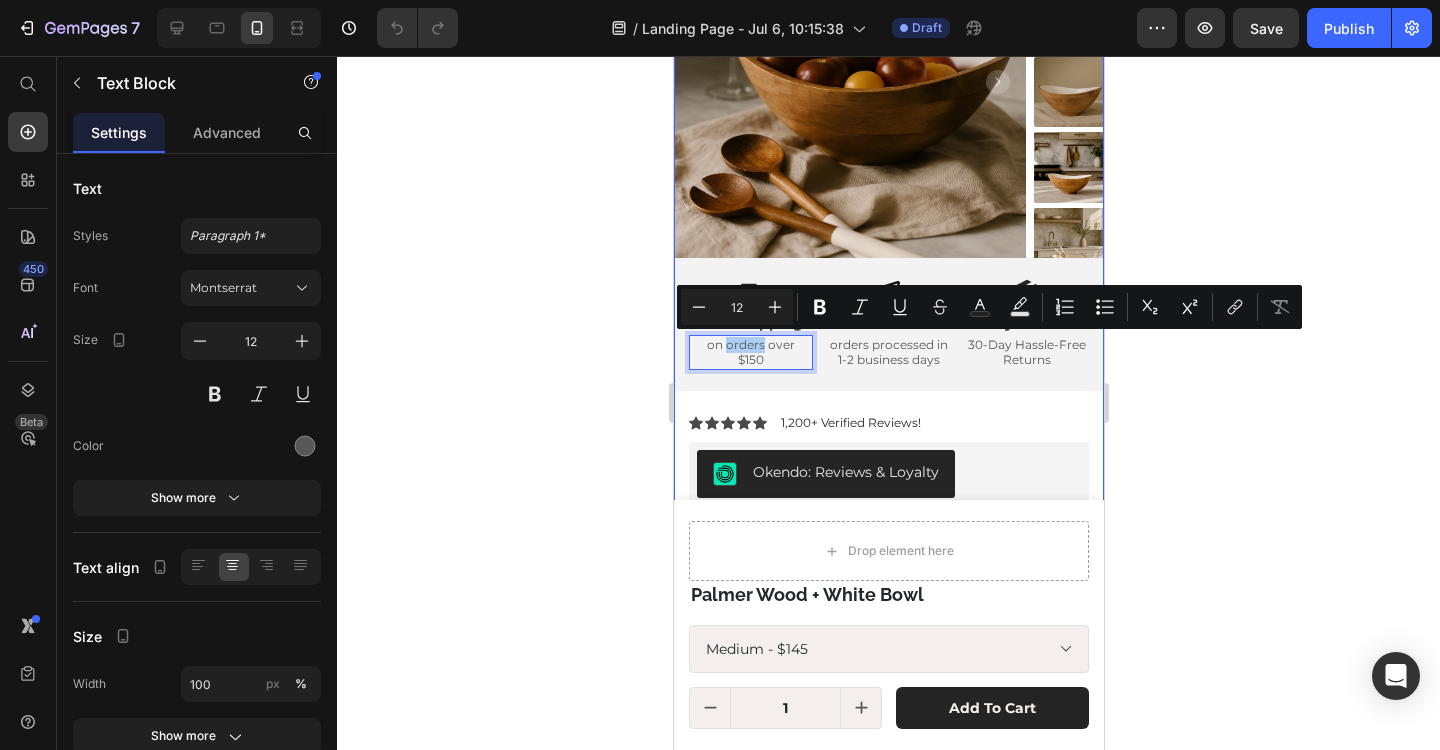 click 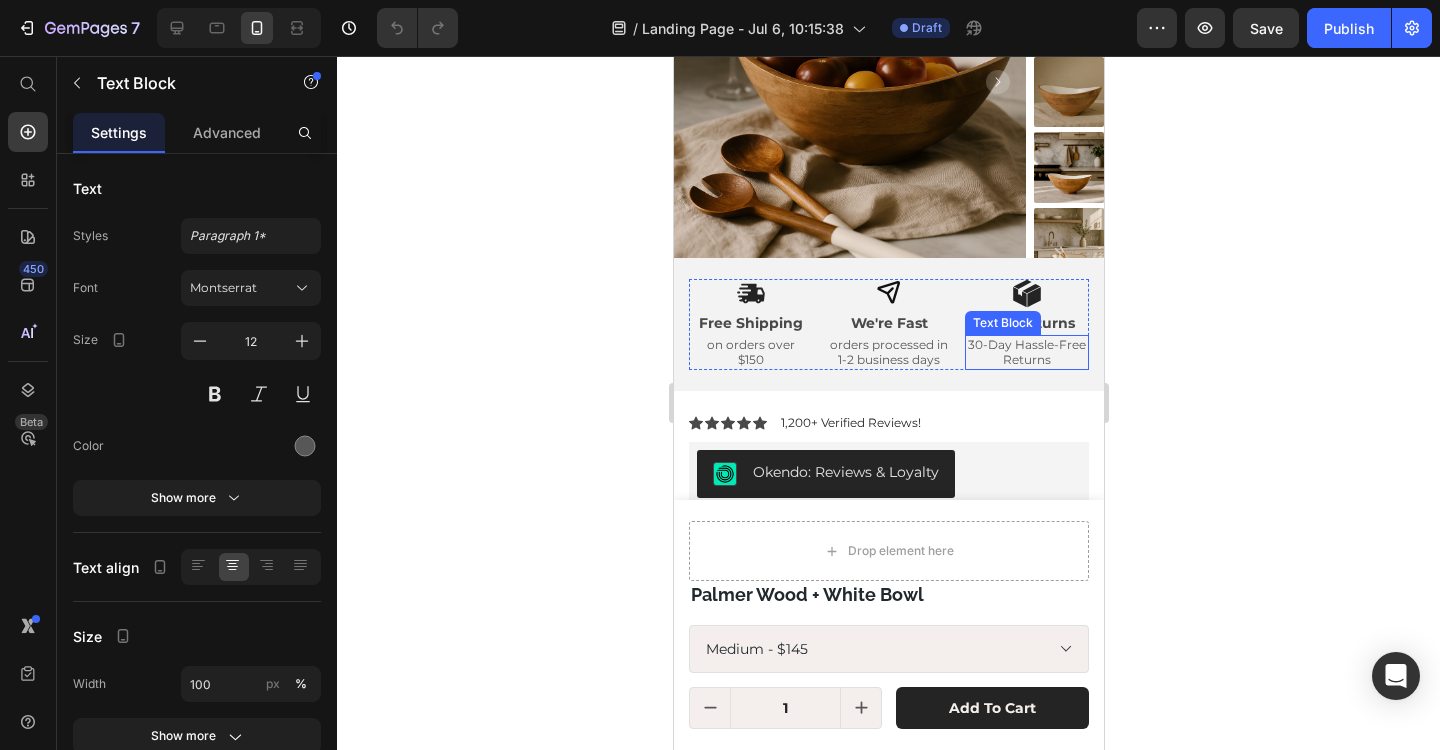click on "30-Day Hassle-Free Returns" at bounding box center [1026, 352] 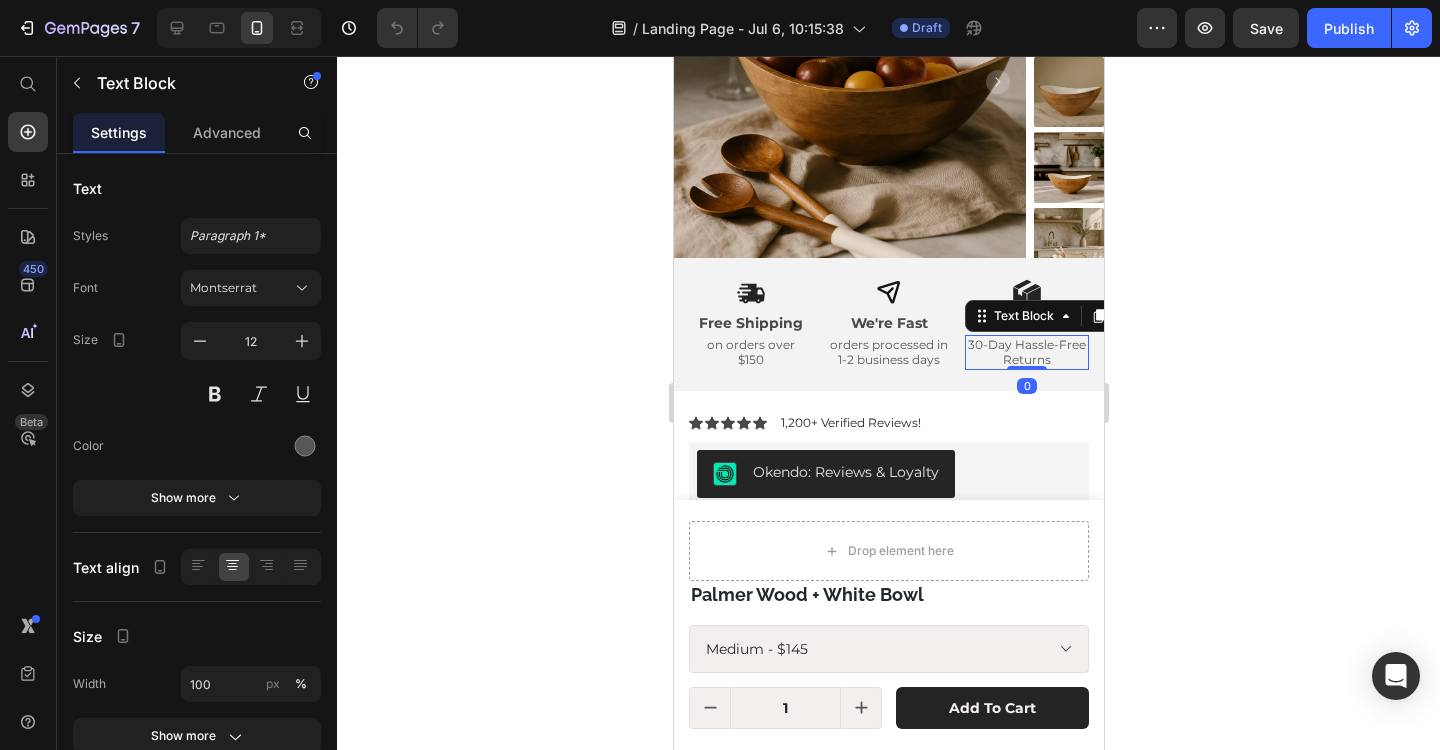 click on "30-Day Hassle-Free Returns" at bounding box center (1026, 352) 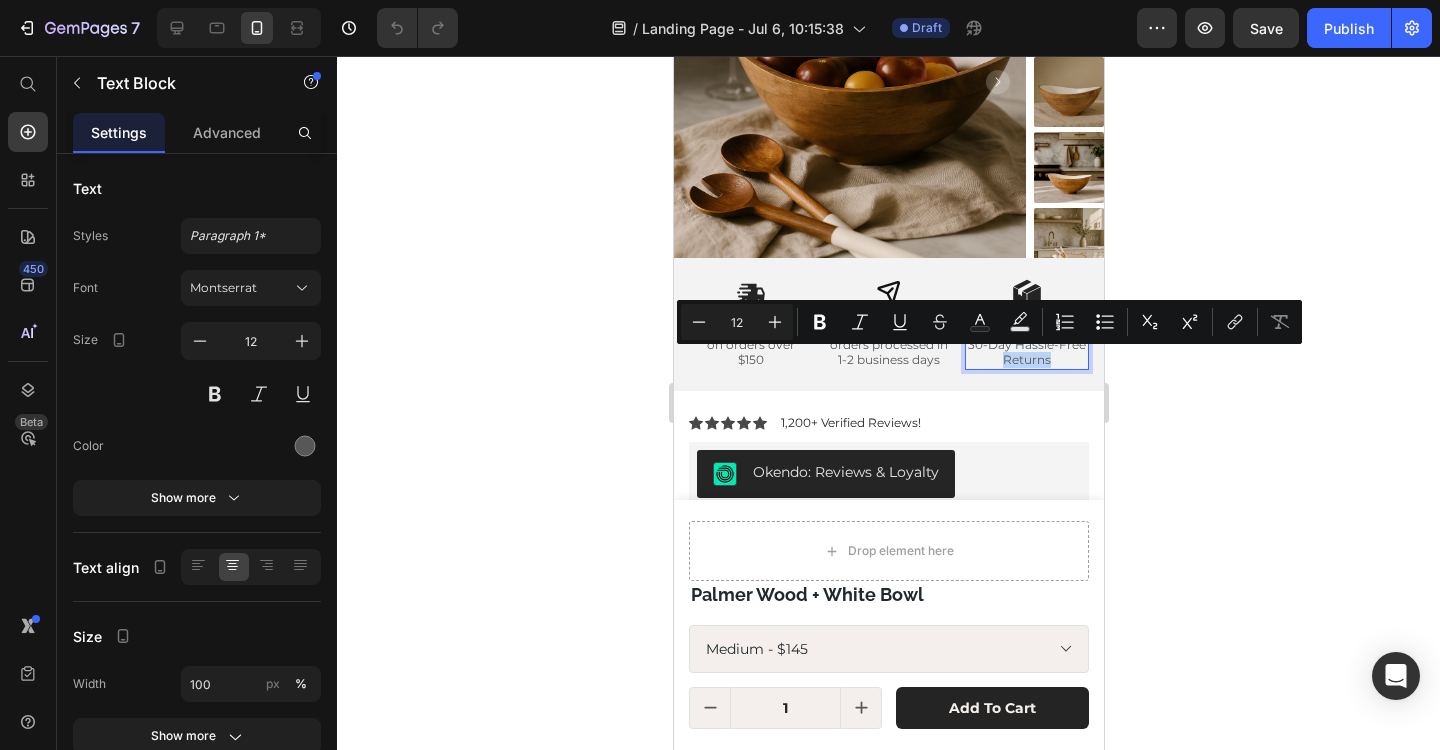 click on "30-Day Hassle-Free Returns" at bounding box center [1026, 352] 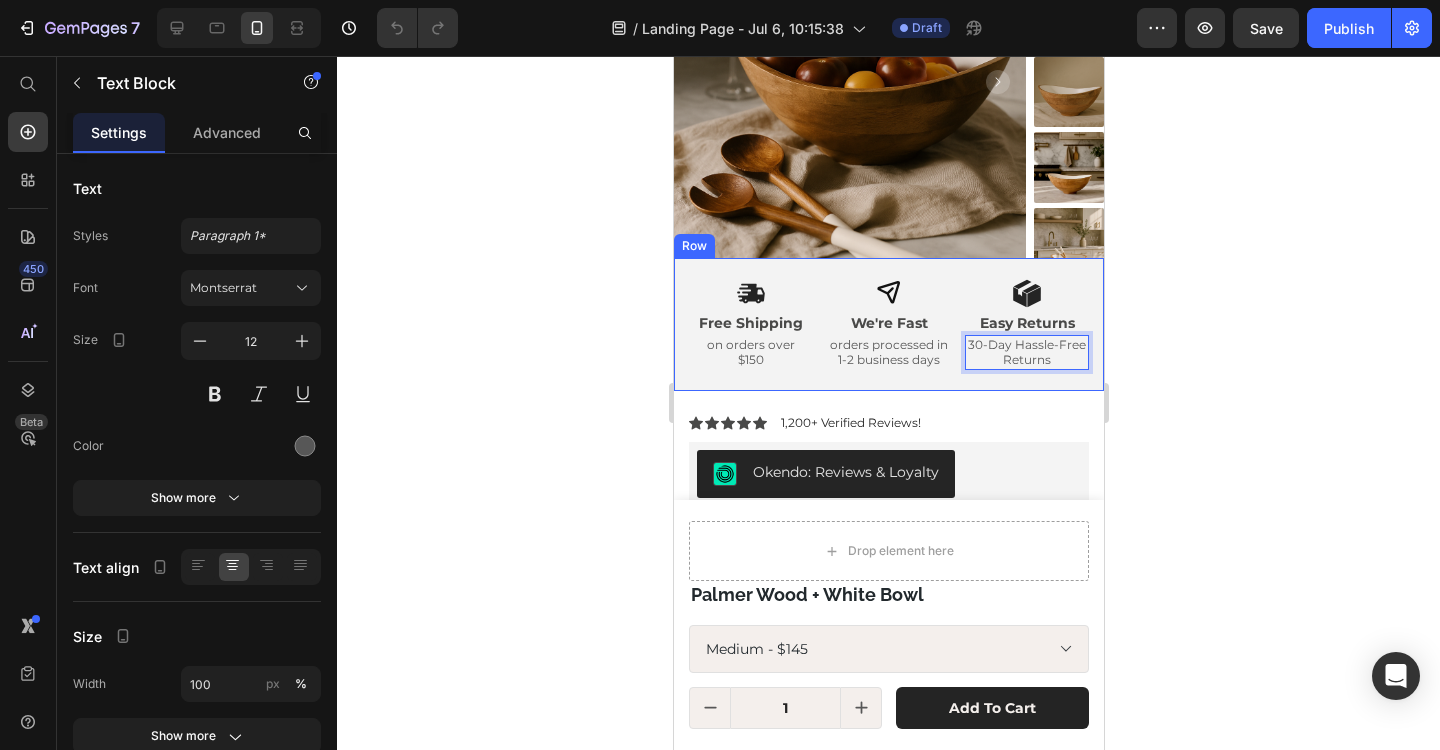 click on "30-Day Hassle-Free Returns" at bounding box center [1026, 352] 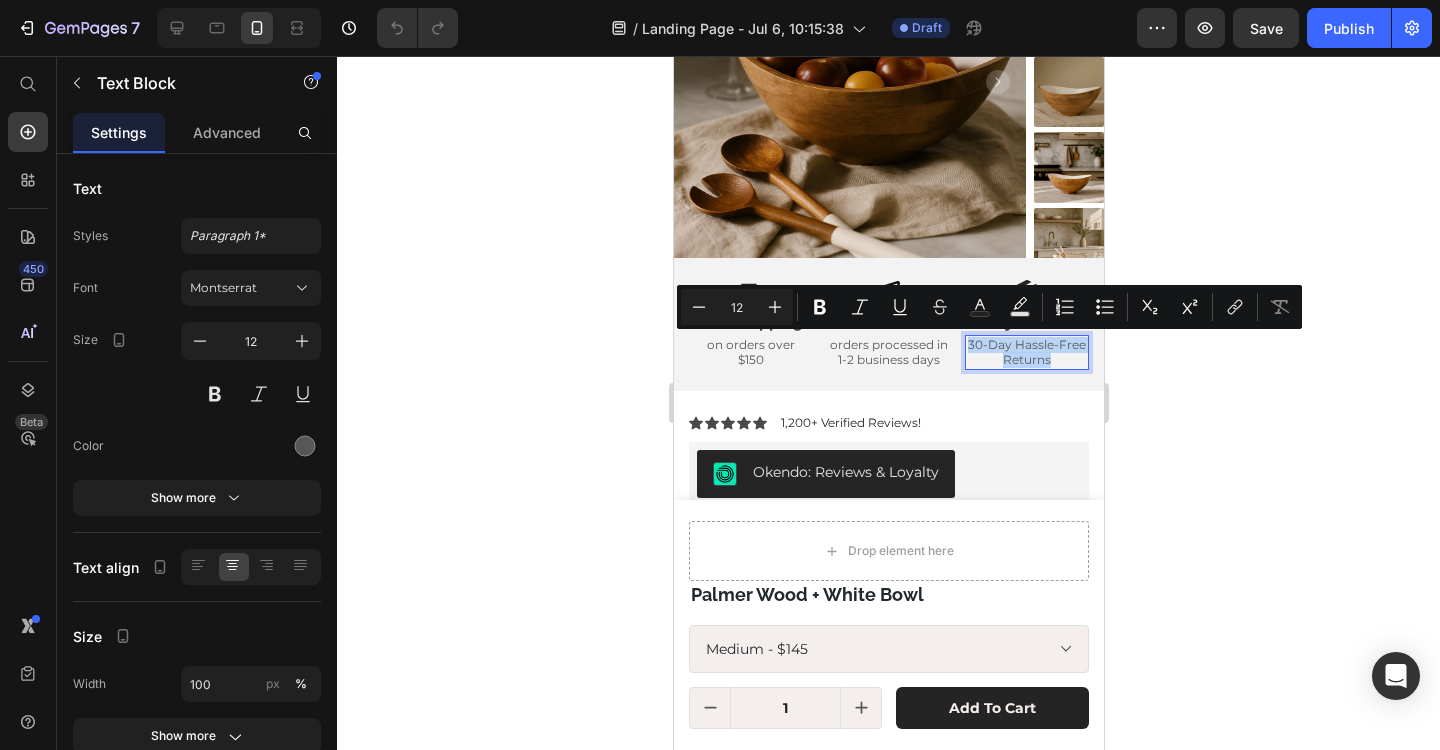 drag, startPoint x: 1067, startPoint y: 356, endPoint x: 966, endPoint y: 334, distance: 103.36827 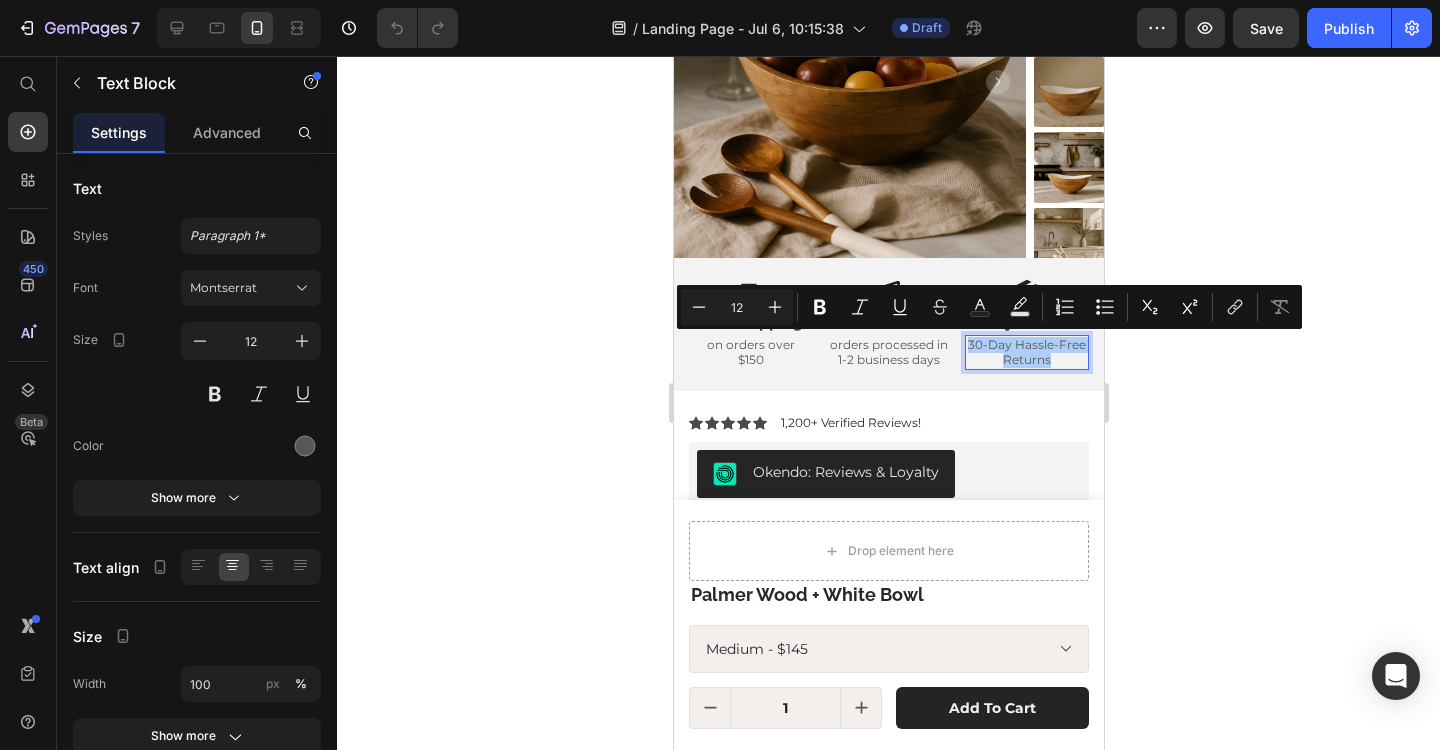 click 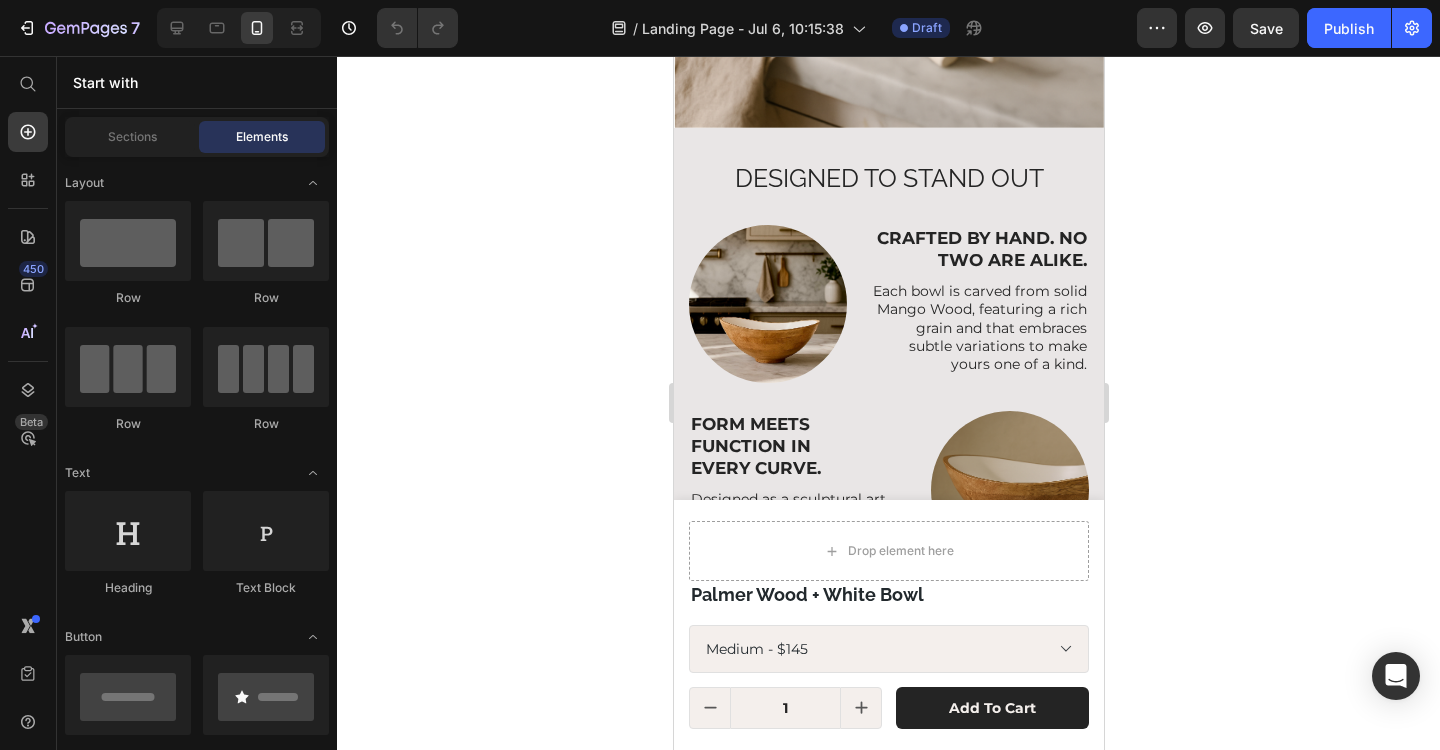 scroll, scrollTop: 597, scrollLeft: 0, axis: vertical 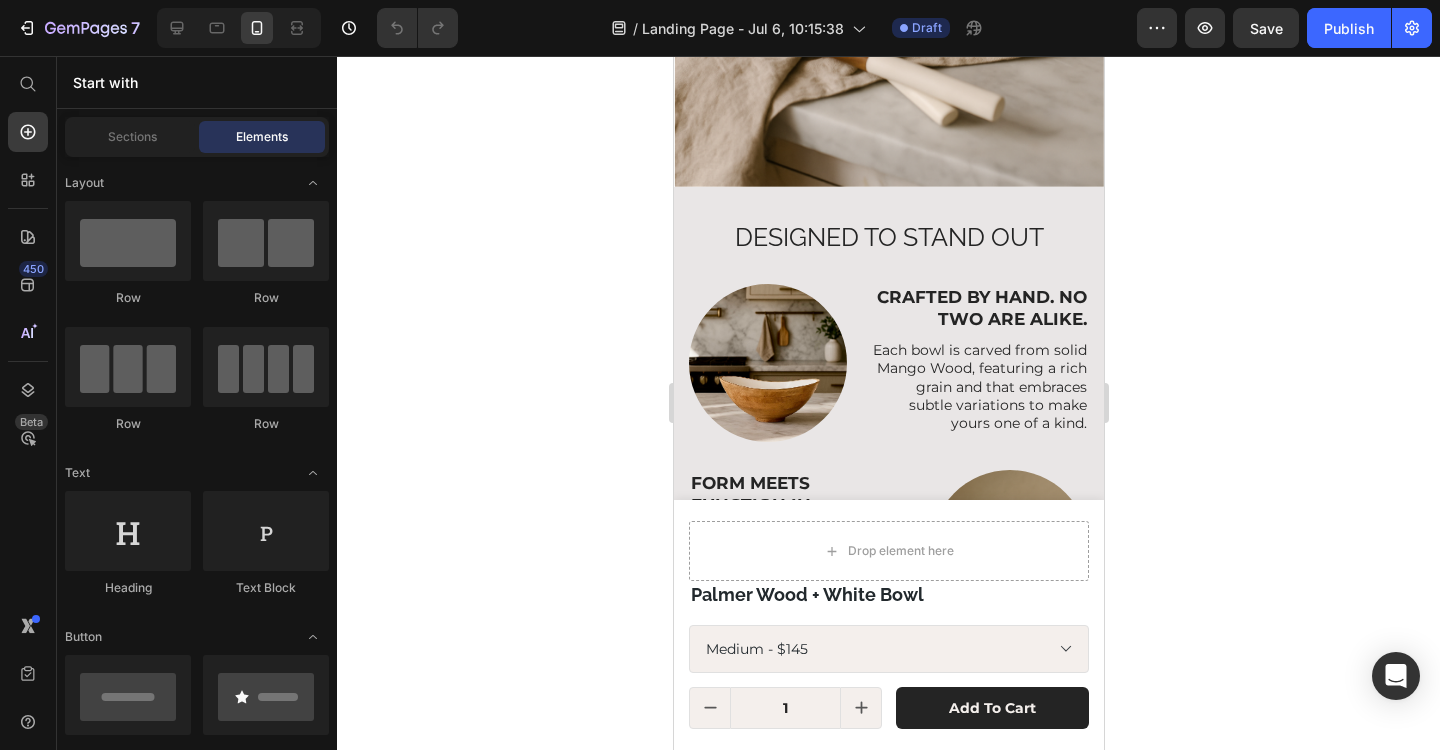 click 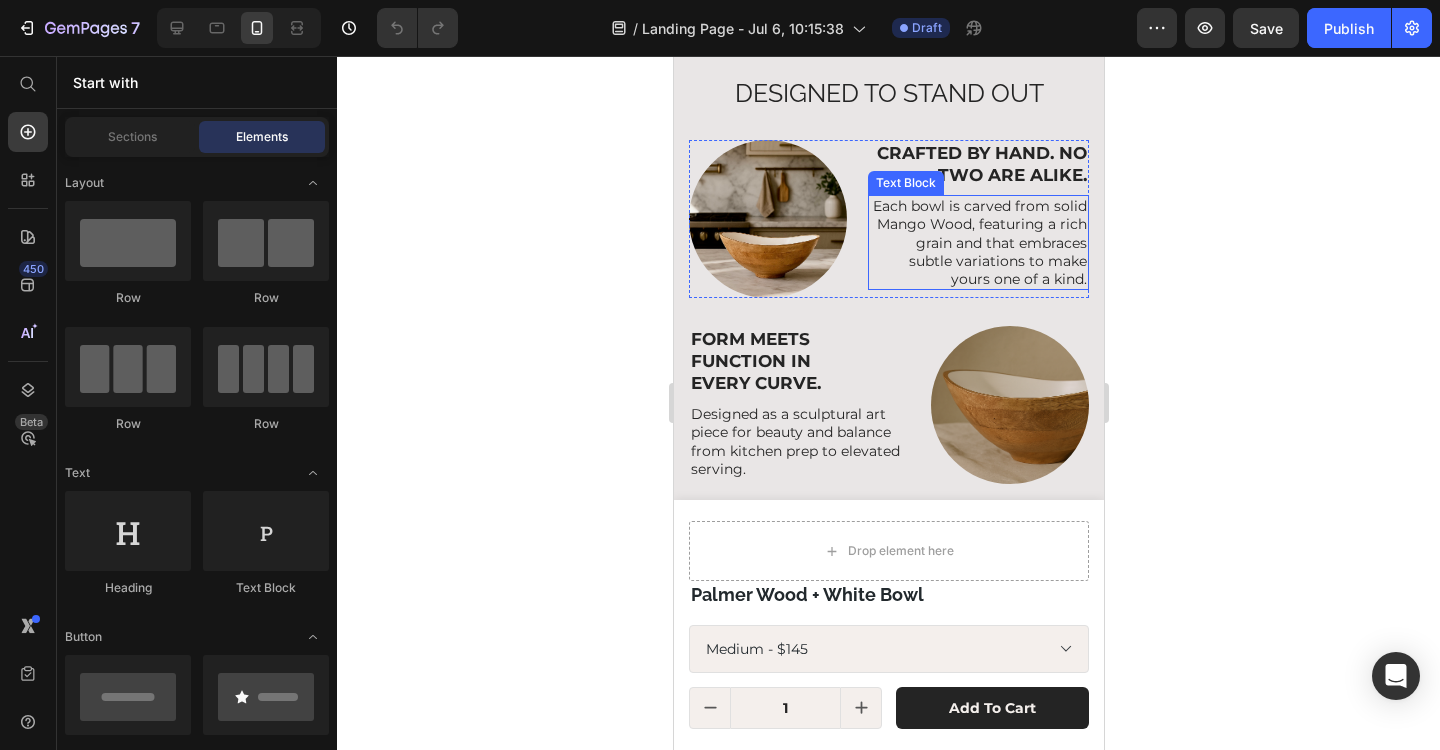 scroll, scrollTop: 743, scrollLeft: 0, axis: vertical 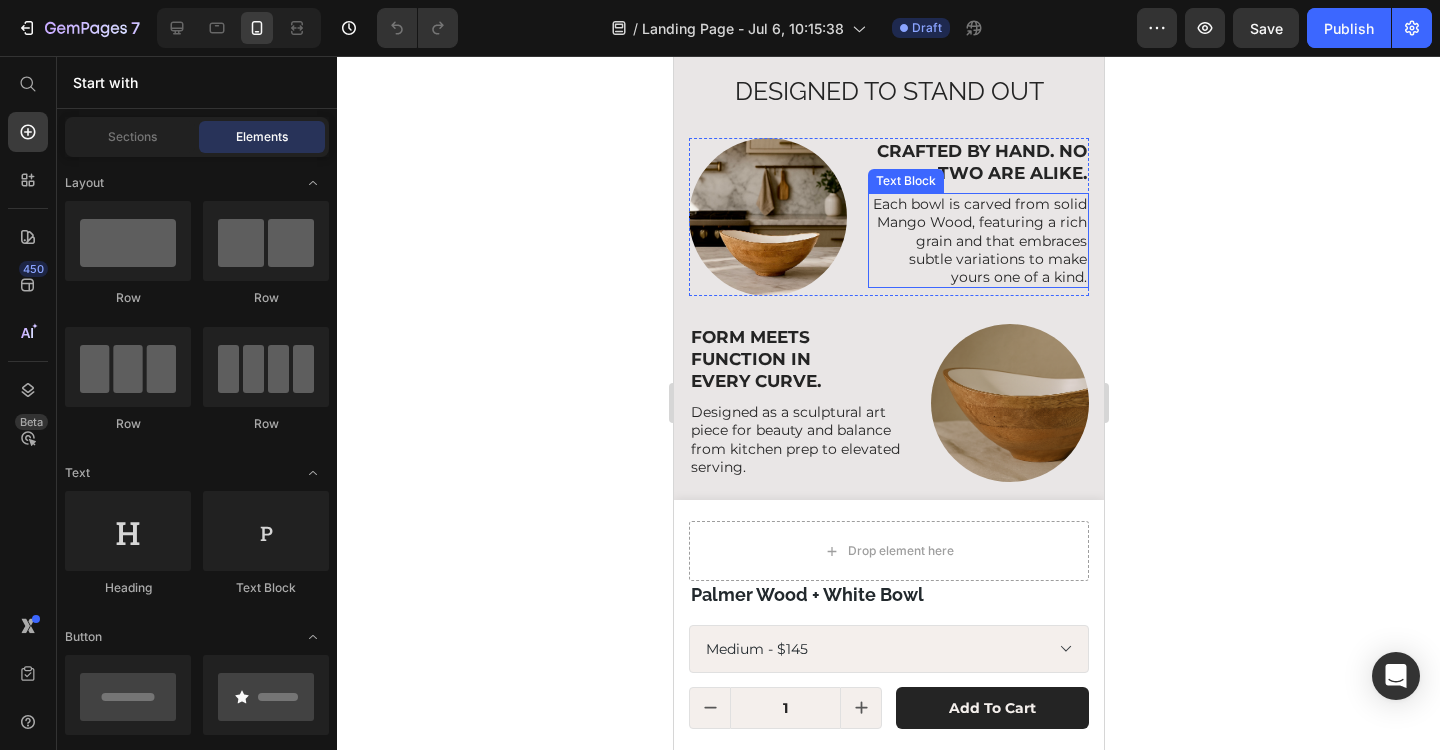 click on "Each bowl is carved from solid Mango Wood, featuring a rich grain and that embraces subtle variations to make yours one of a kind." at bounding box center (977, 240) 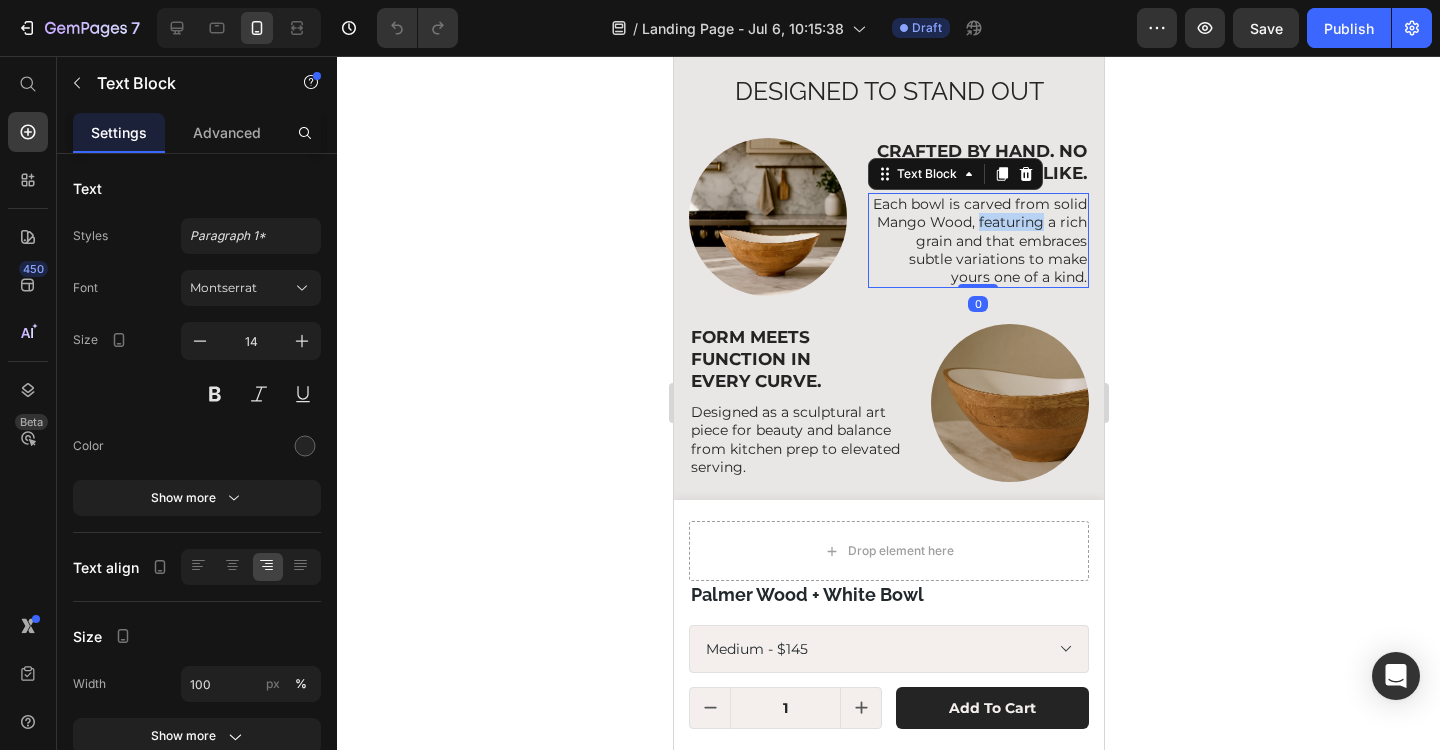 click on "Each bowl is carved from solid Mango Wood, featuring a rich grain and that embraces subtle variations to make yours one of a kind." at bounding box center [977, 240] 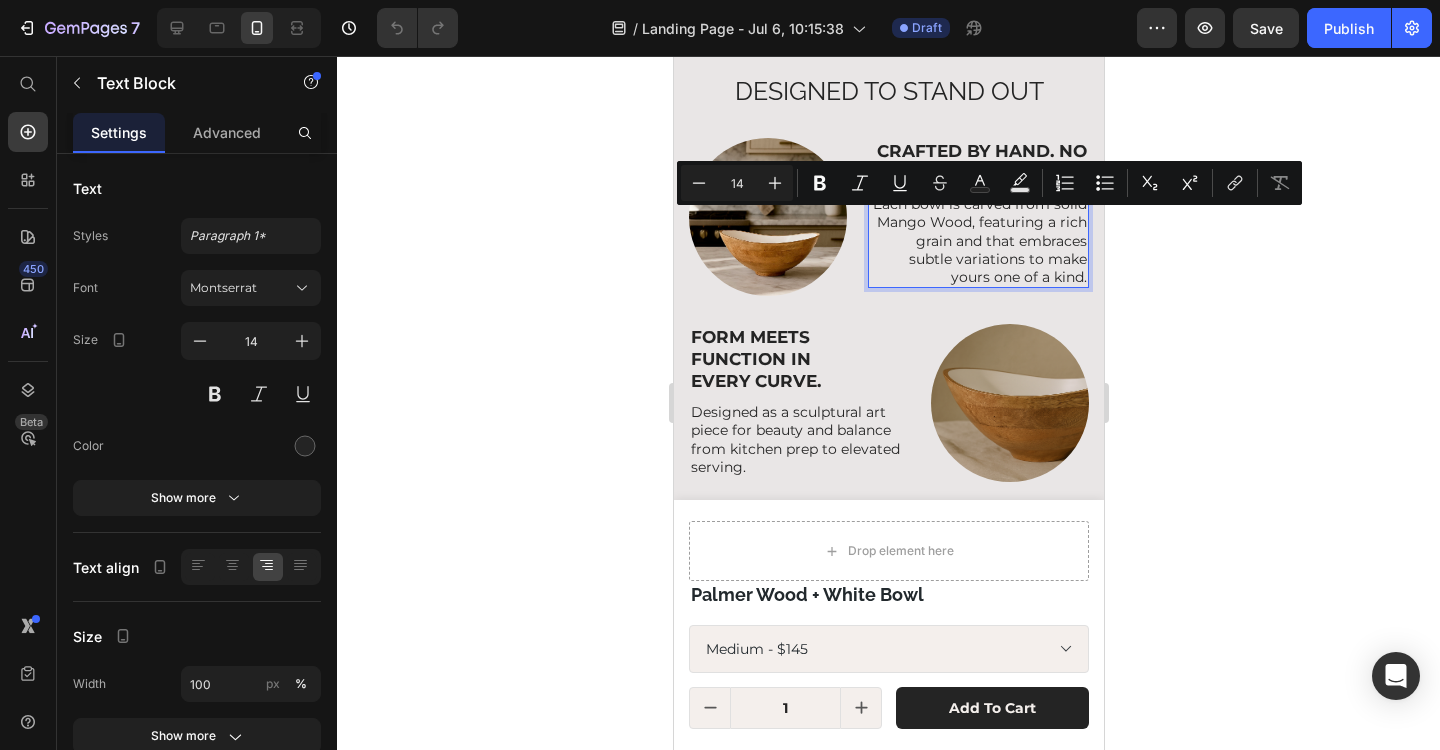 click on "Each bowl is carved from solid Mango Wood, featuring a rich grain and that embraces subtle variations to make yours one of a kind." at bounding box center (977, 240) 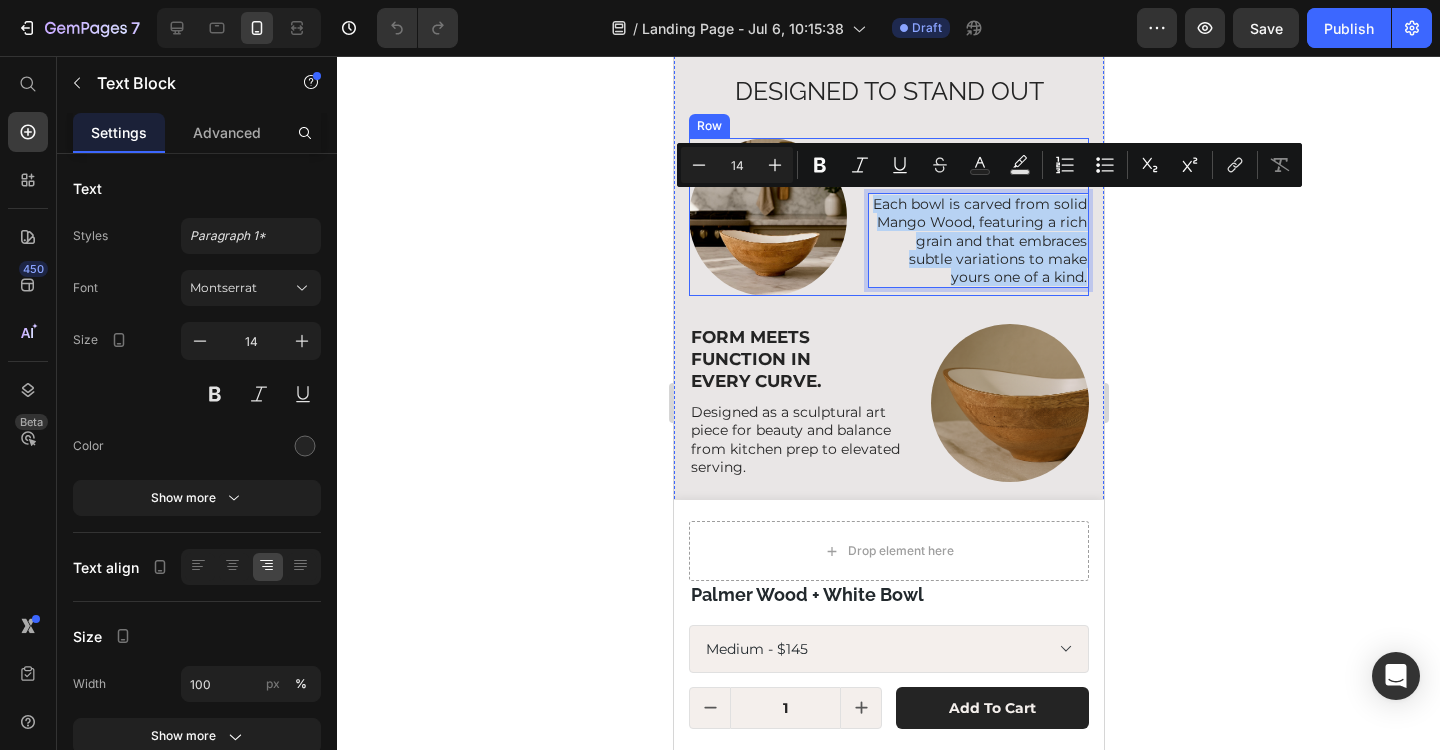drag, startPoint x: 1086, startPoint y: 283, endPoint x: 855, endPoint y: 202, distance: 244.7897 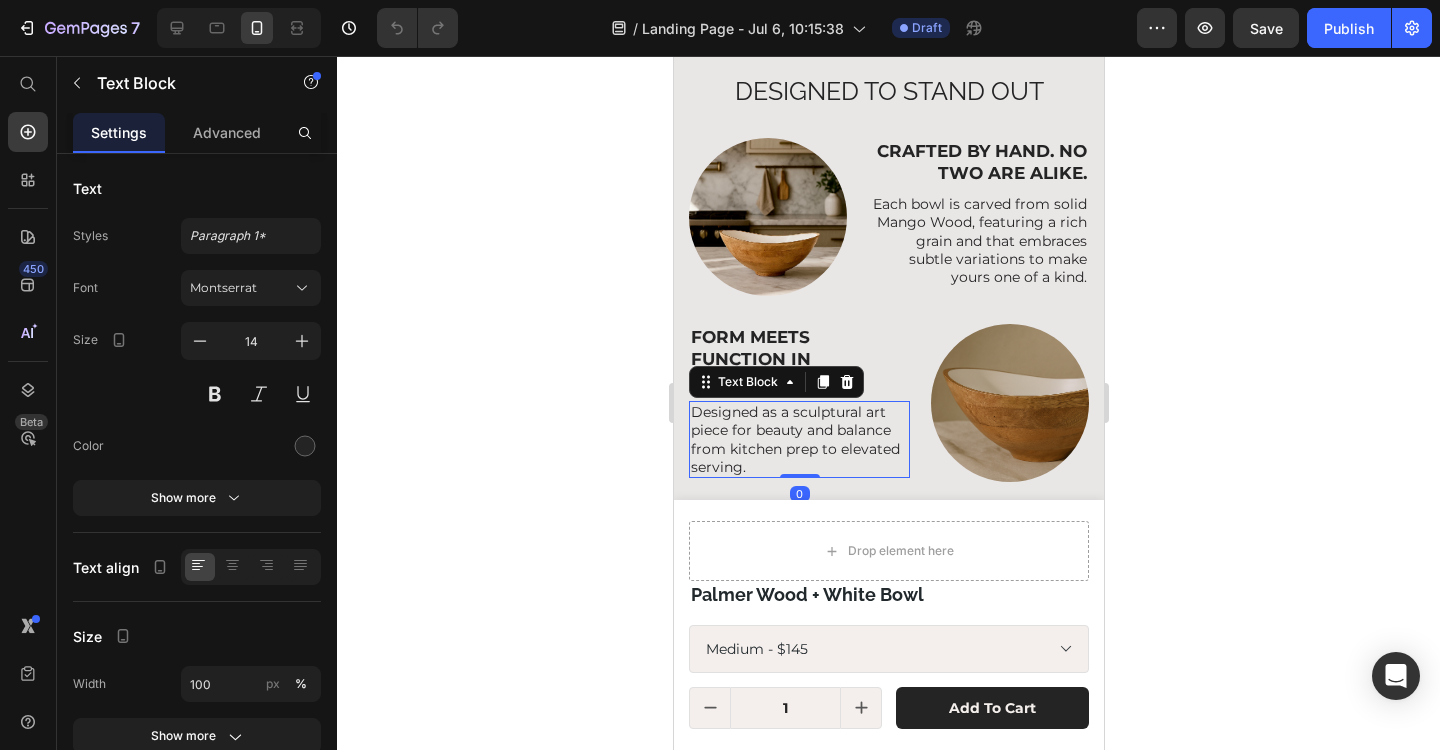 click on "Designed as a sculptural art piece for beauty and balance from kitchen prep to elevated serving." at bounding box center [798, 439] 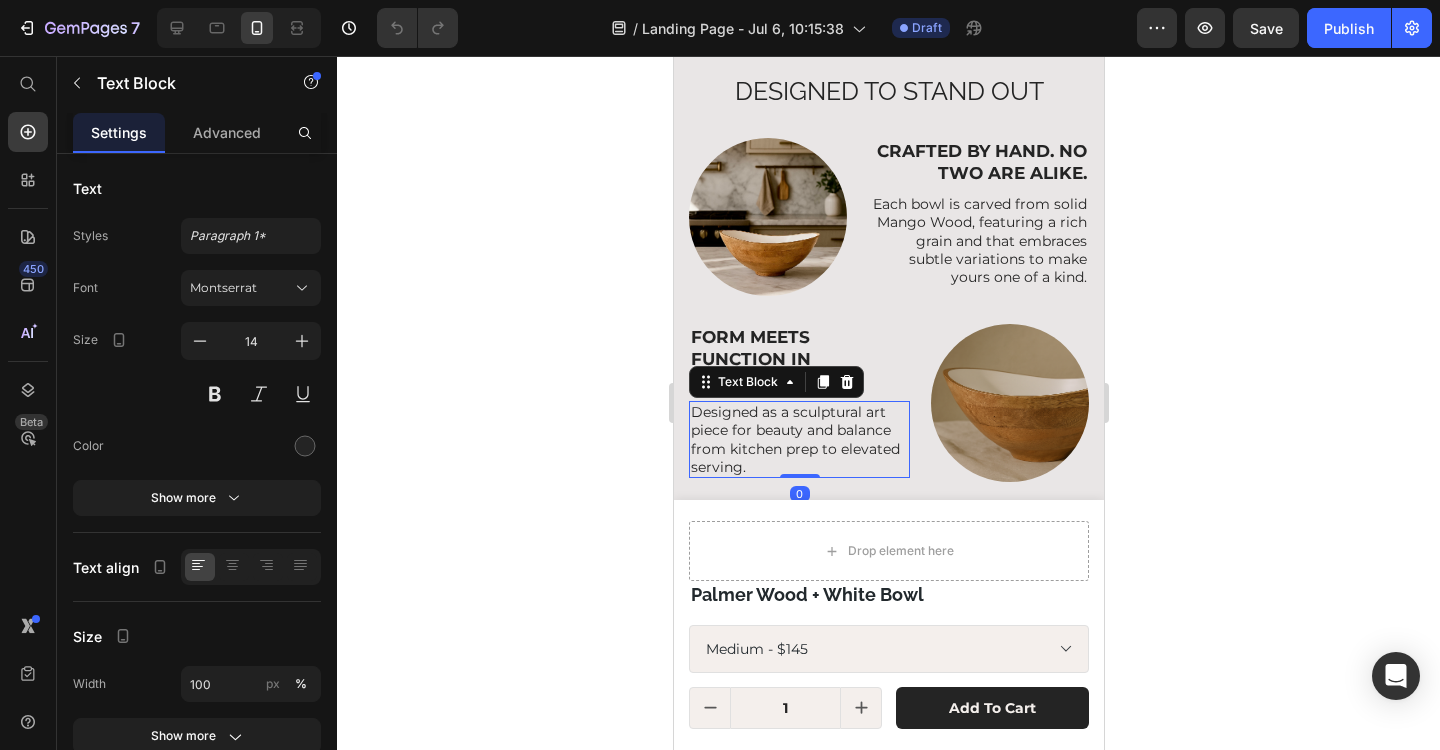 click on "Designed as a sculptural art piece for beauty and balance from kitchen prep to elevated serving." at bounding box center [798, 439] 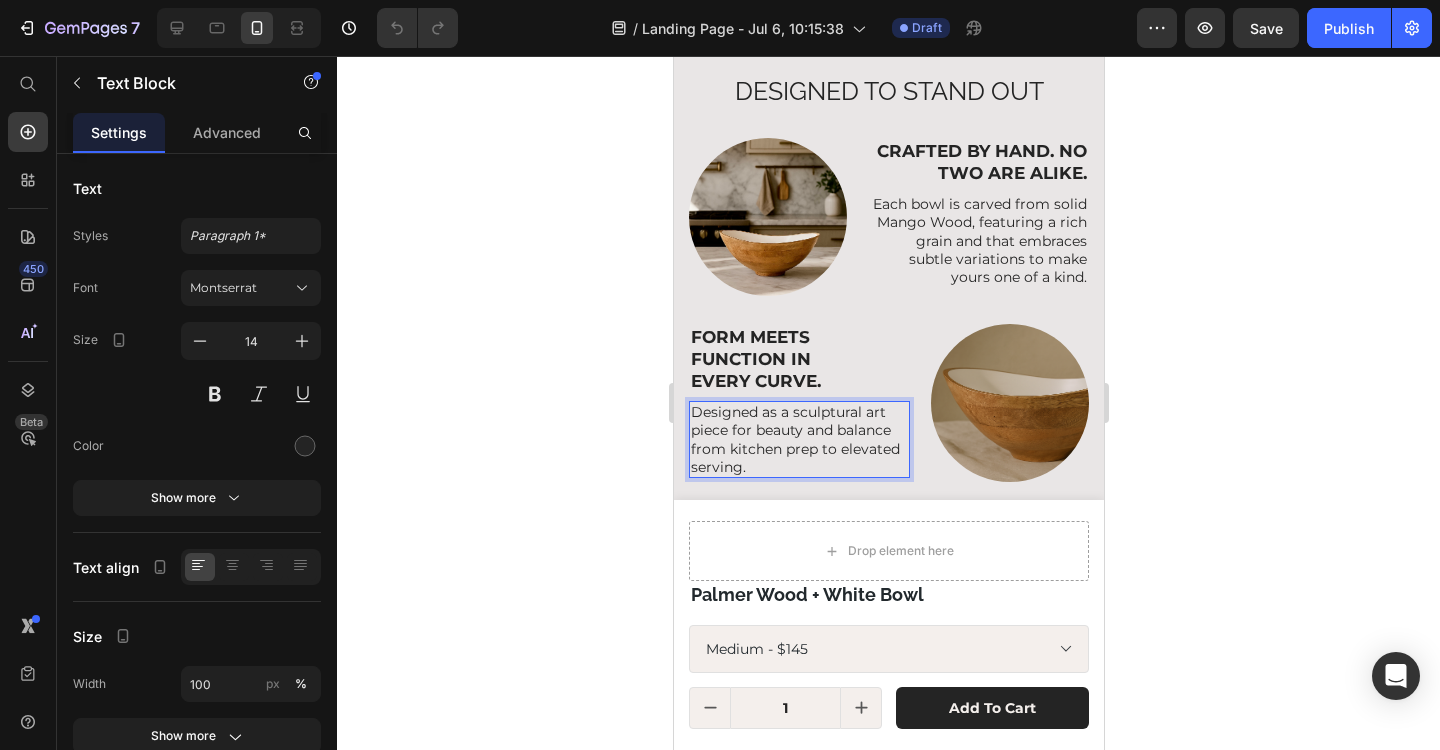 click on "Designed as a sculptural art piece for beauty and balance from kitchen prep to elevated serving." at bounding box center [798, 439] 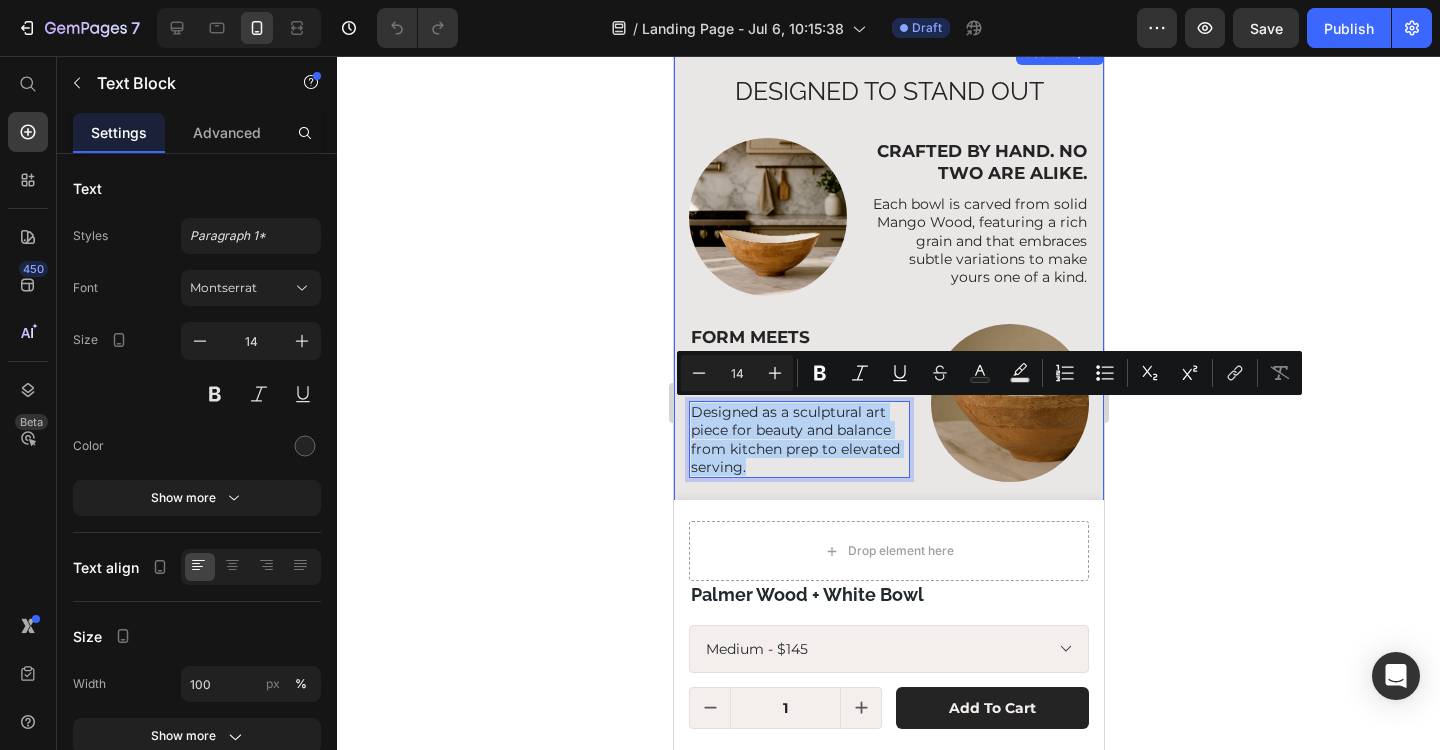 drag, startPoint x: 757, startPoint y: 467, endPoint x: 685, endPoint y: 413, distance: 90 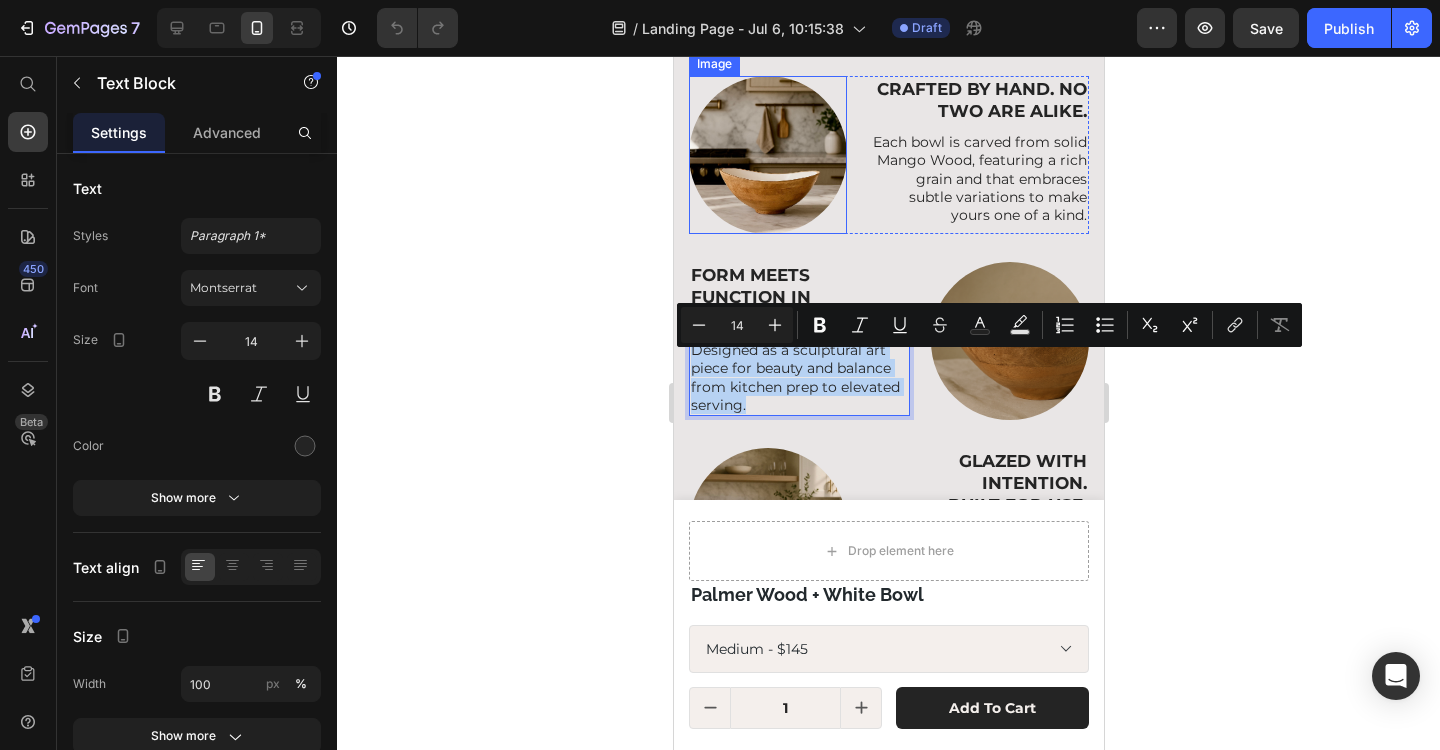 select on "Medium" 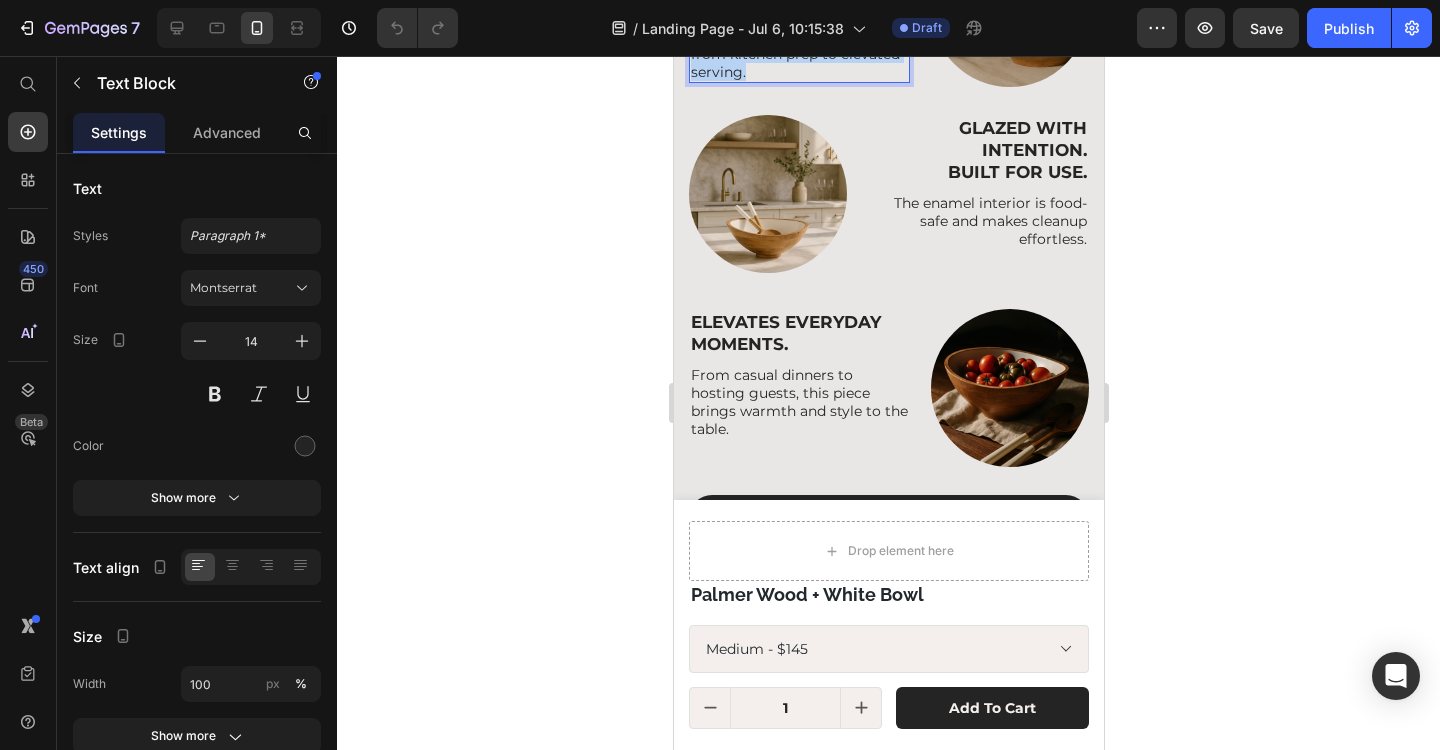 scroll, scrollTop: 1163, scrollLeft: 0, axis: vertical 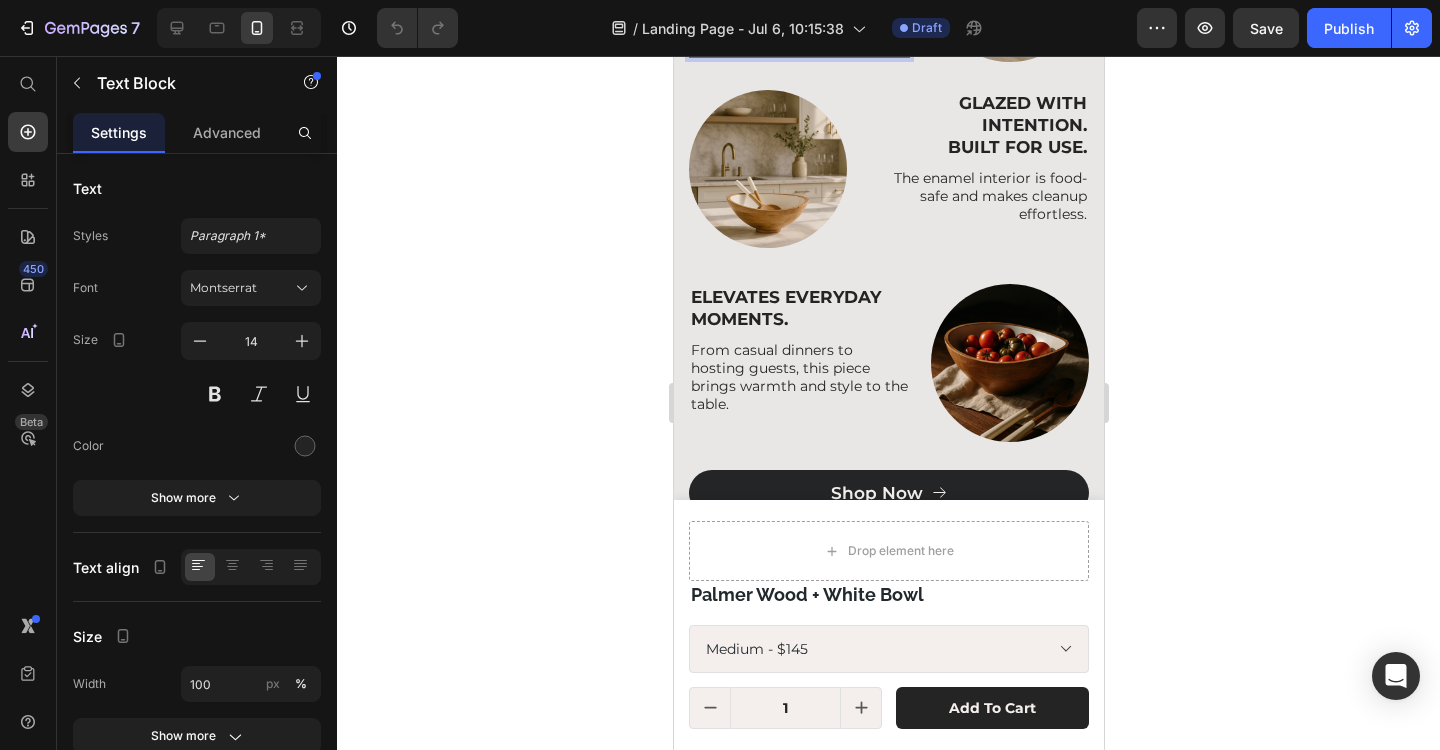 select on "Medium" 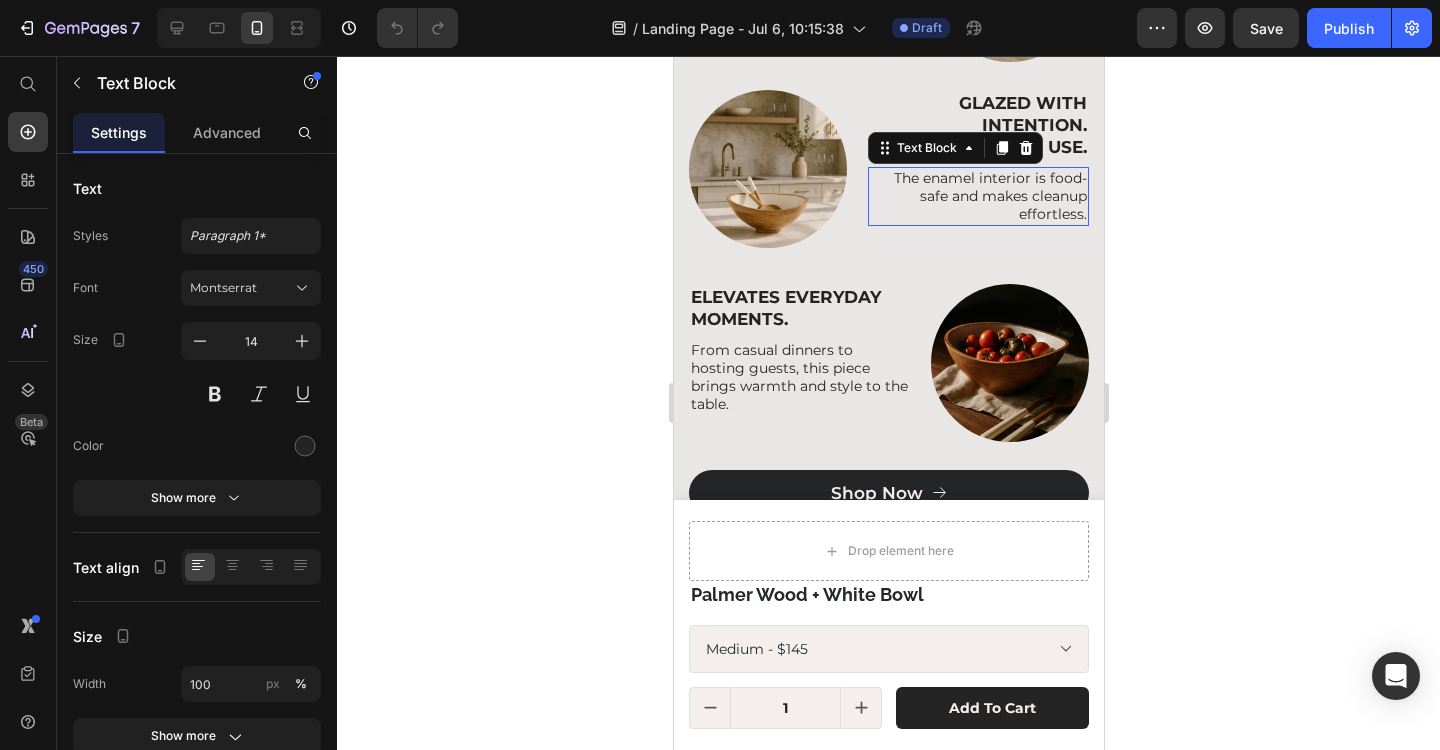 click on "The enamel interior is food-safe and makes cleanup effortless." at bounding box center [977, 196] 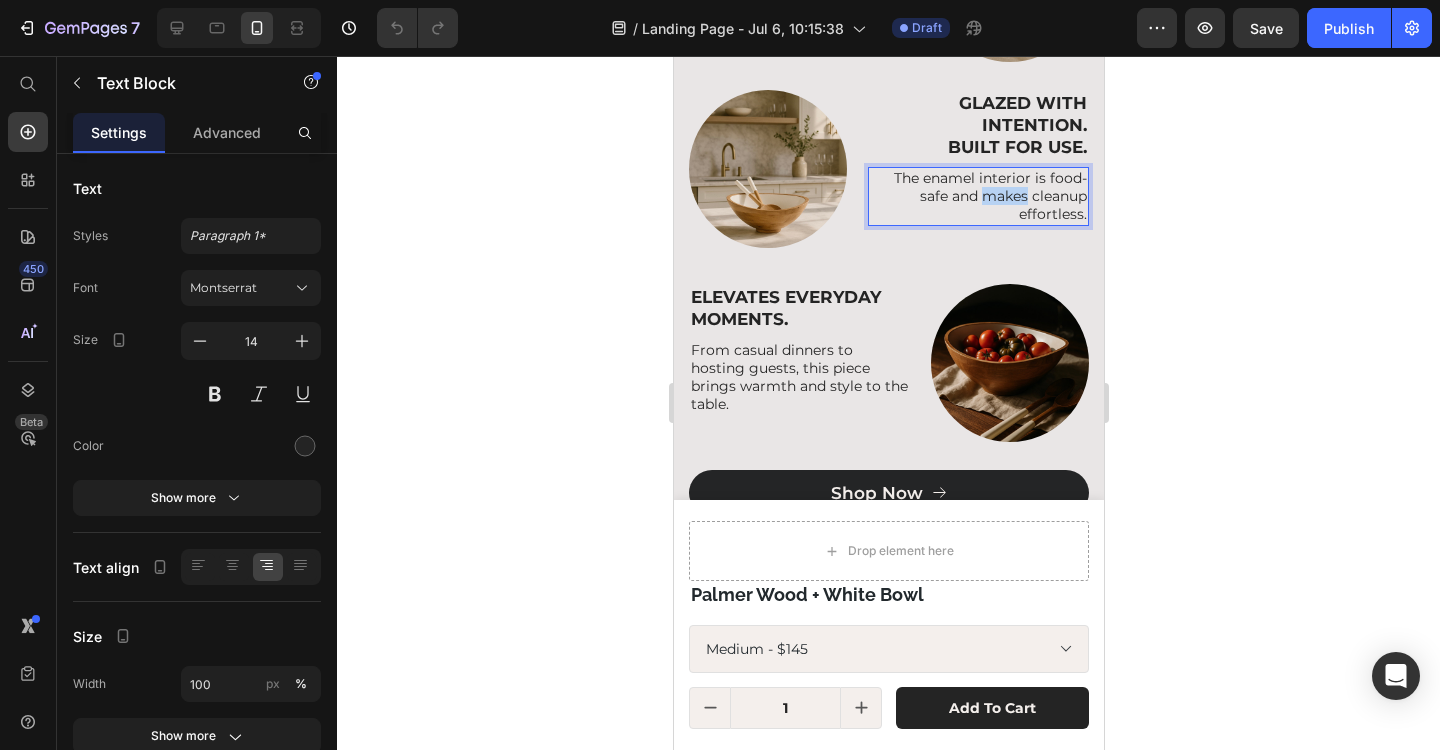 click on "The enamel interior is food-safe and makes cleanup effortless." at bounding box center (977, 196) 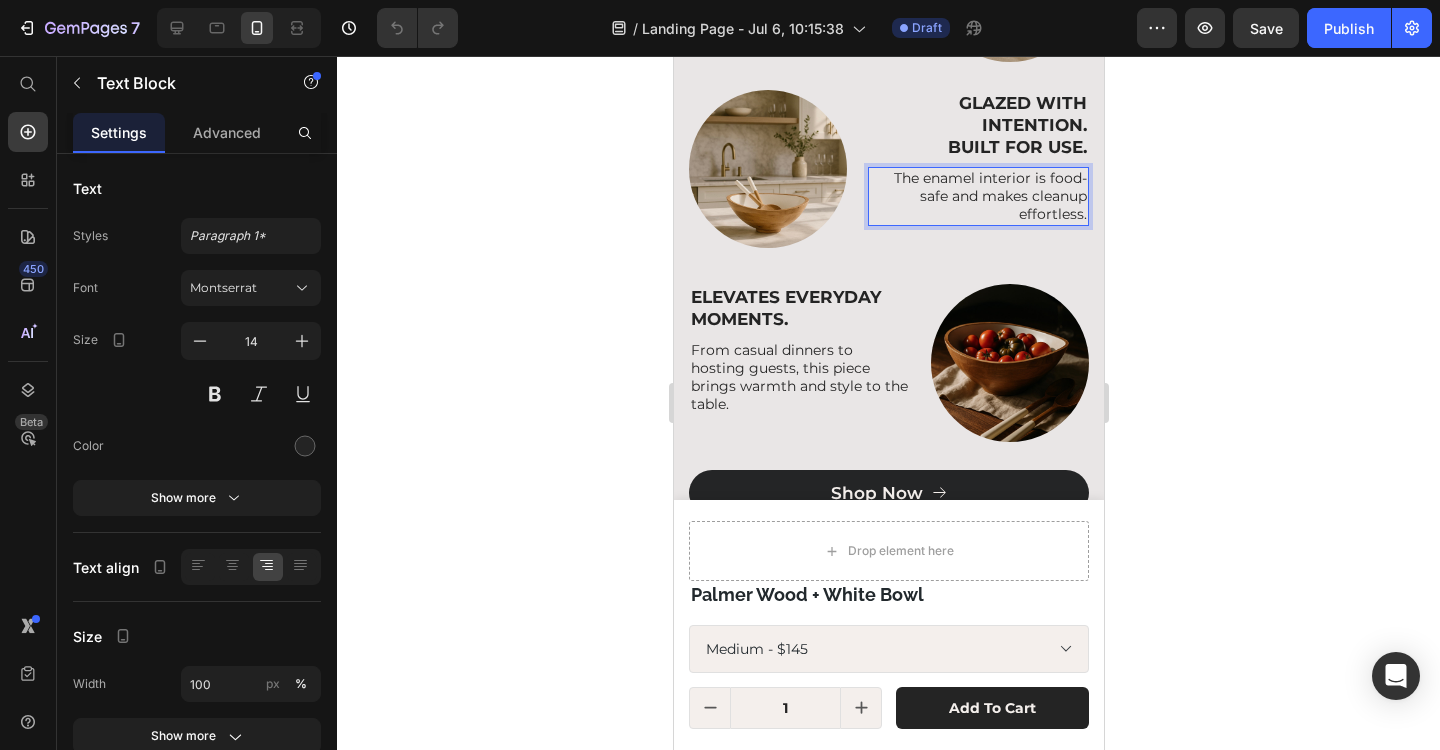 click on "The enamel interior is food-safe and makes cleanup effortless." at bounding box center [977, 196] 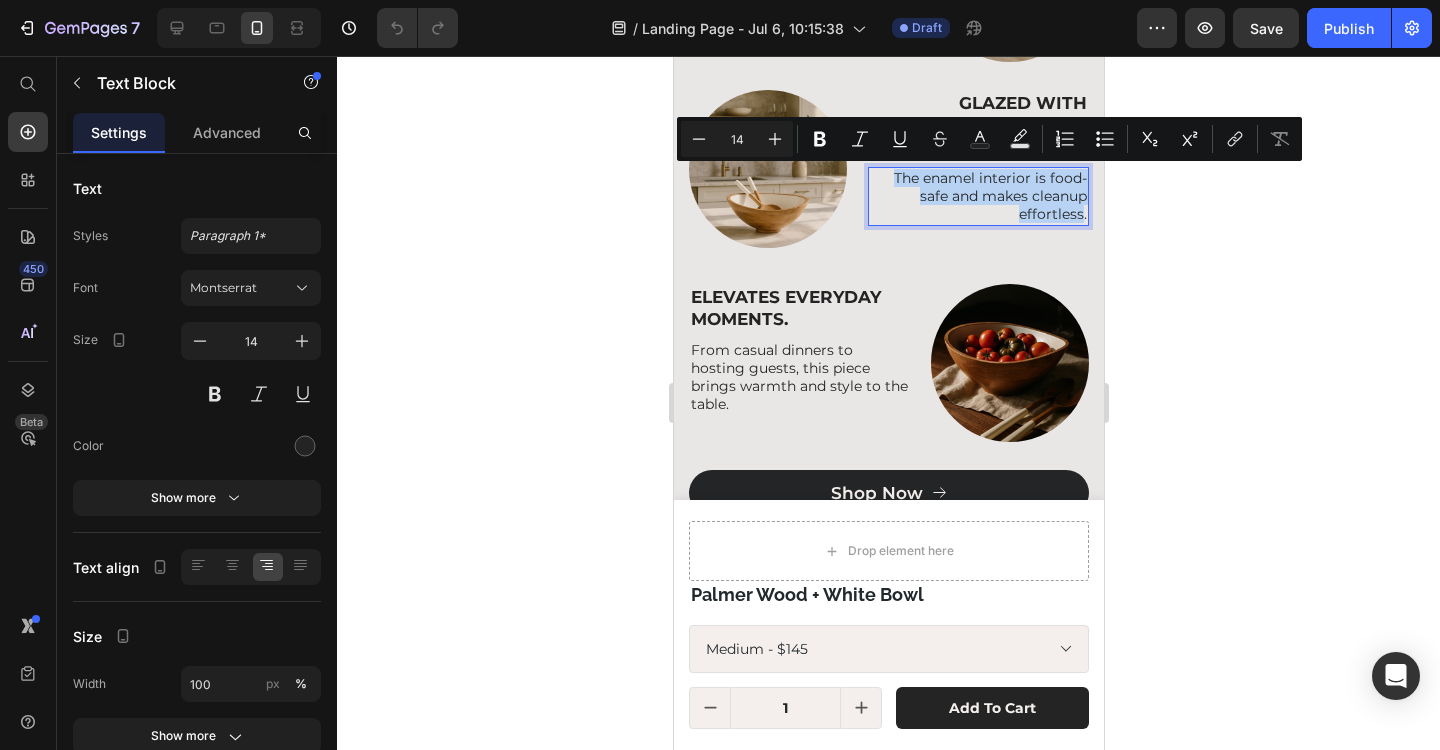 drag, startPoint x: 1084, startPoint y: 219, endPoint x: 889, endPoint y: 171, distance: 200.82082 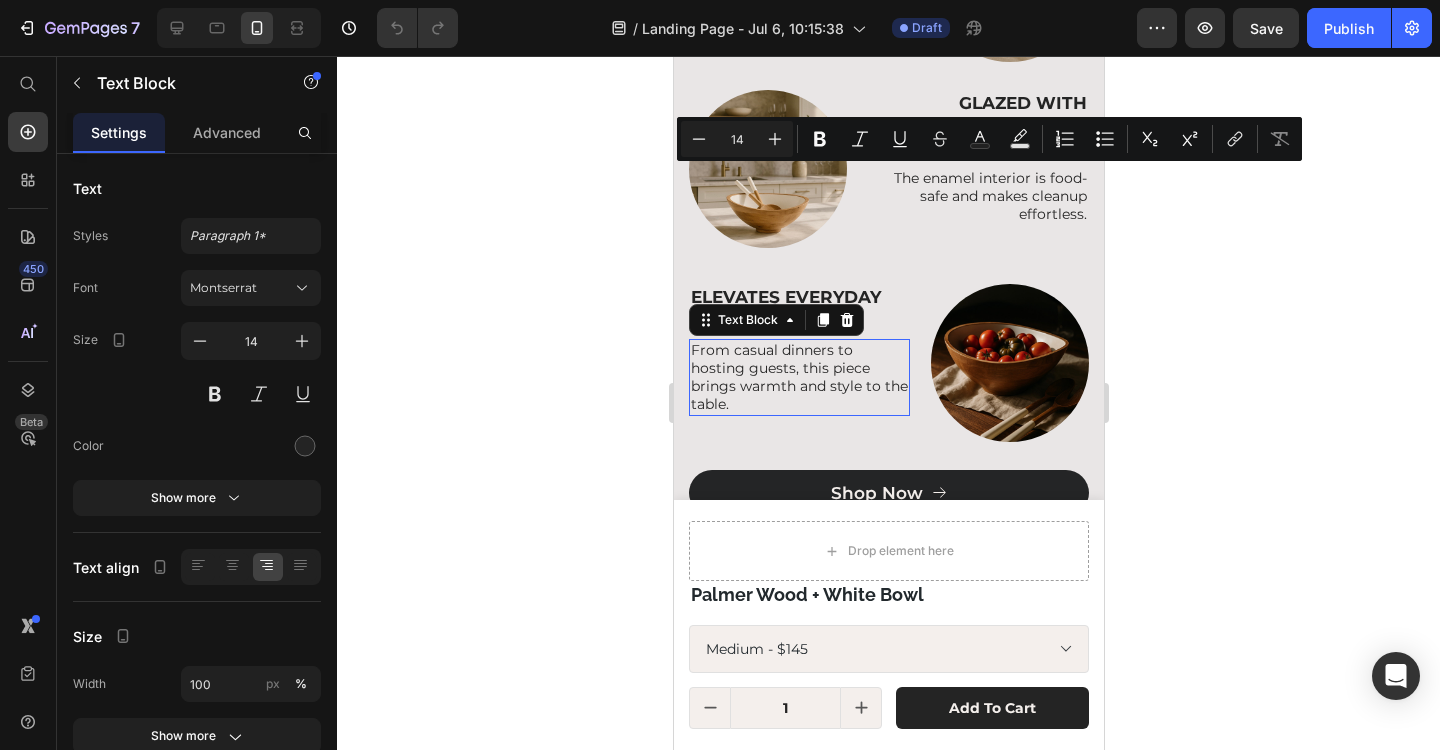 click on "From casual dinners to hosting guests, this piece brings warmth and style to the table." at bounding box center [798, 377] 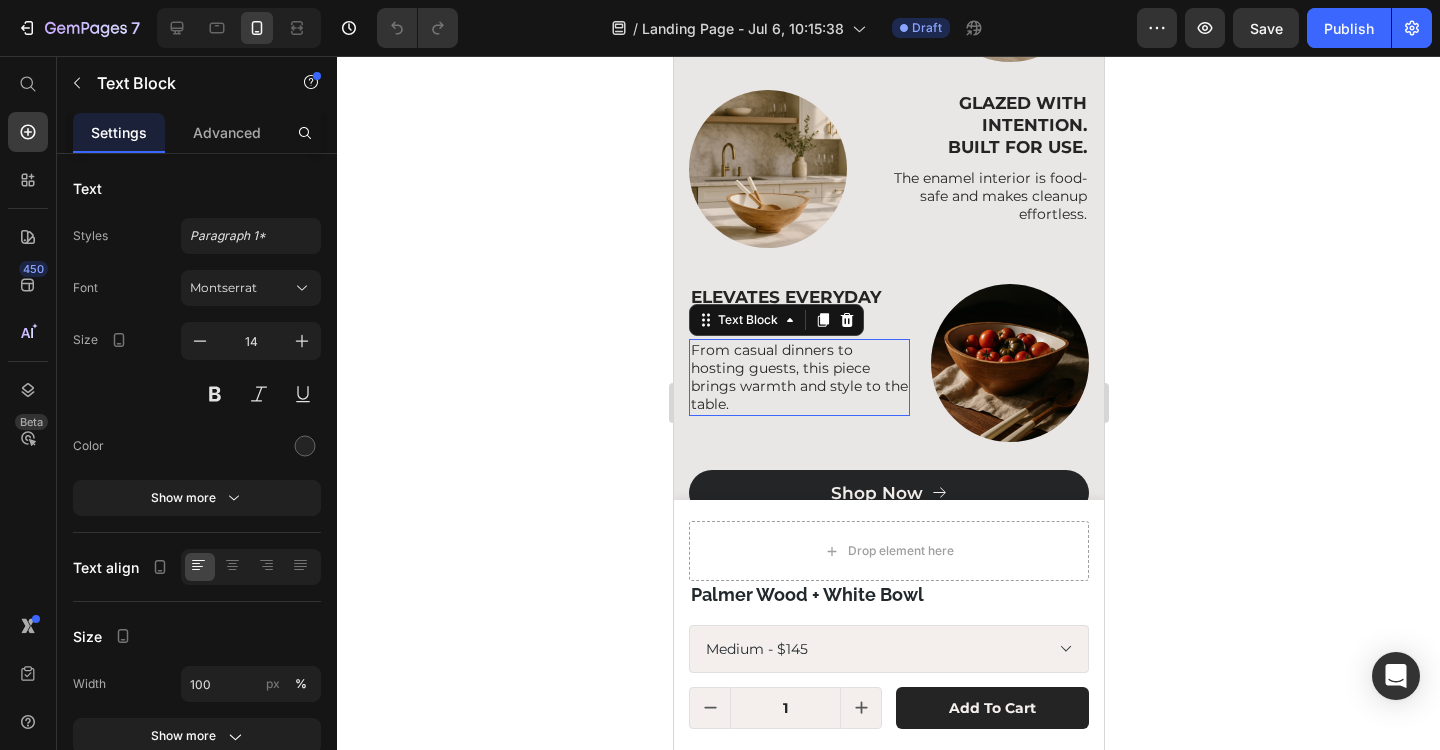 click on "From casual dinners to hosting guests, this piece brings warmth and style to the table." at bounding box center (798, 377) 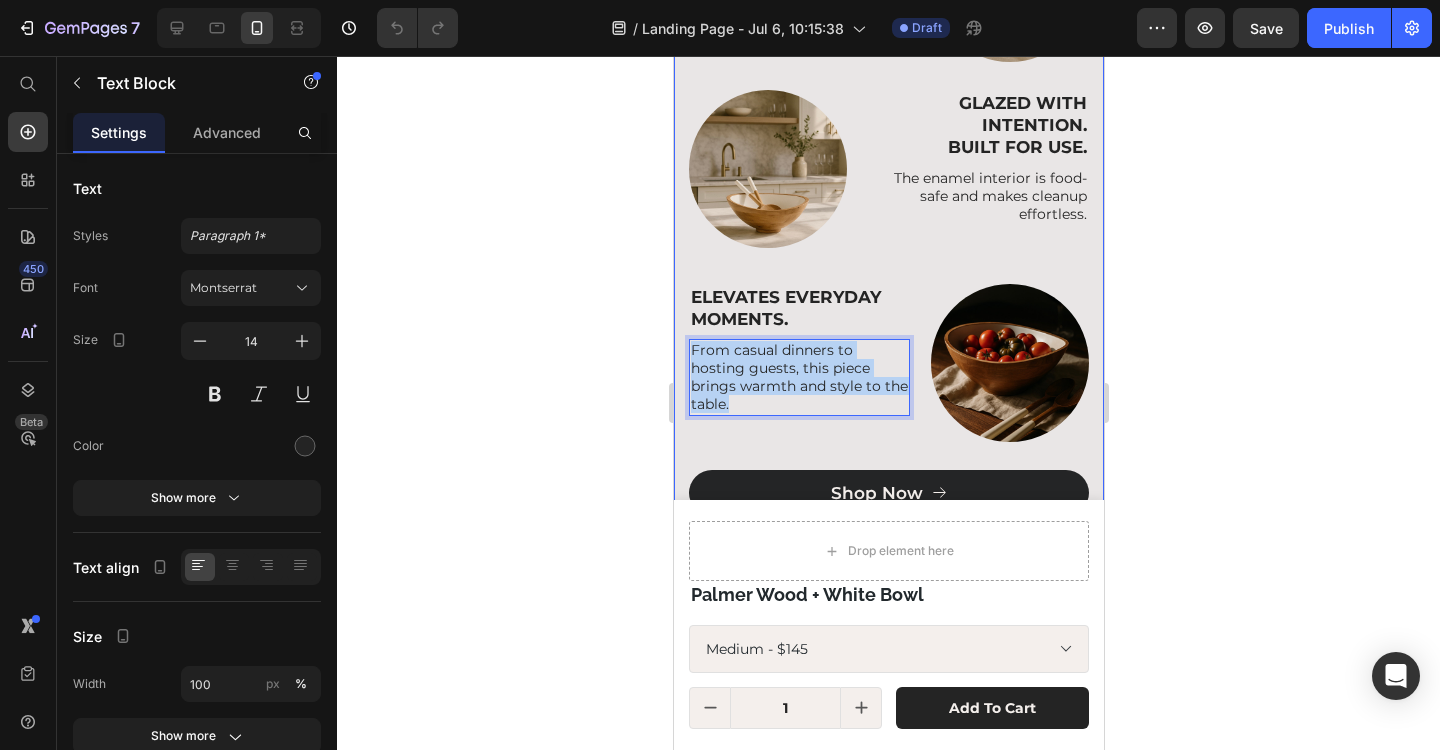 drag, startPoint x: 737, startPoint y: 407, endPoint x: 681, endPoint y: 342, distance: 85.79627 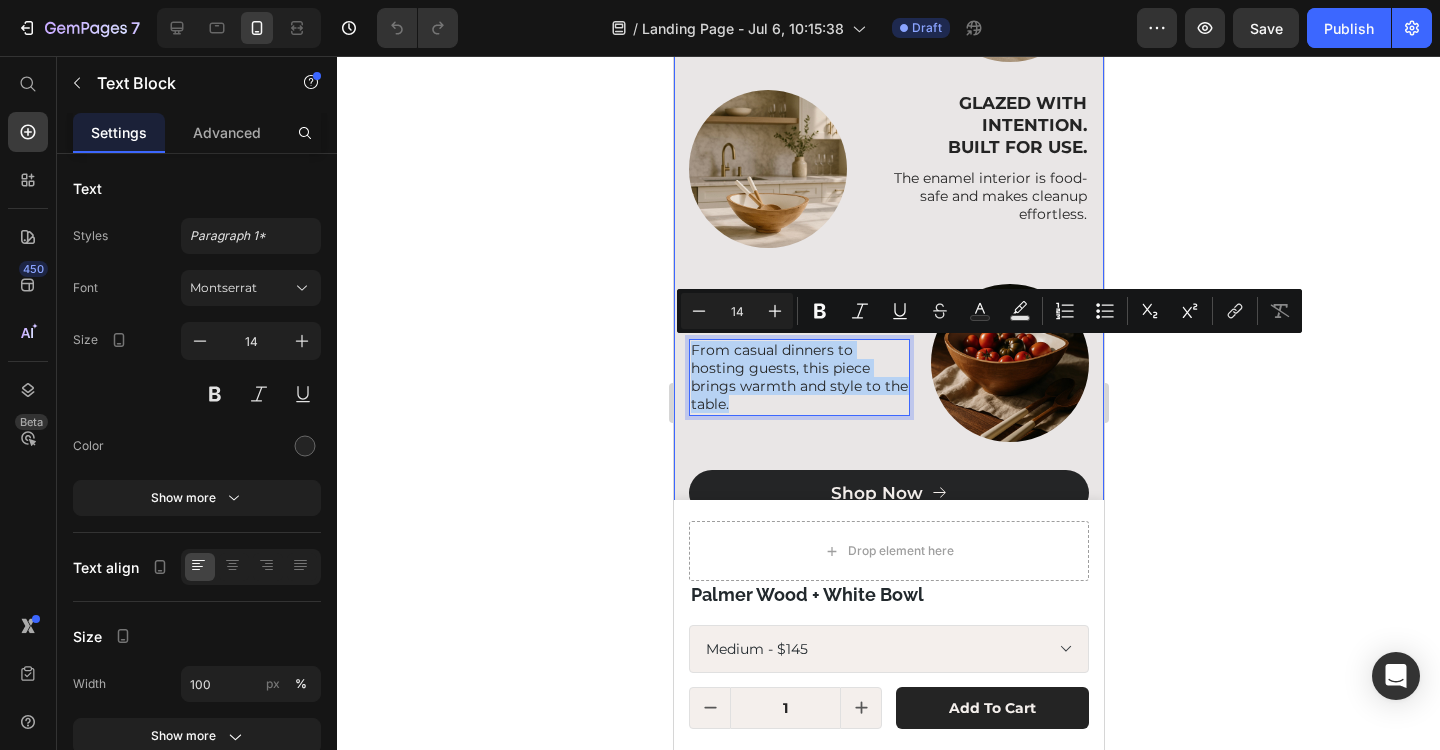 copy on "From casual dinners to hosting guests, this piece brings warmth and style to the table." 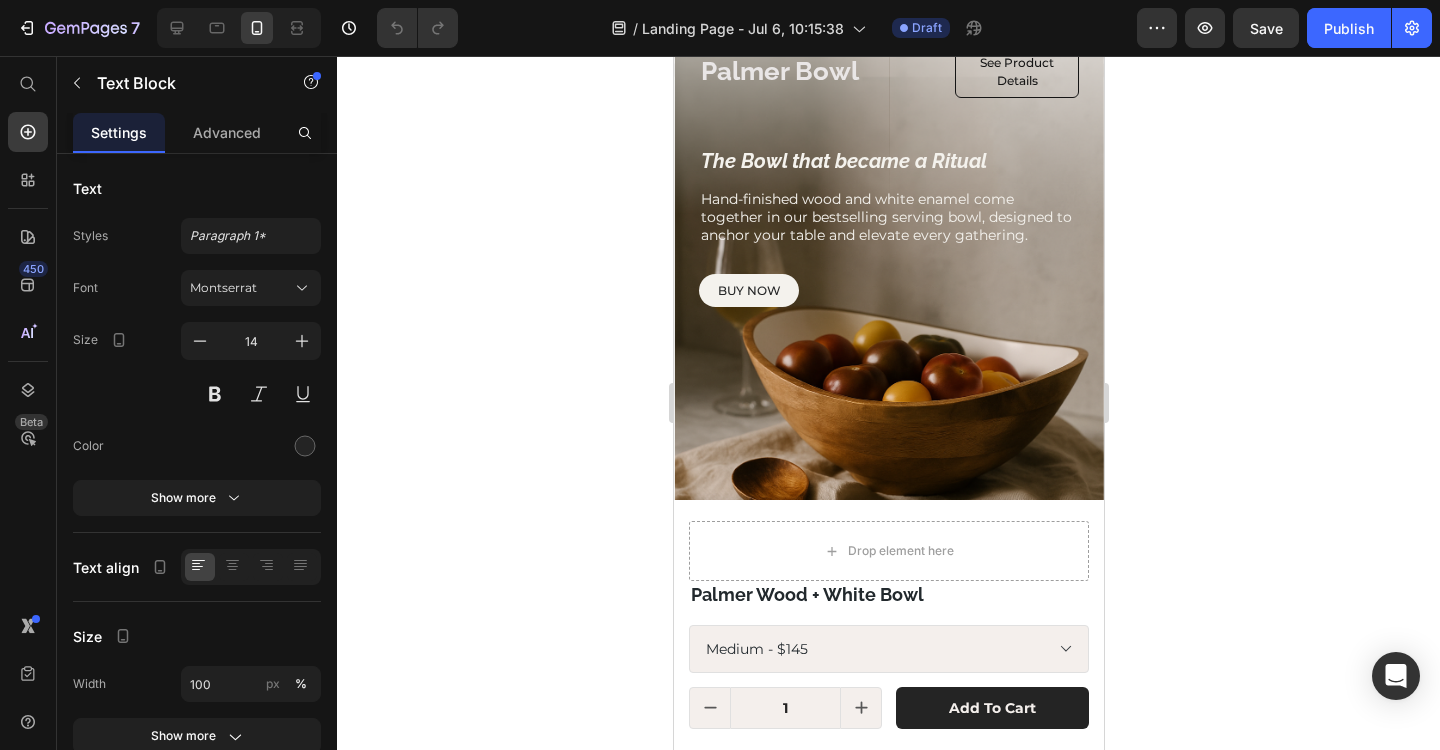 scroll, scrollTop: 23, scrollLeft: 0, axis: vertical 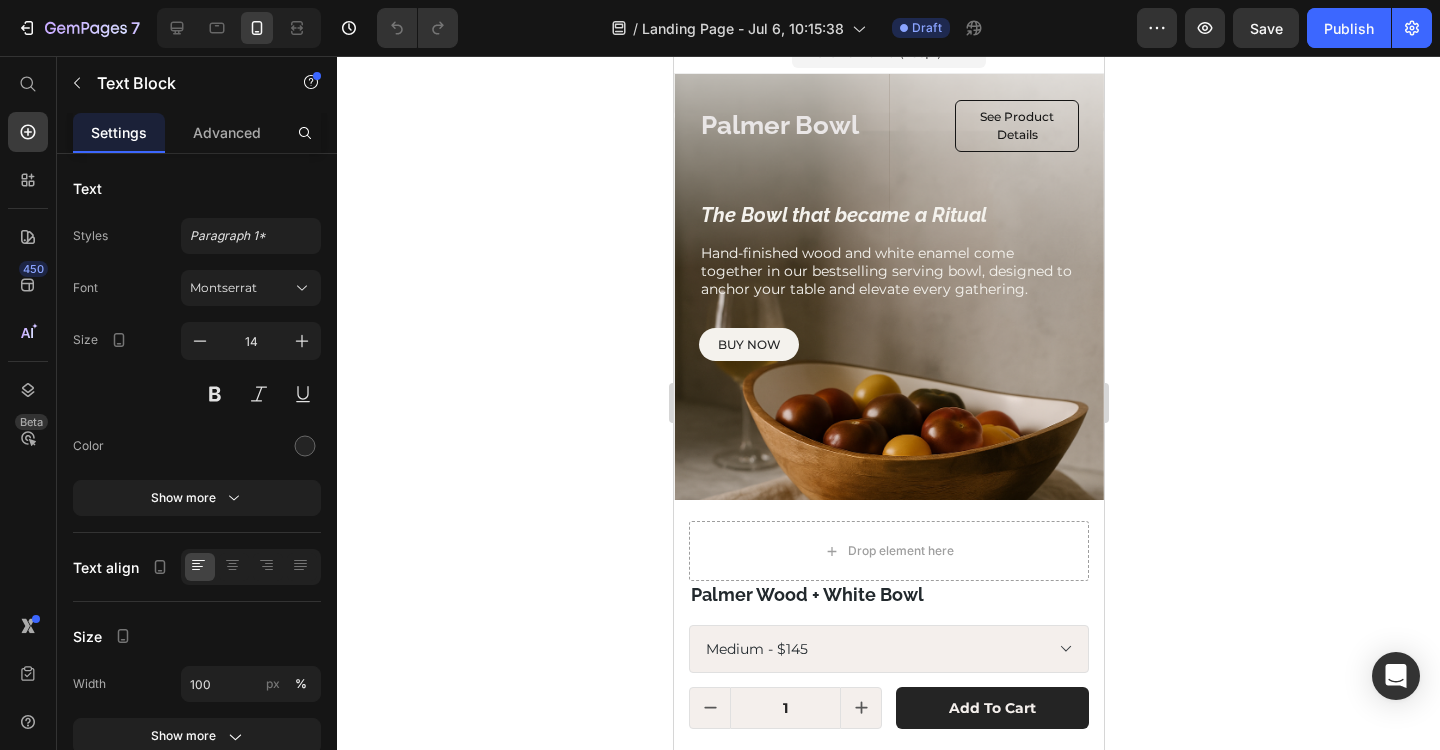 click 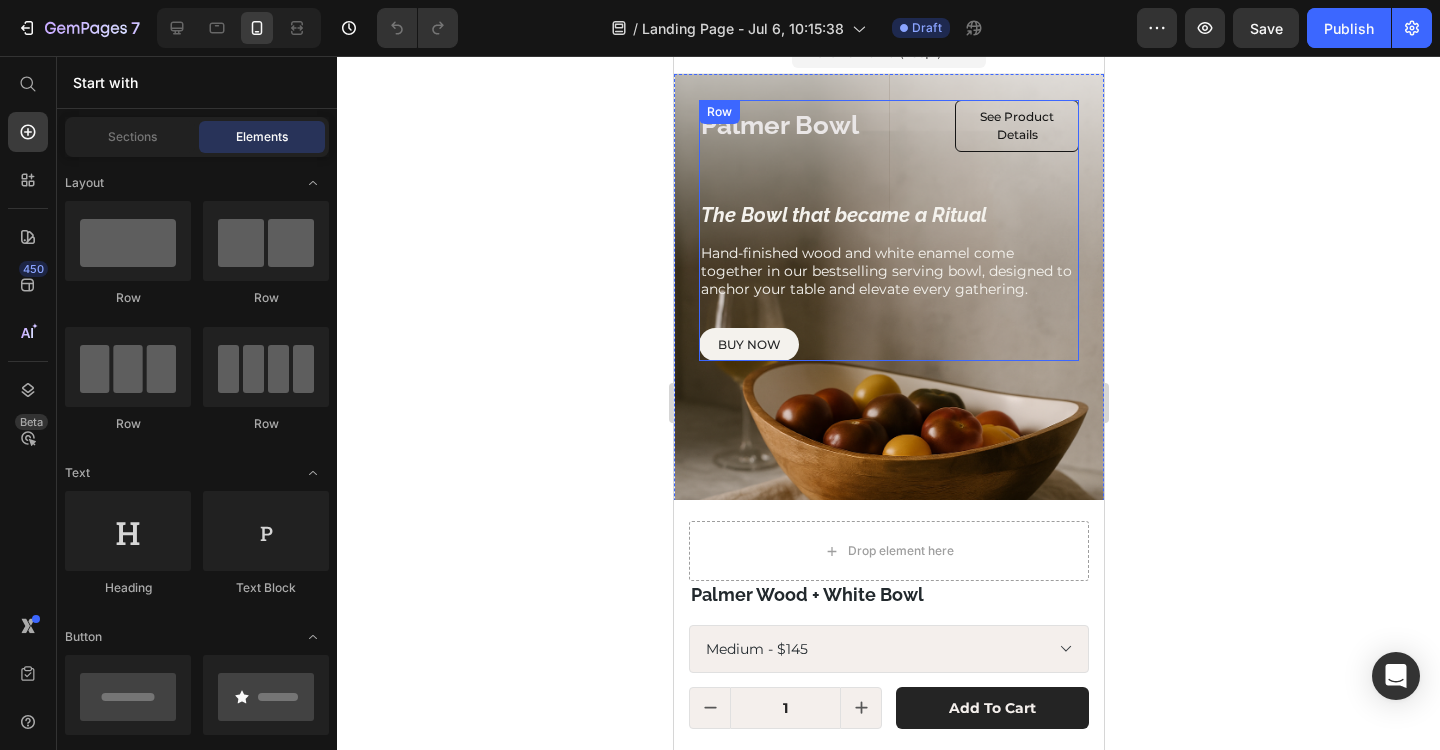 scroll, scrollTop: 0, scrollLeft: 0, axis: both 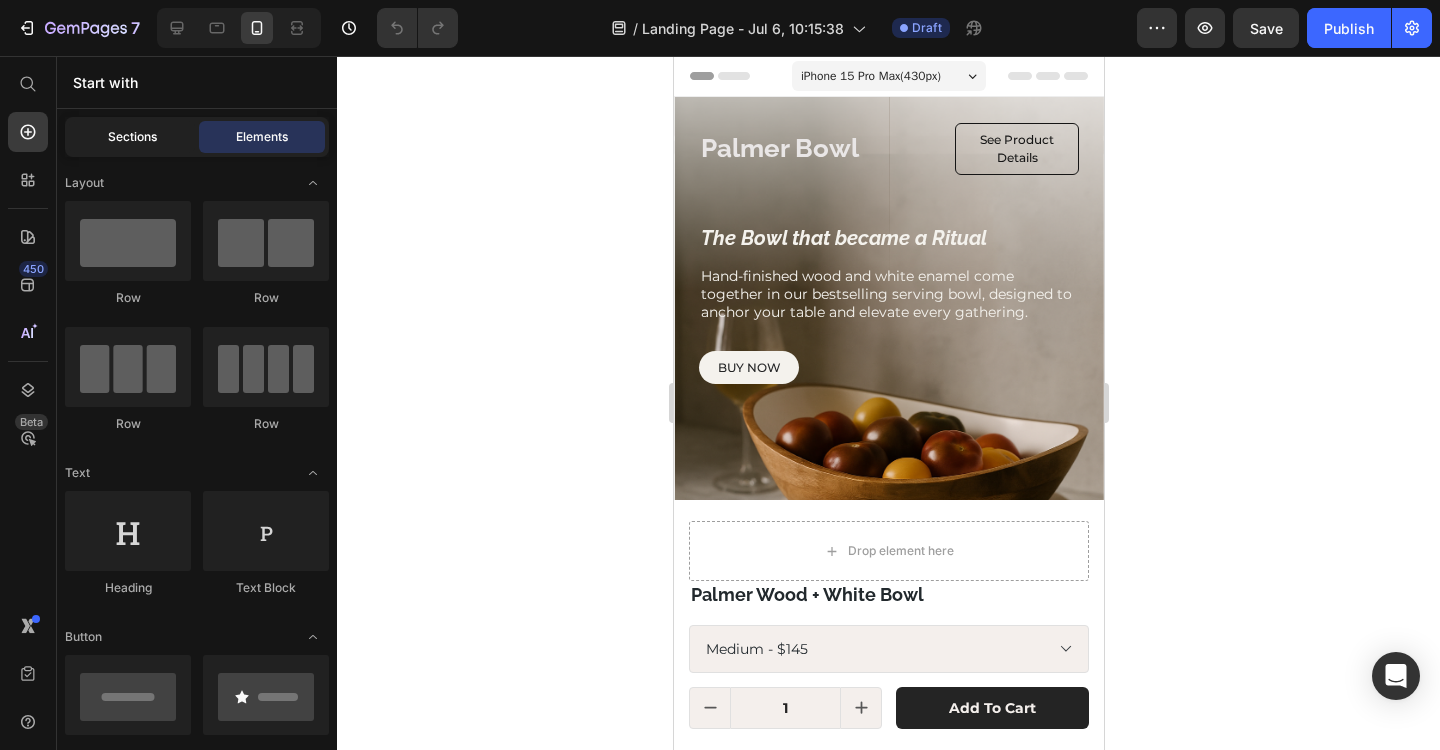 click on "Sections" at bounding box center [132, 137] 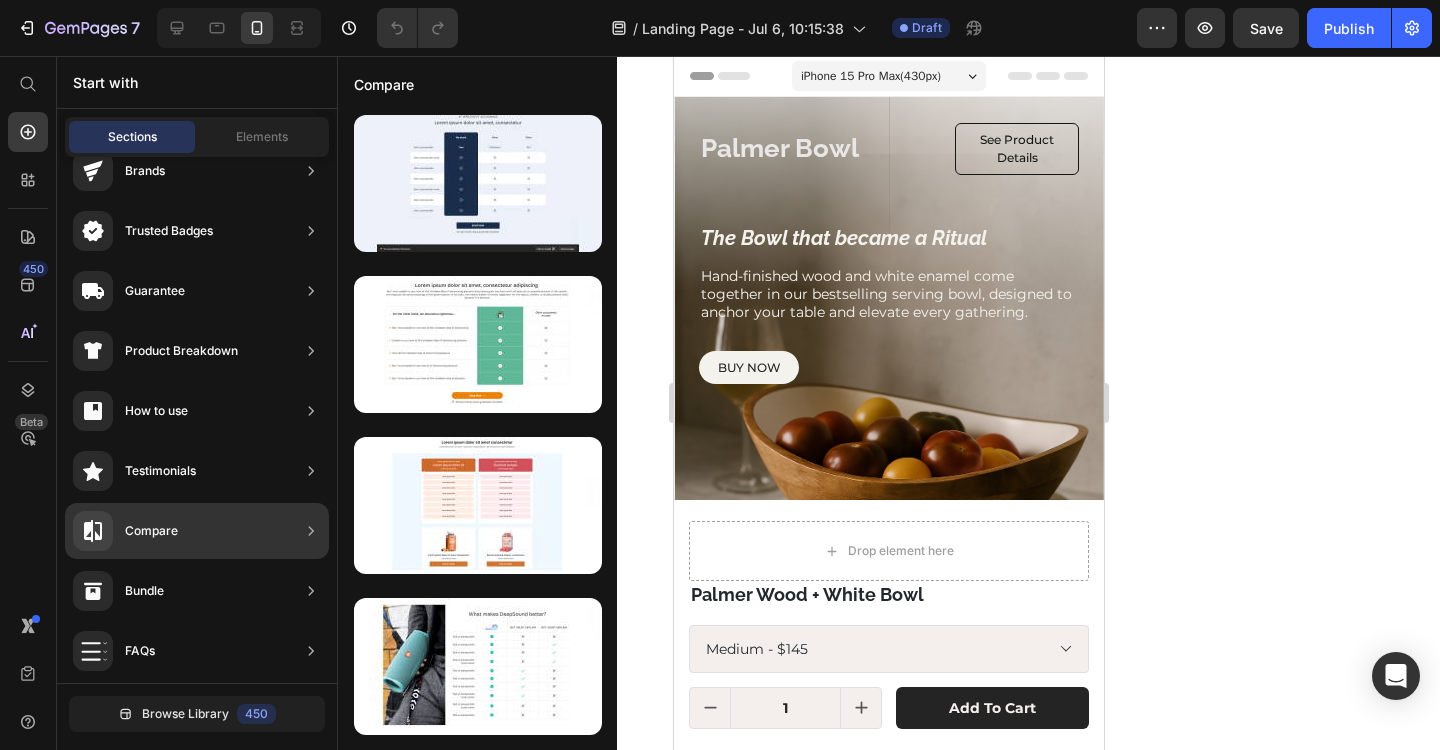 scroll, scrollTop: 0, scrollLeft: 0, axis: both 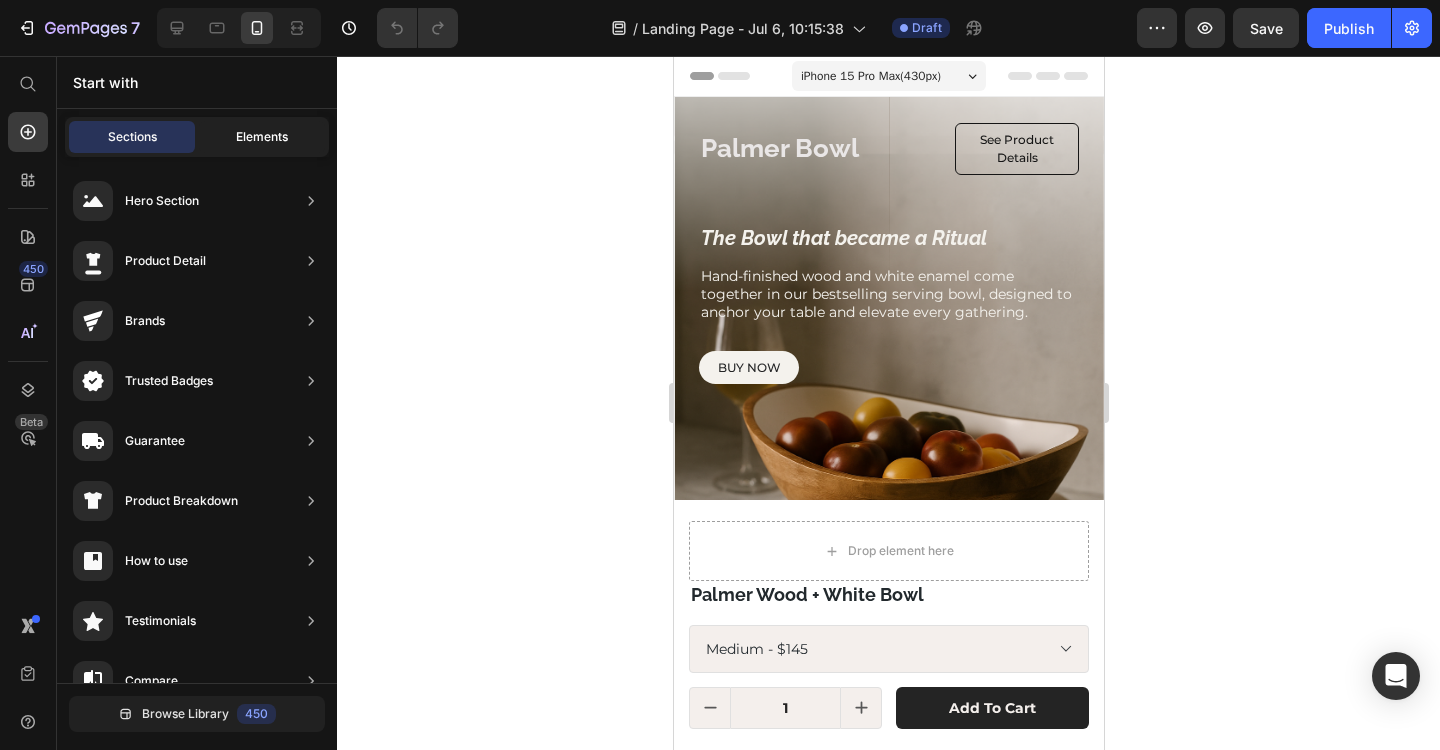 click on "Elements" at bounding box center [262, 137] 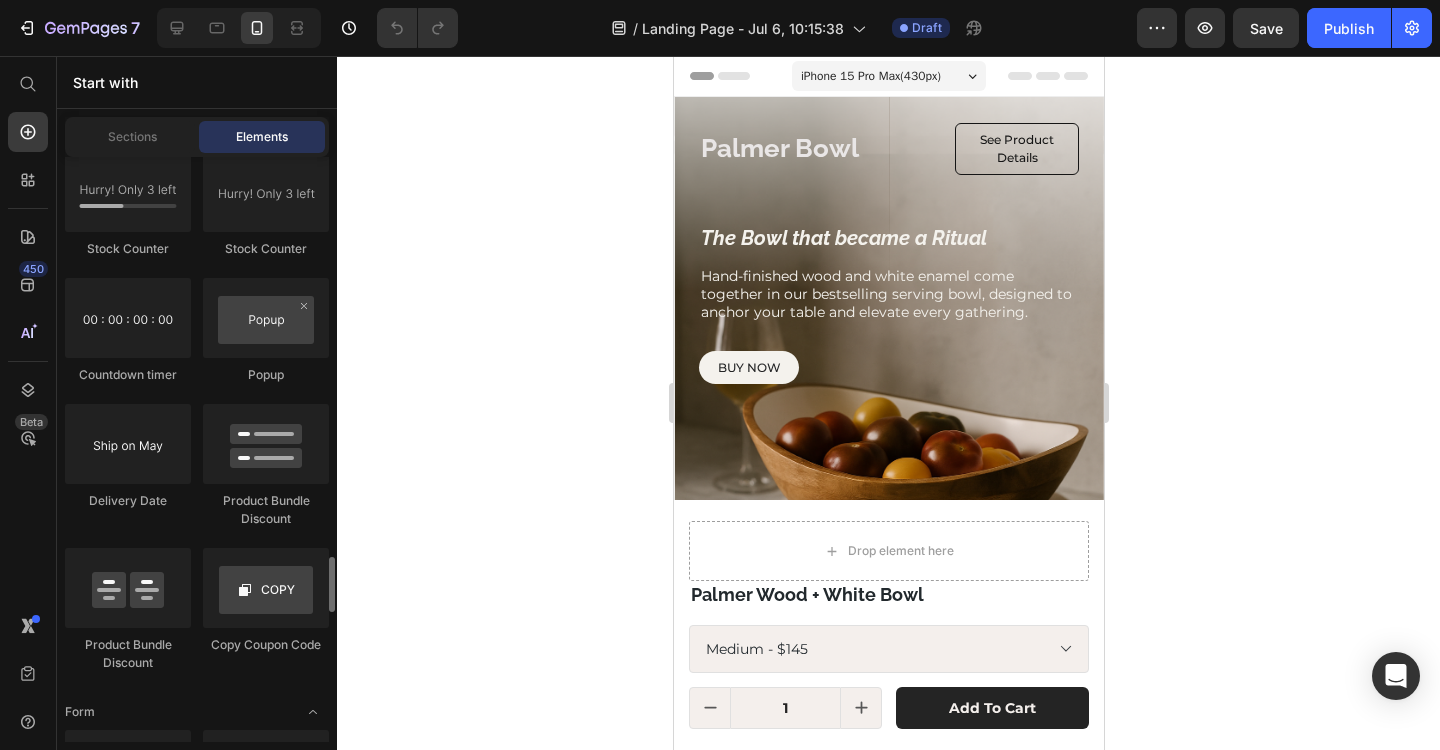 scroll, scrollTop: 4265, scrollLeft: 0, axis: vertical 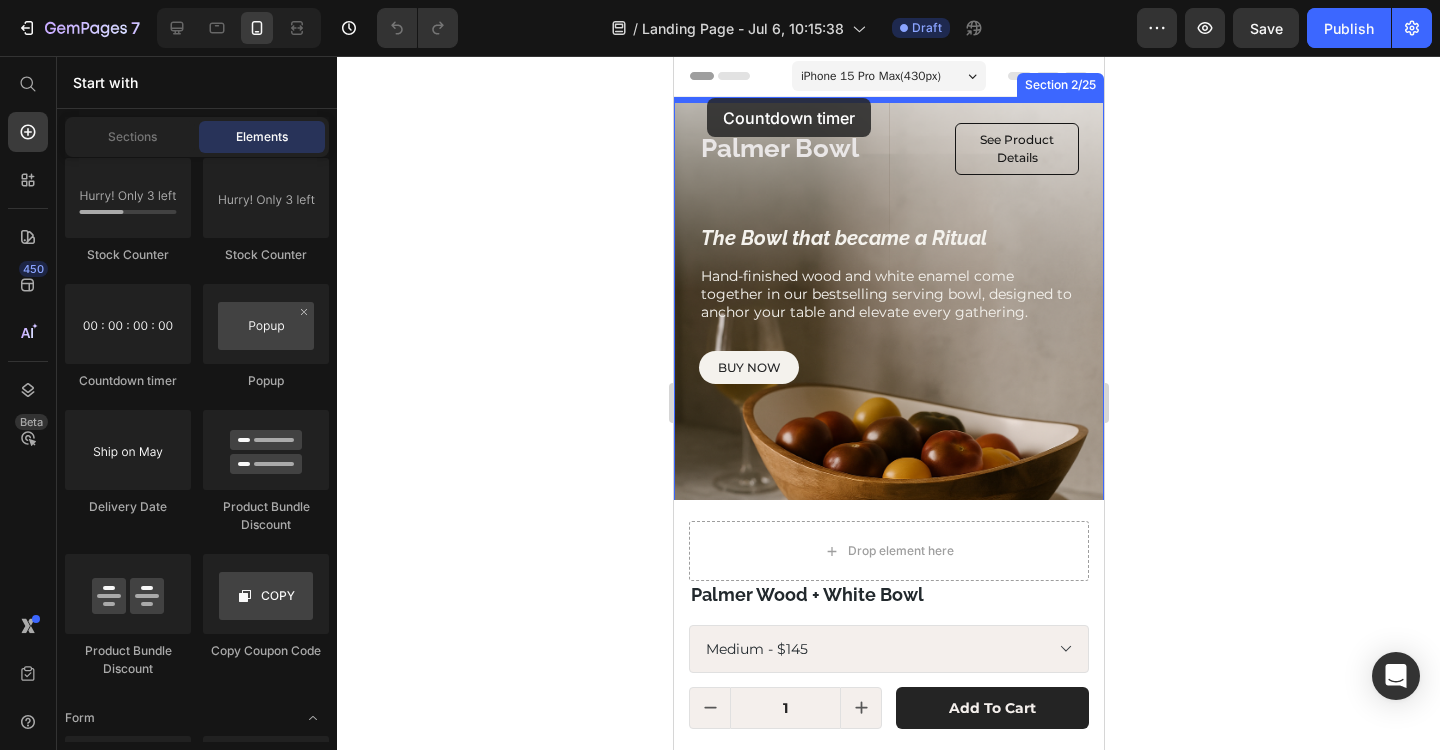 drag, startPoint x: 817, startPoint y: 379, endPoint x: 706, endPoint y: 98, distance: 302.12912 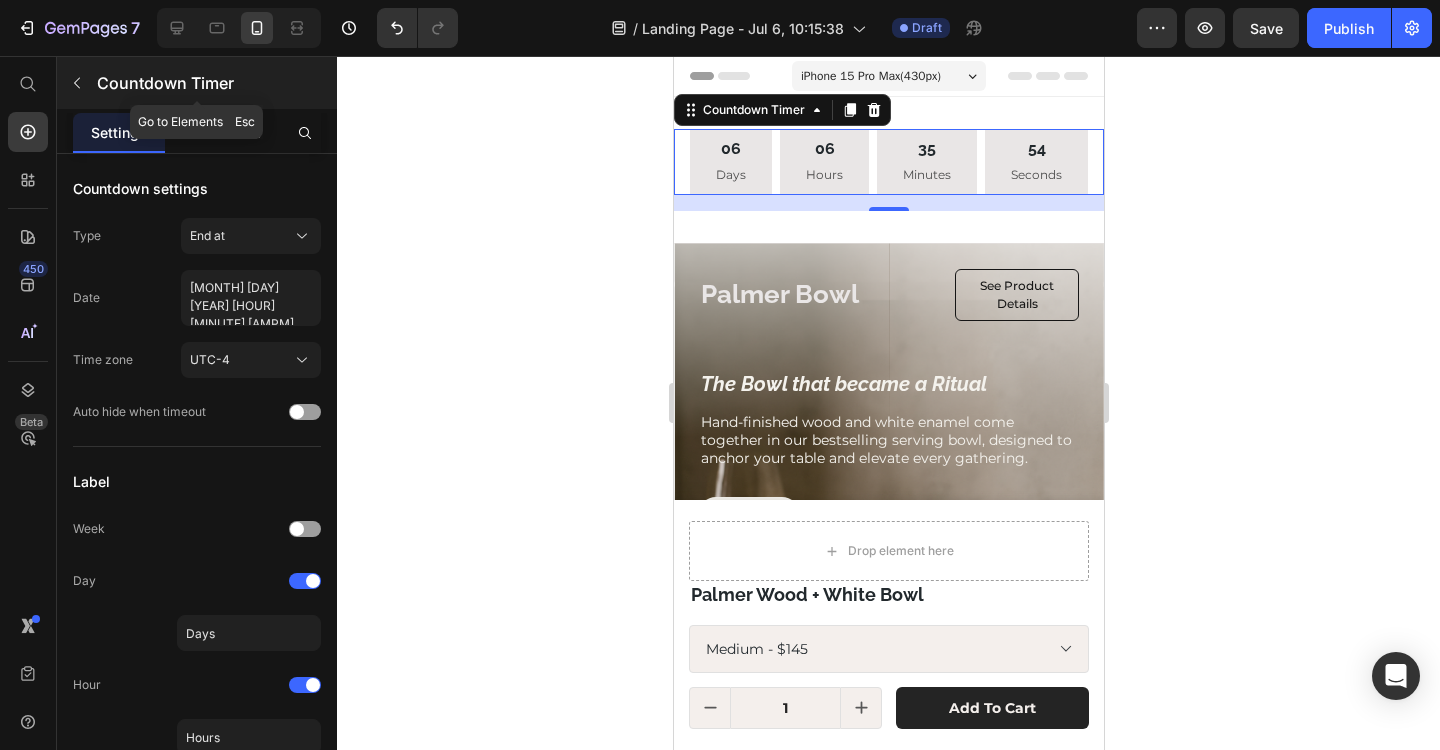 click 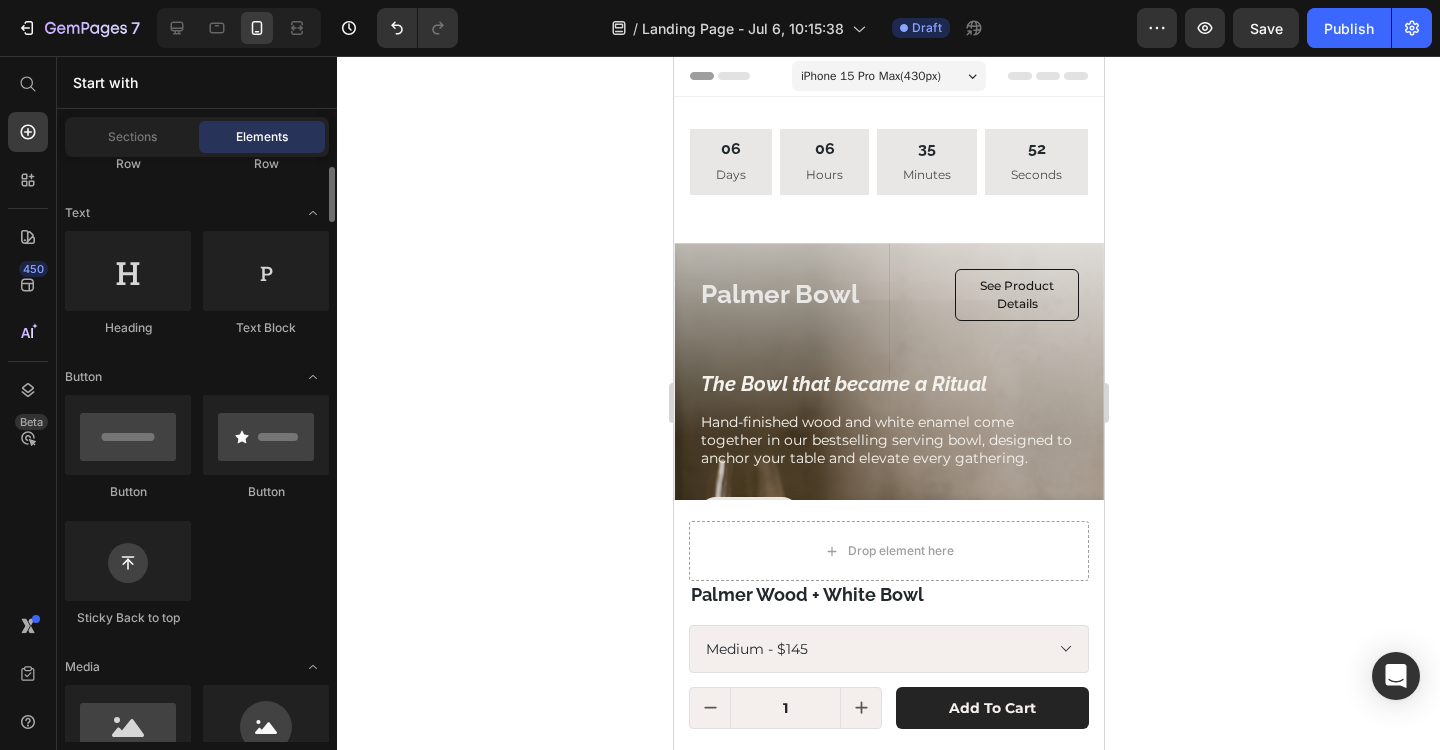 scroll, scrollTop: 0, scrollLeft: 0, axis: both 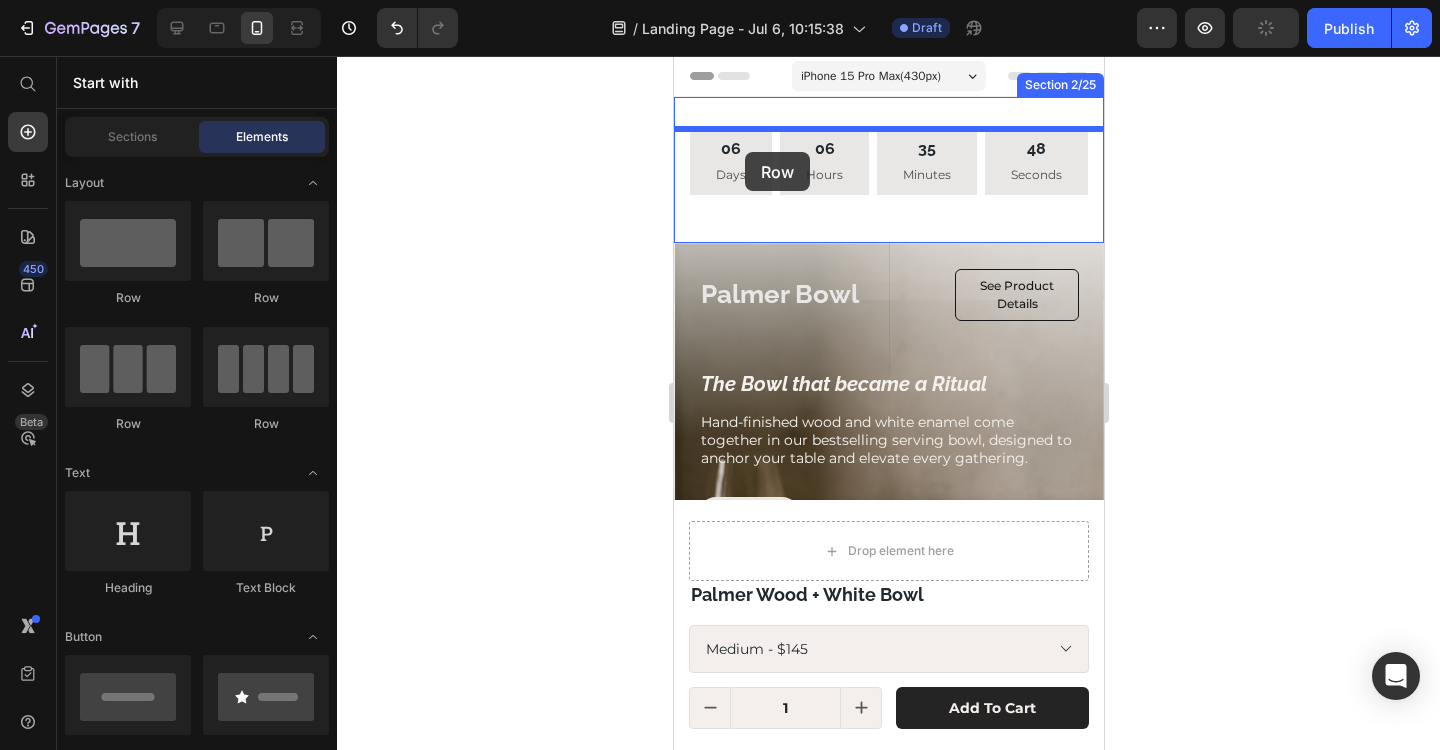 drag, startPoint x: 955, startPoint y: 315, endPoint x: 744, endPoint y: 152, distance: 266.62708 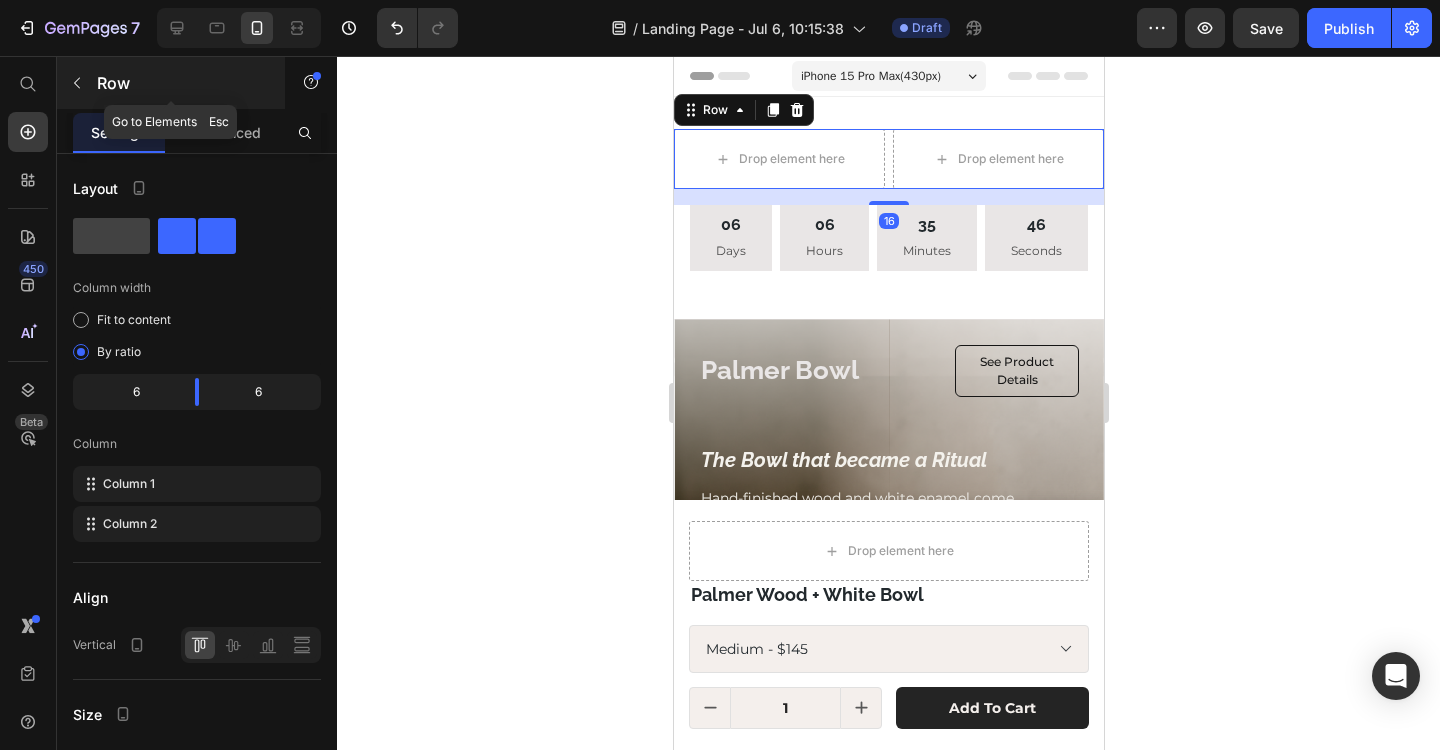 click at bounding box center [77, 83] 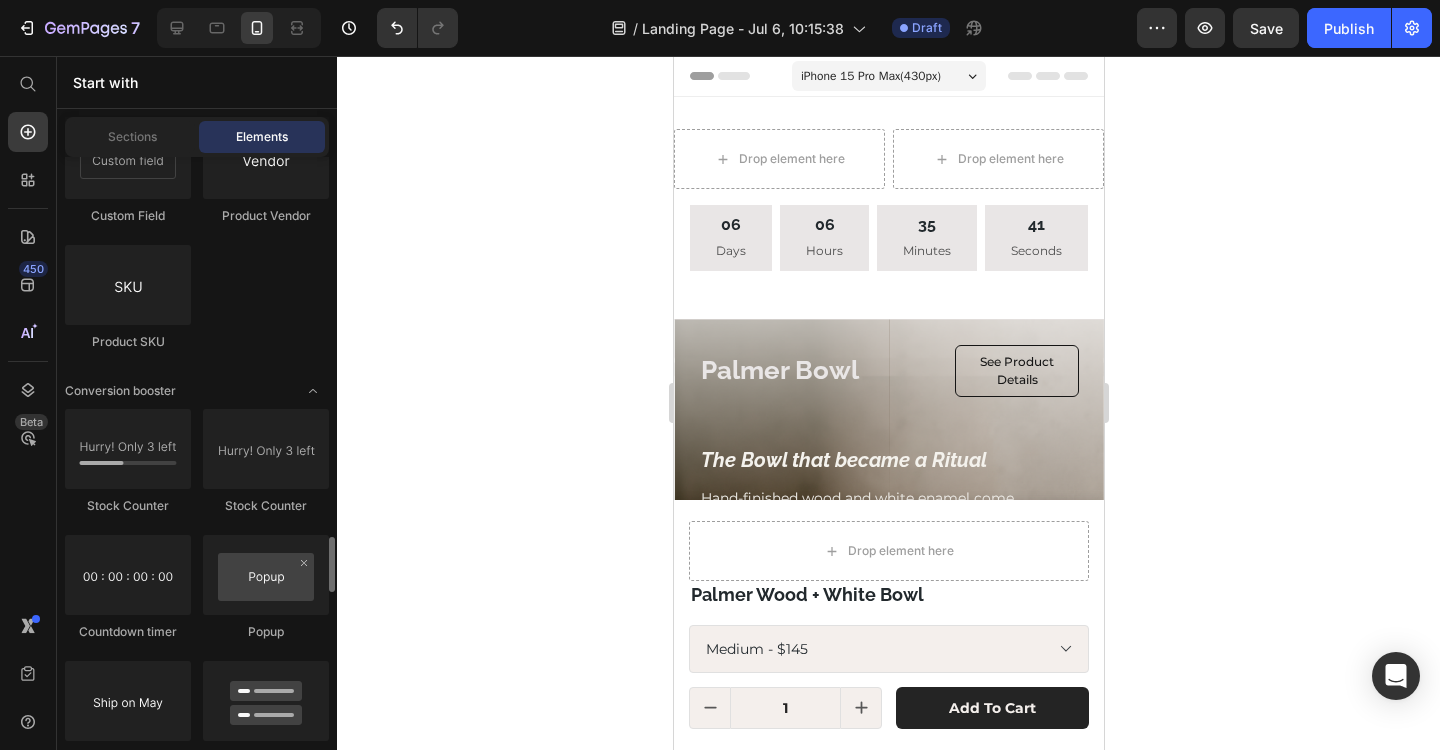 scroll, scrollTop: 3974, scrollLeft: 0, axis: vertical 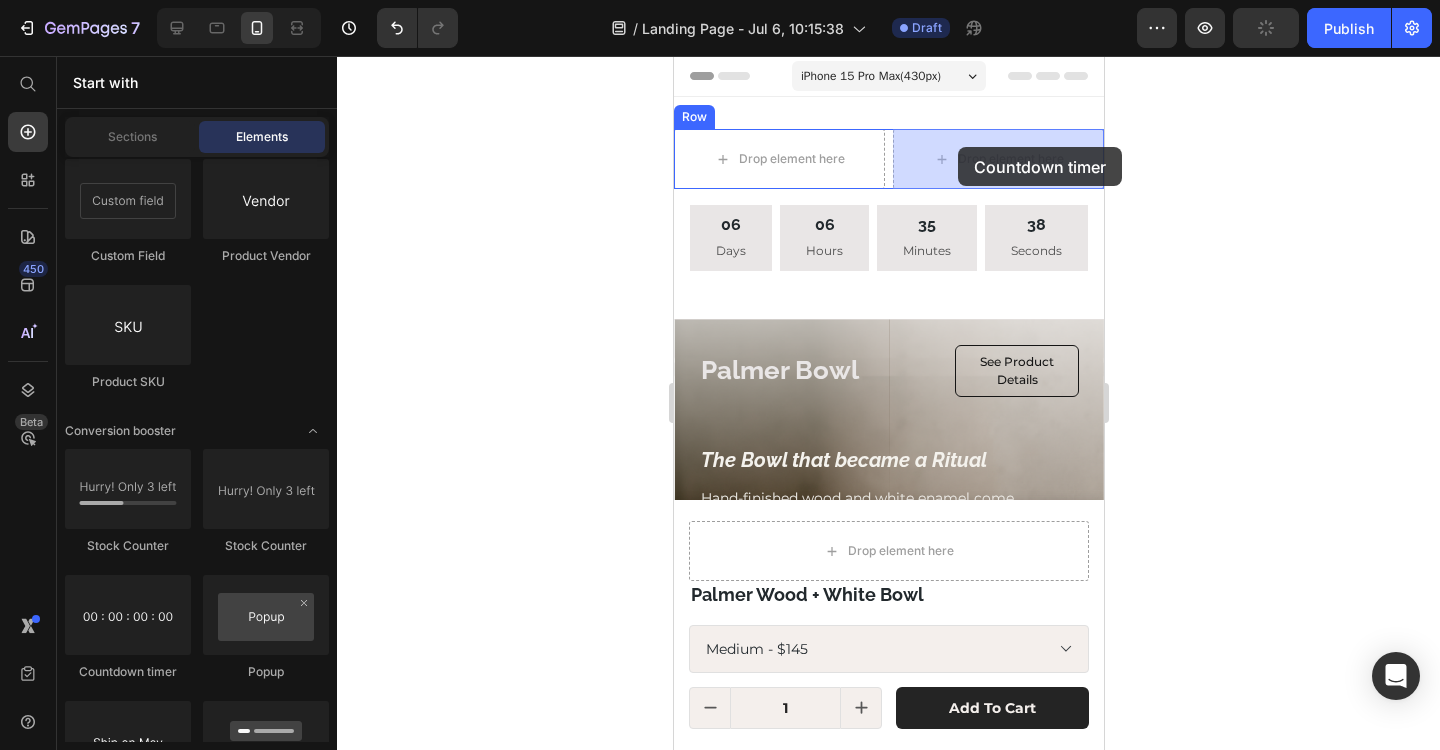 drag, startPoint x: 823, startPoint y: 689, endPoint x: 957, endPoint y: 147, distance: 558.3189 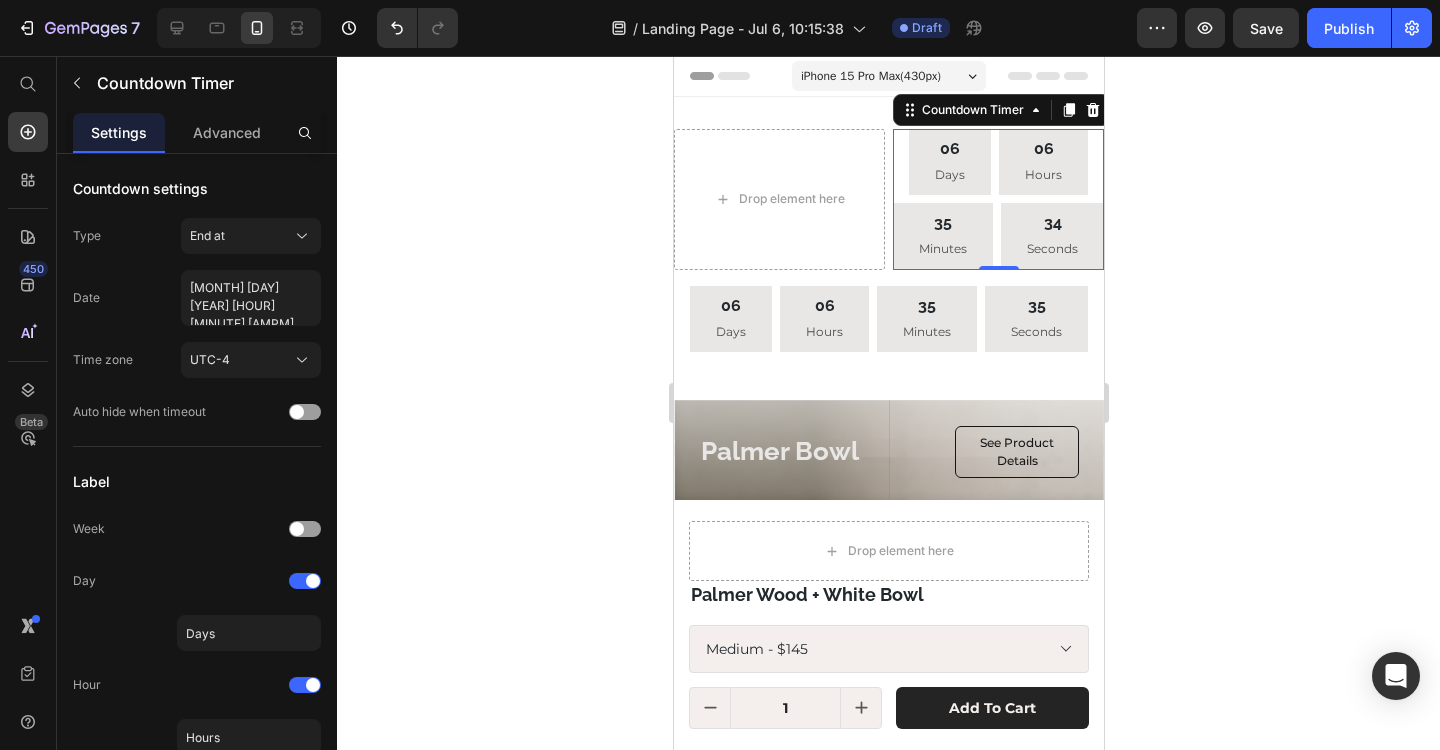 click 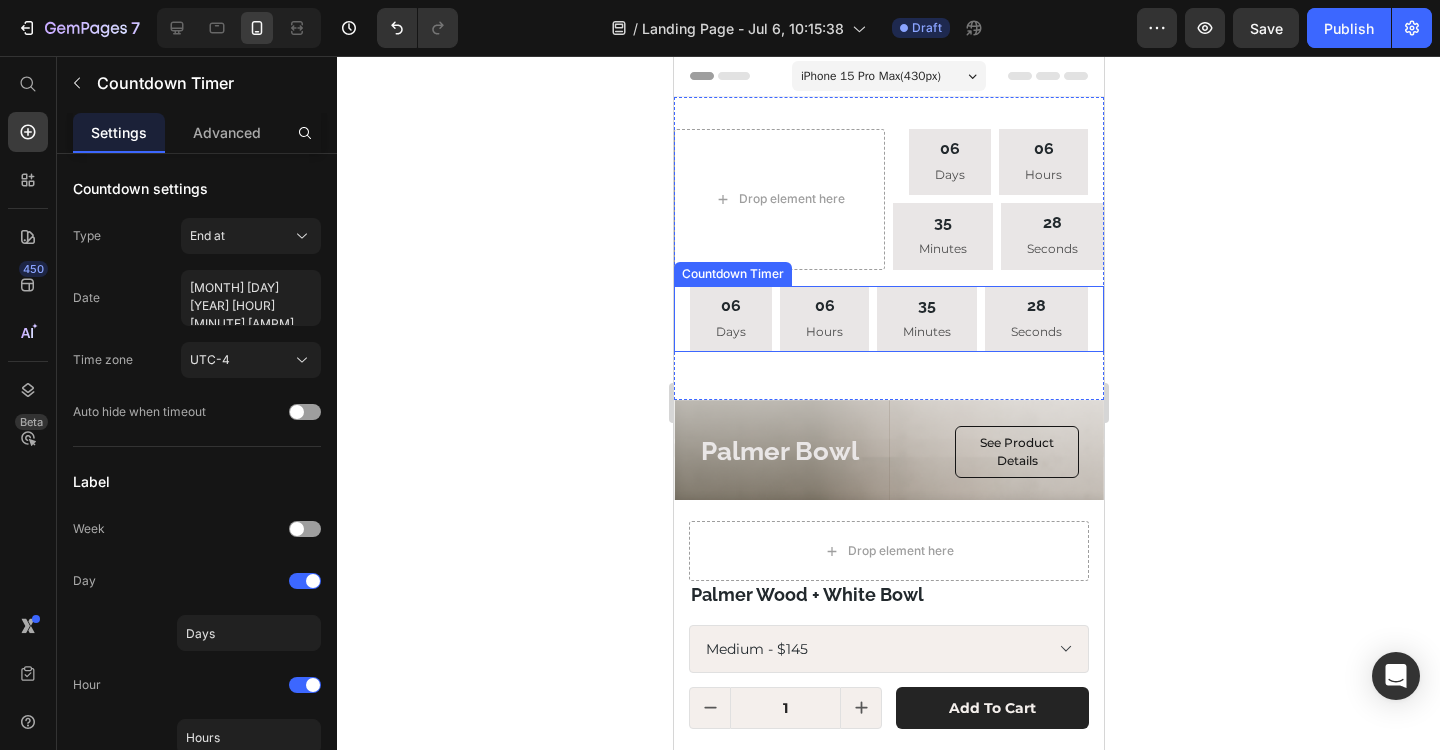 click on "06 Hours" at bounding box center [823, 319] 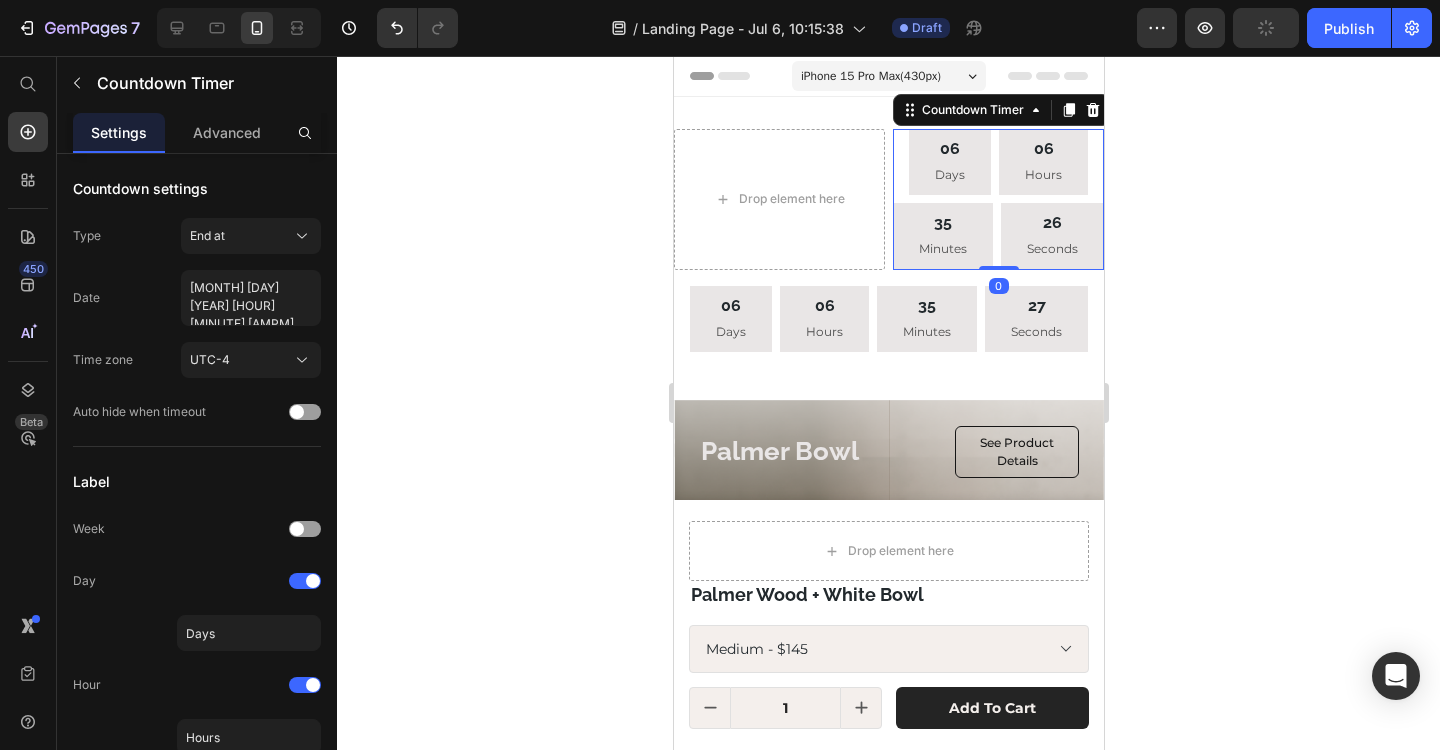 click on "35" at bounding box center (942, 223) 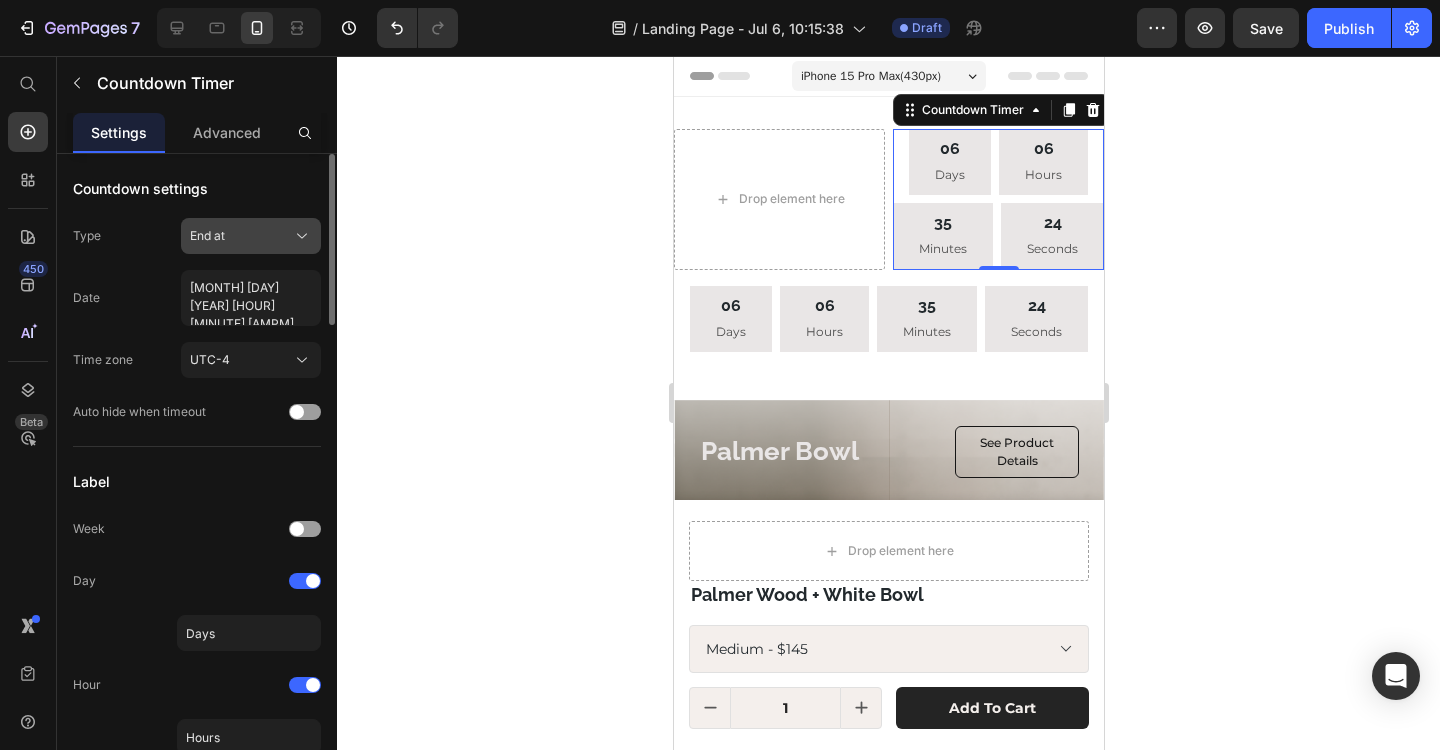 click on "End at" 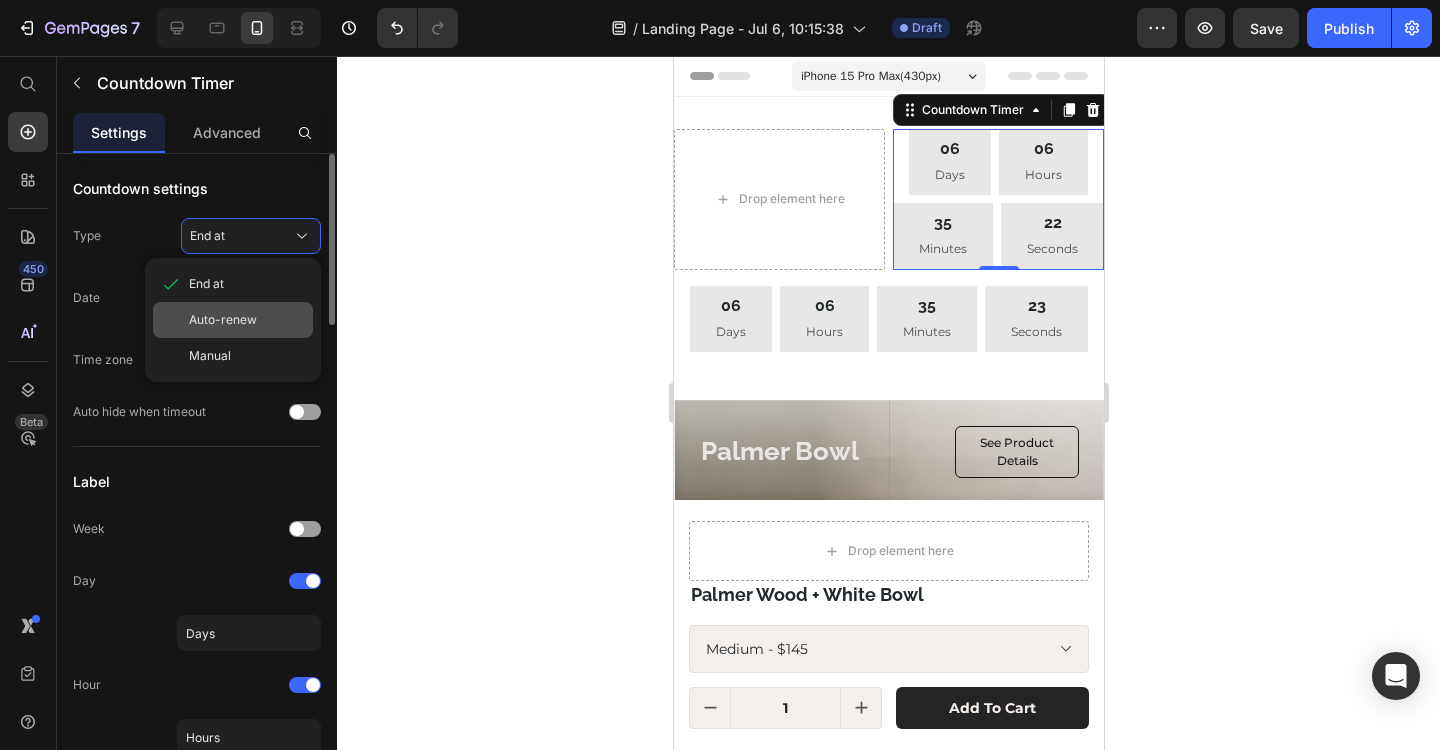 click on "Auto-renew" at bounding box center (223, 320) 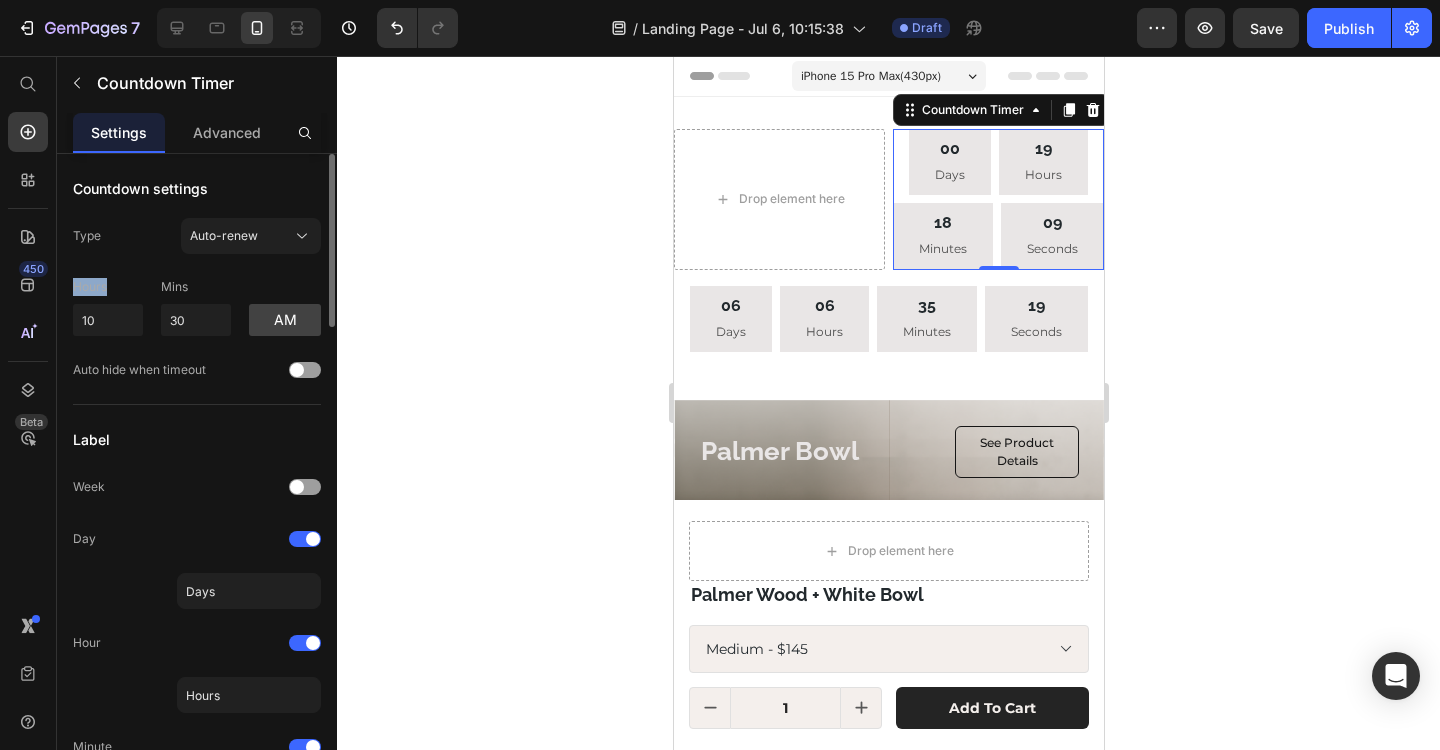 drag, startPoint x: 143, startPoint y: 327, endPoint x: 59, endPoint y: 321, distance: 84.21401 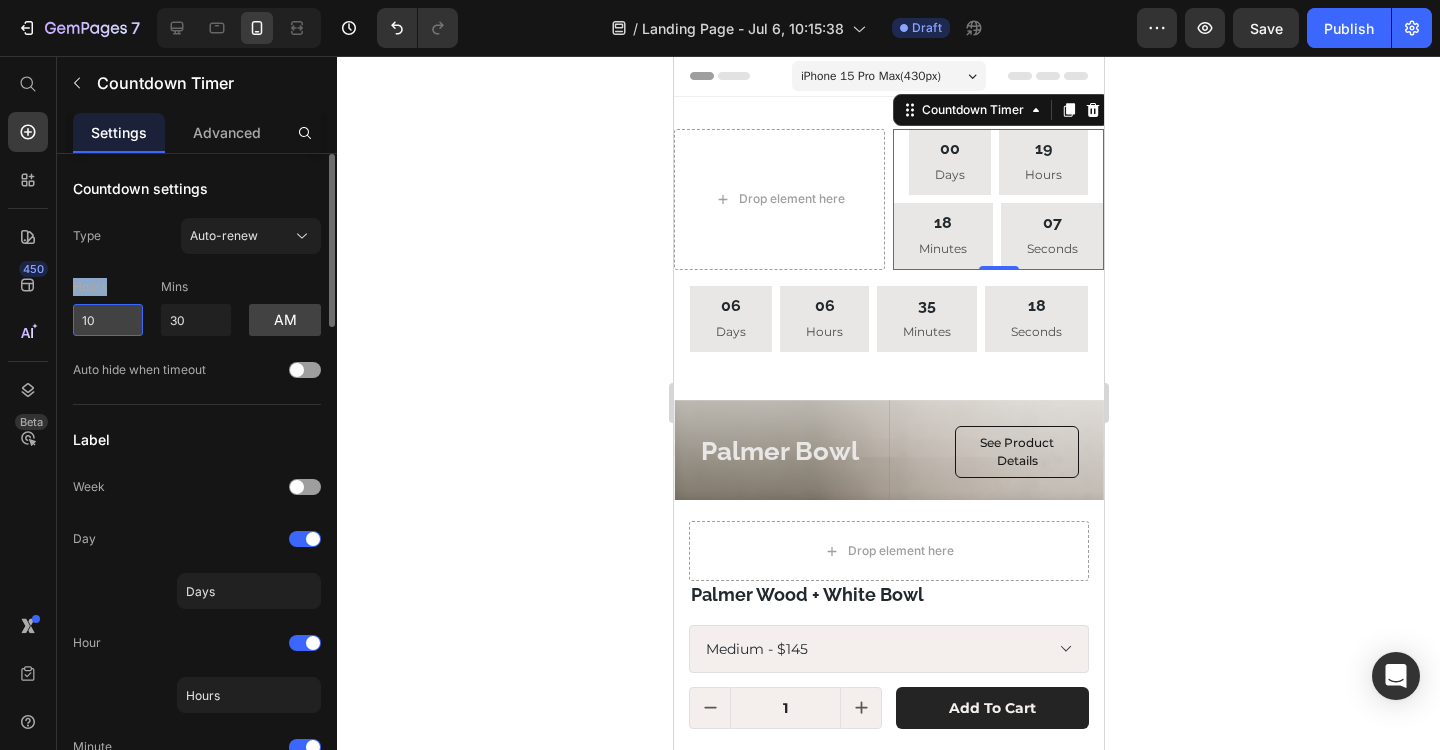 click on "10" at bounding box center (108, 320) 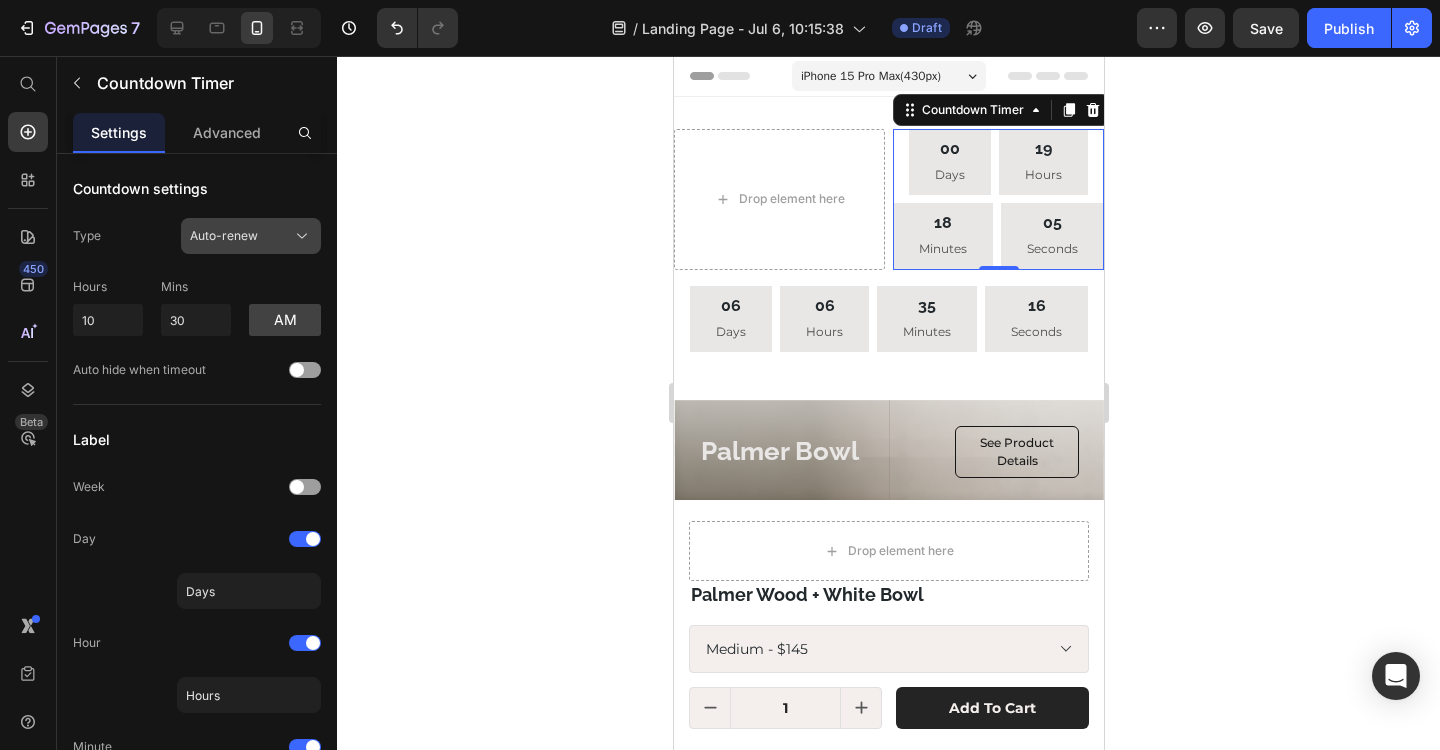 click on "Auto-renew" at bounding box center [224, 236] 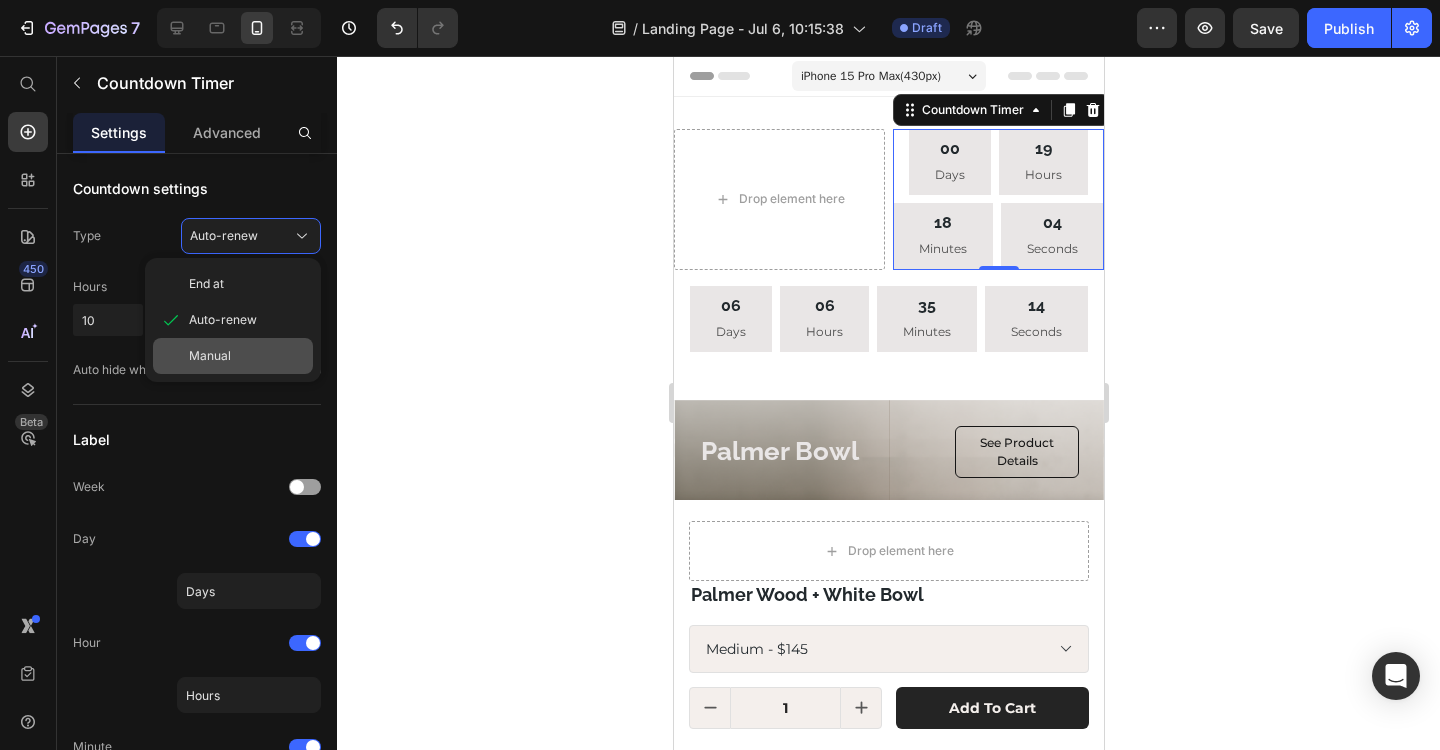 click on "Manual" at bounding box center [210, 356] 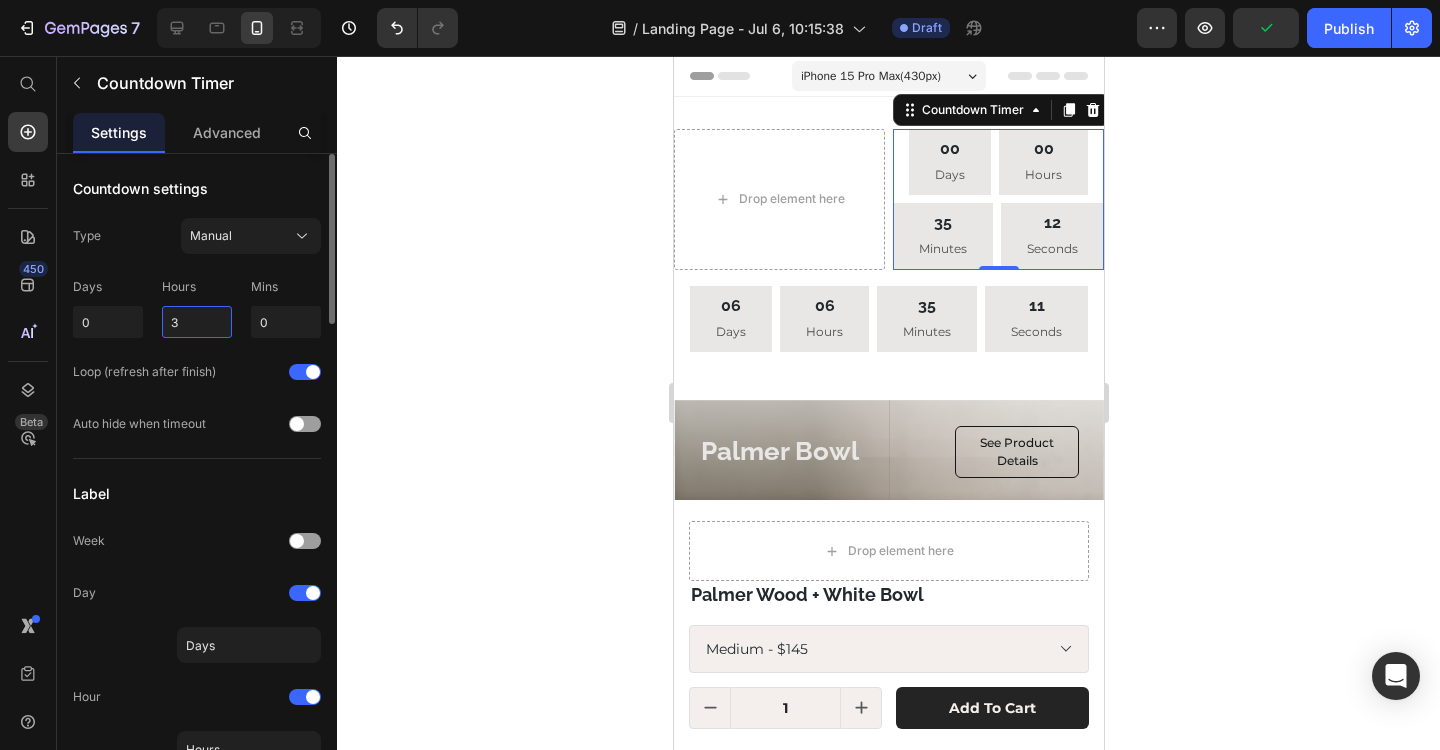 drag, startPoint x: 203, startPoint y: 325, endPoint x: 149, endPoint y: 318, distance: 54.451813 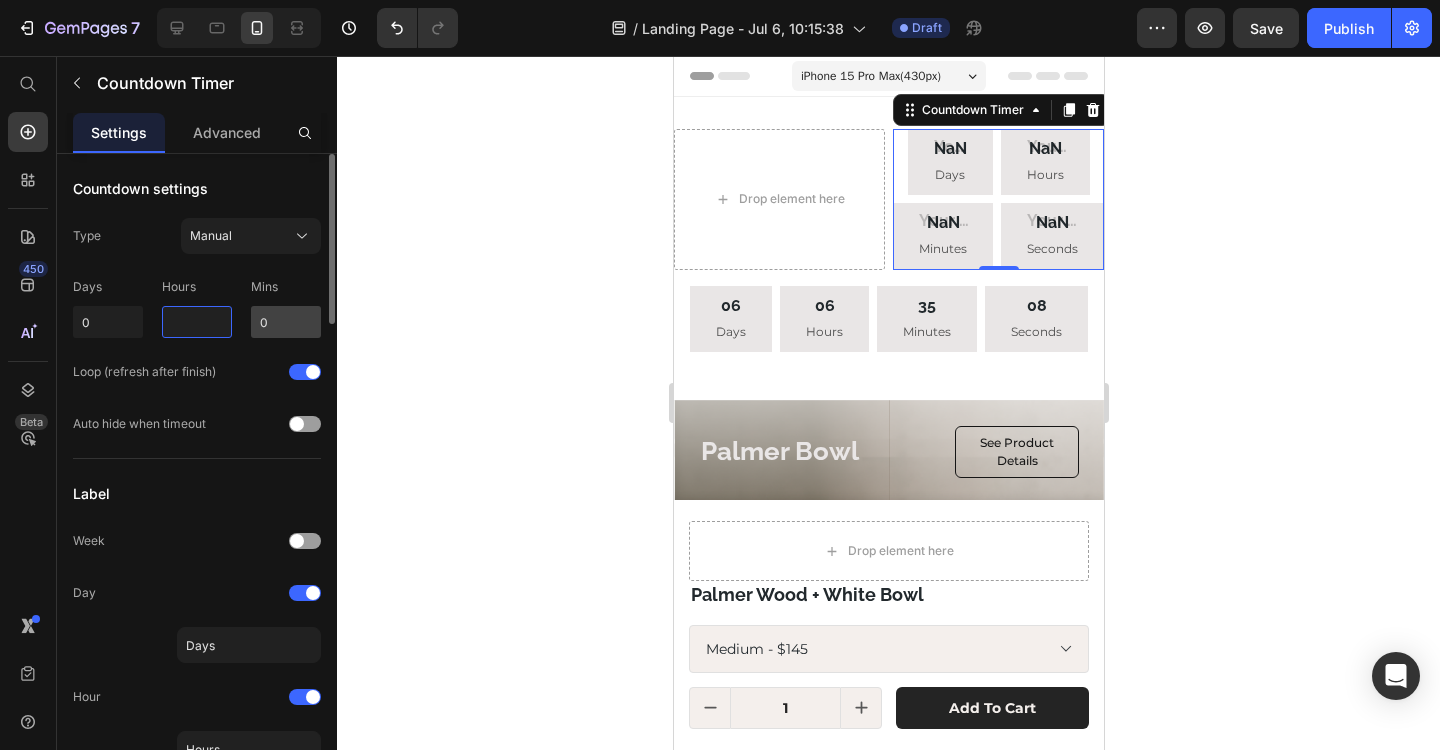 type 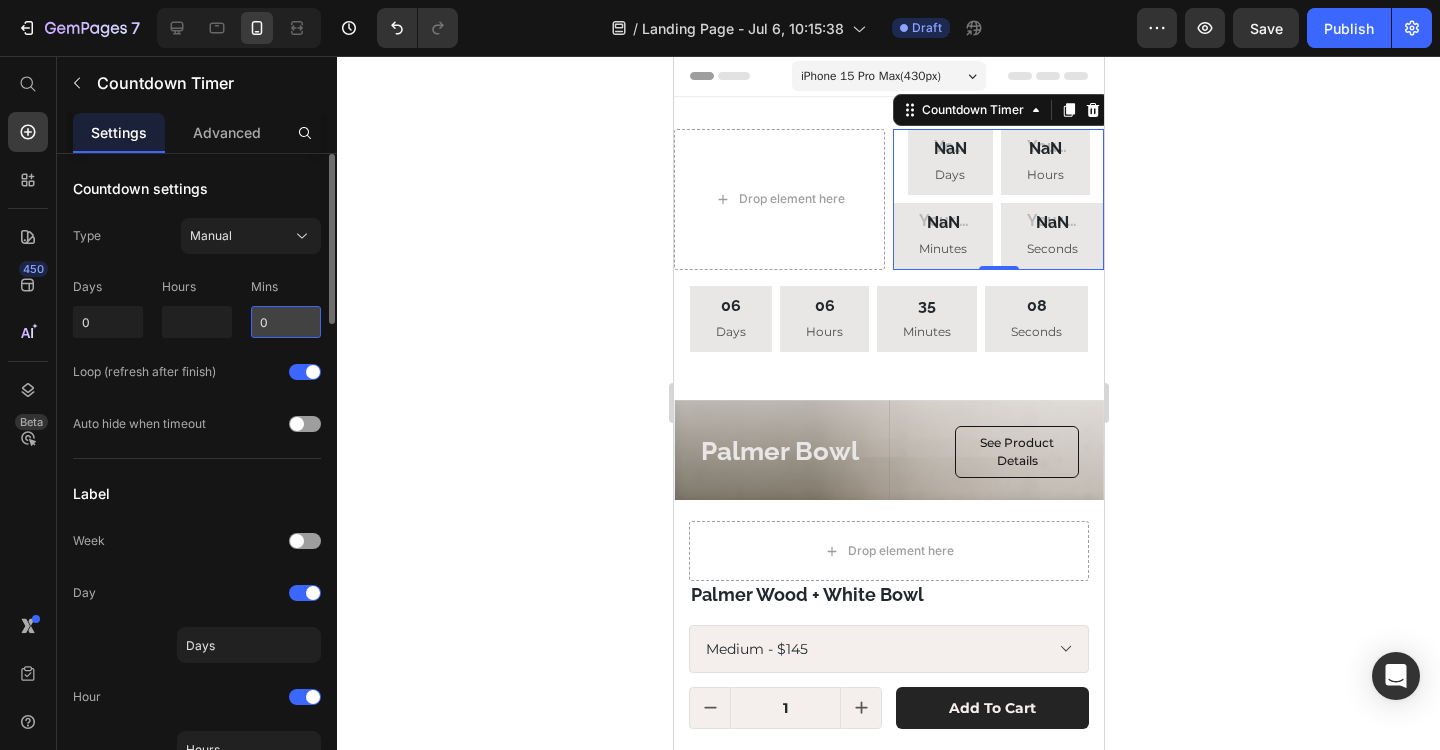 drag, startPoint x: 283, startPoint y: 322, endPoint x: 256, endPoint y: 322, distance: 27 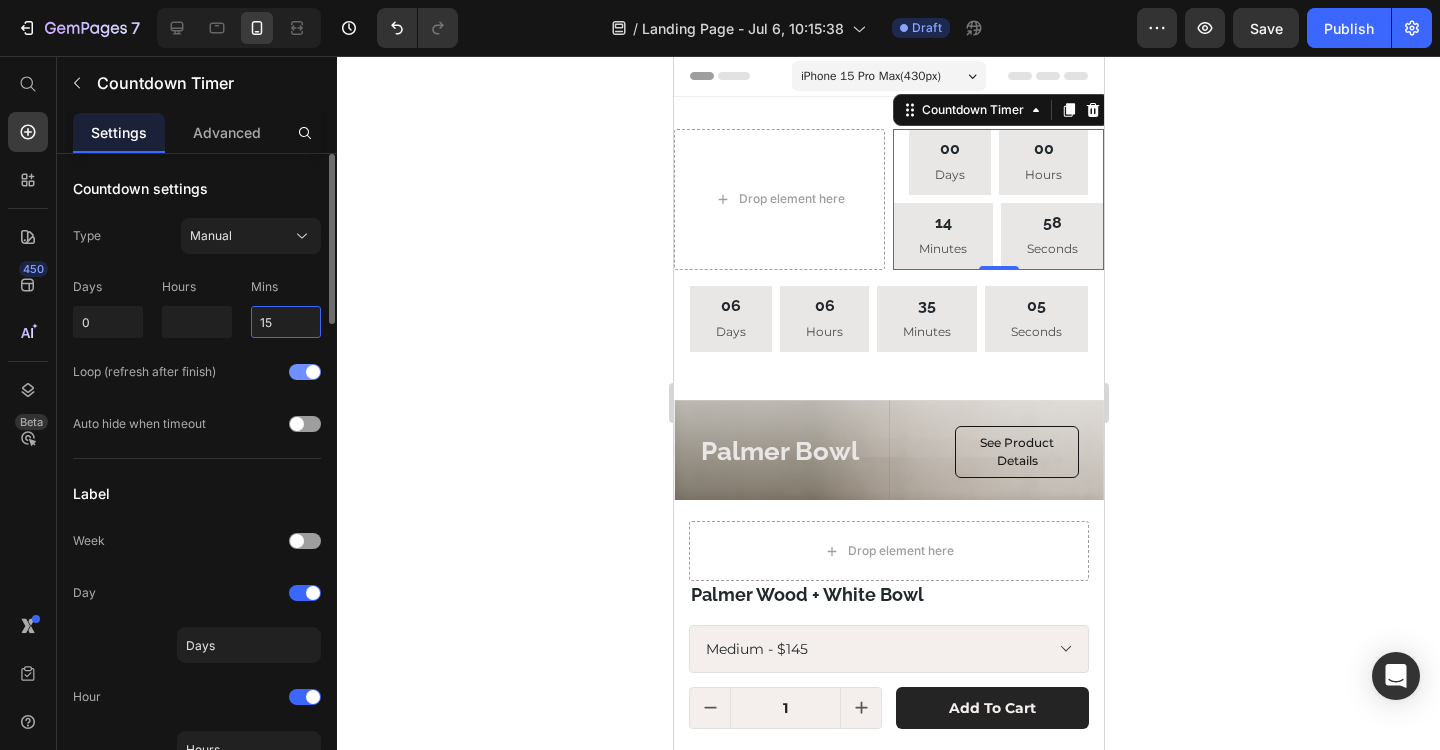 type on "15" 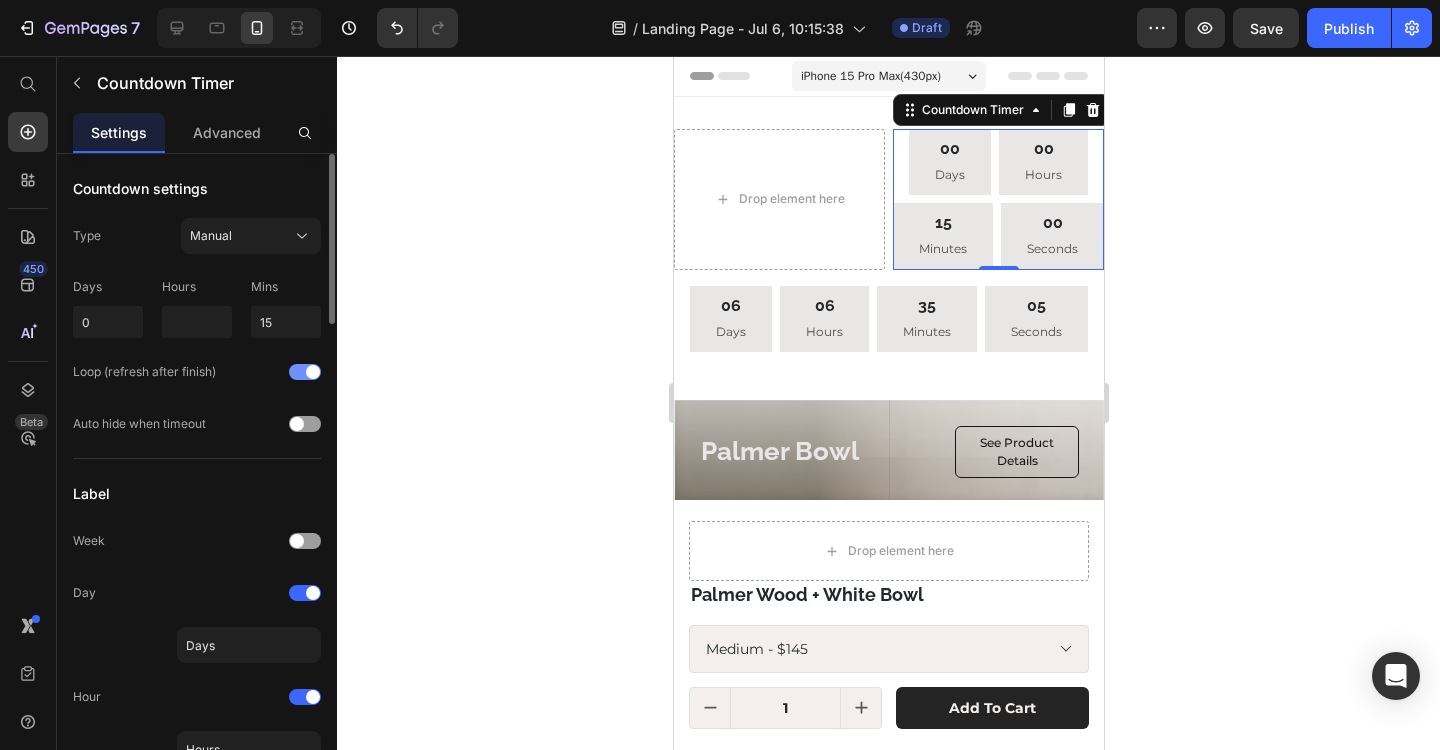 click on "Loop (refresh after finish)" 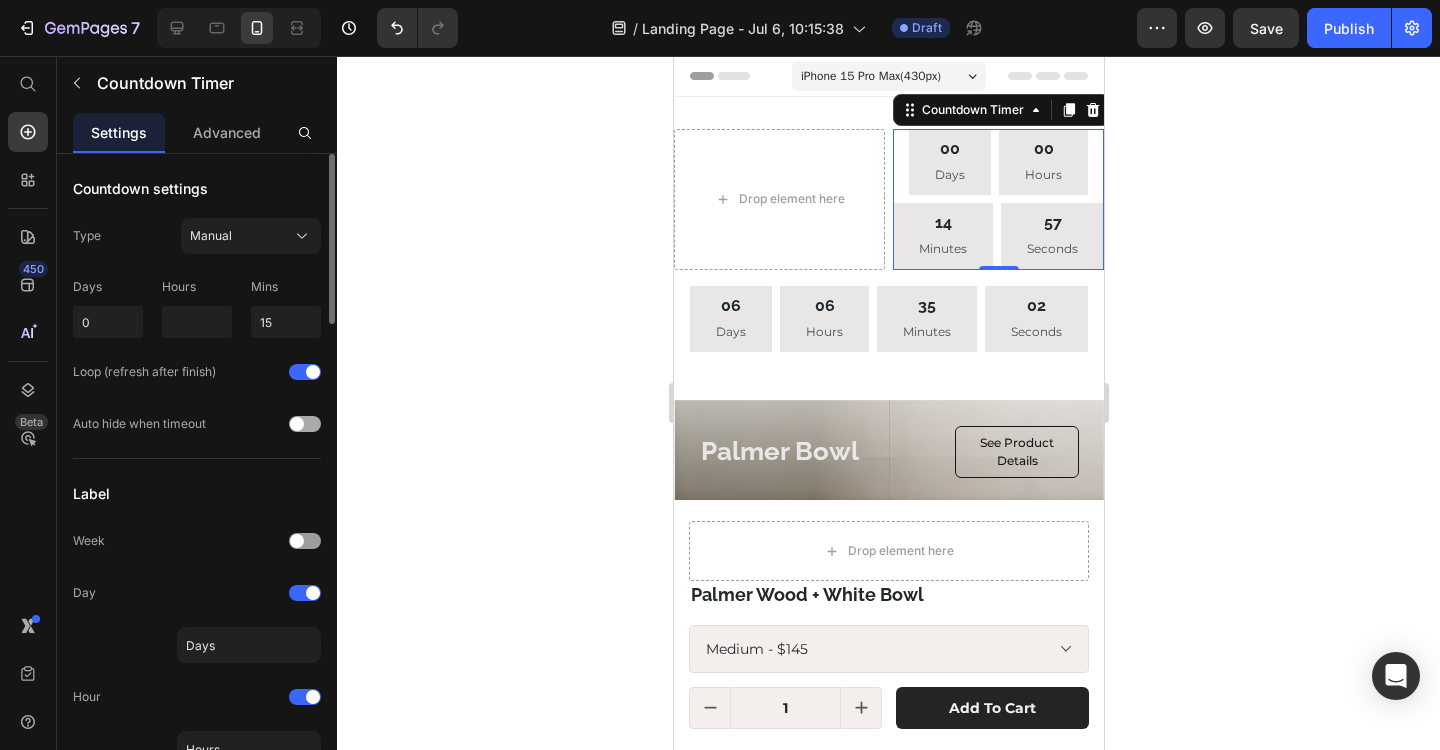 click at bounding box center (305, 424) 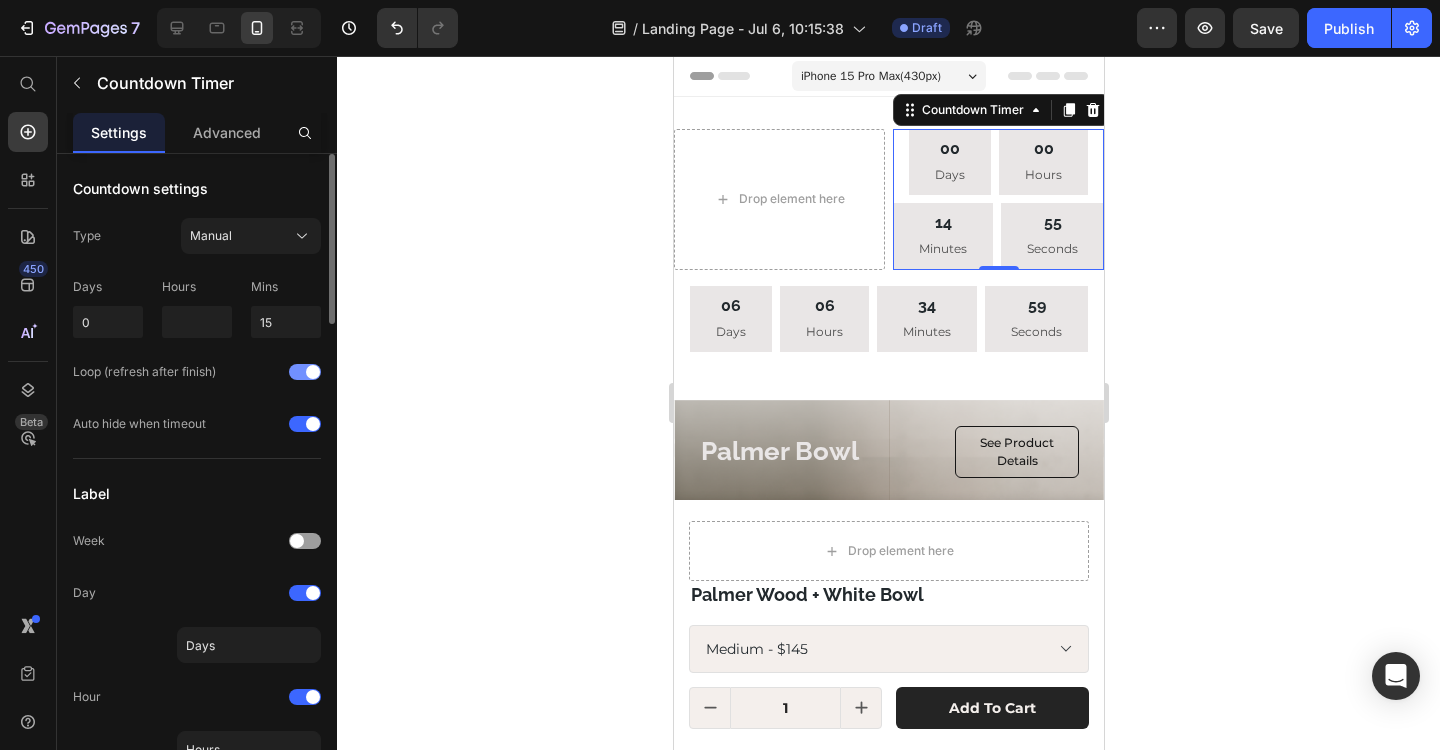 click at bounding box center (305, 372) 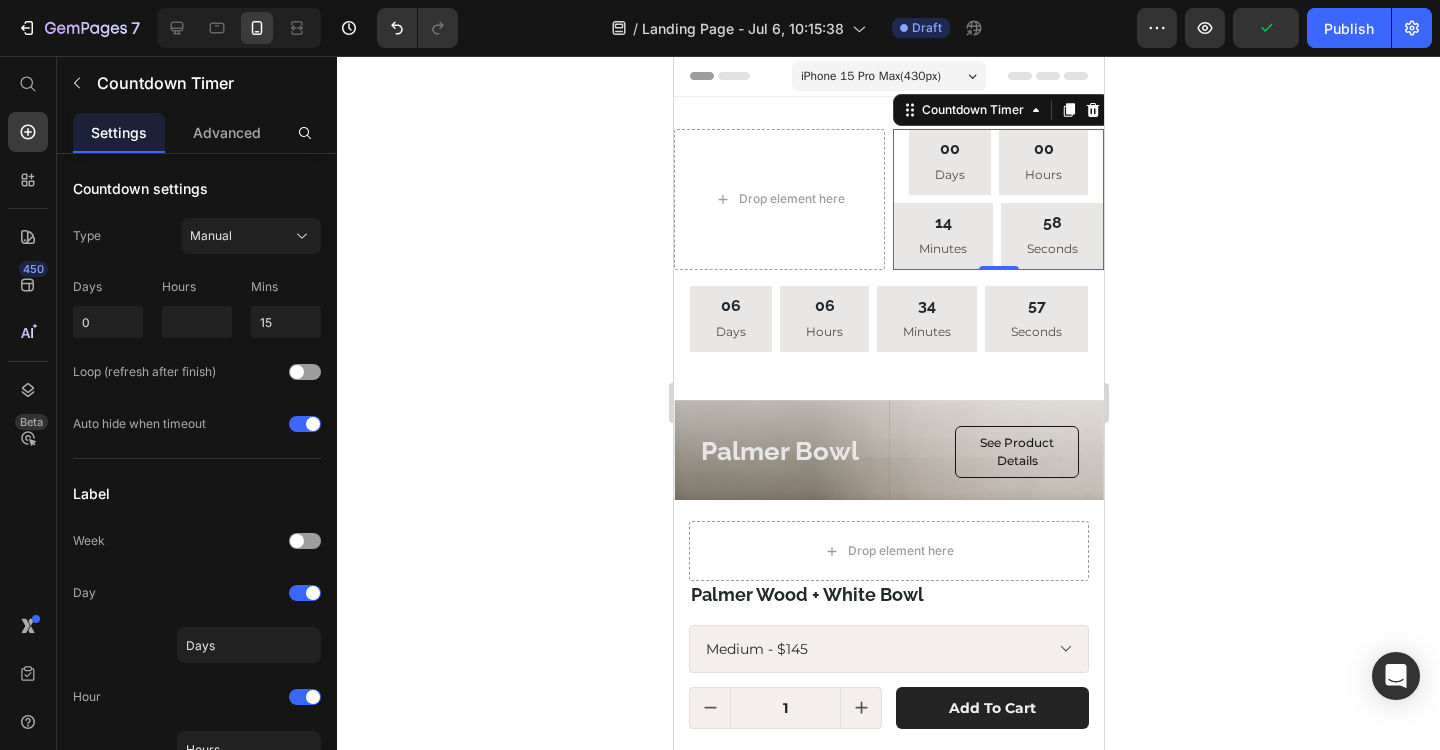 click on "Days" at bounding box center [949, 175] 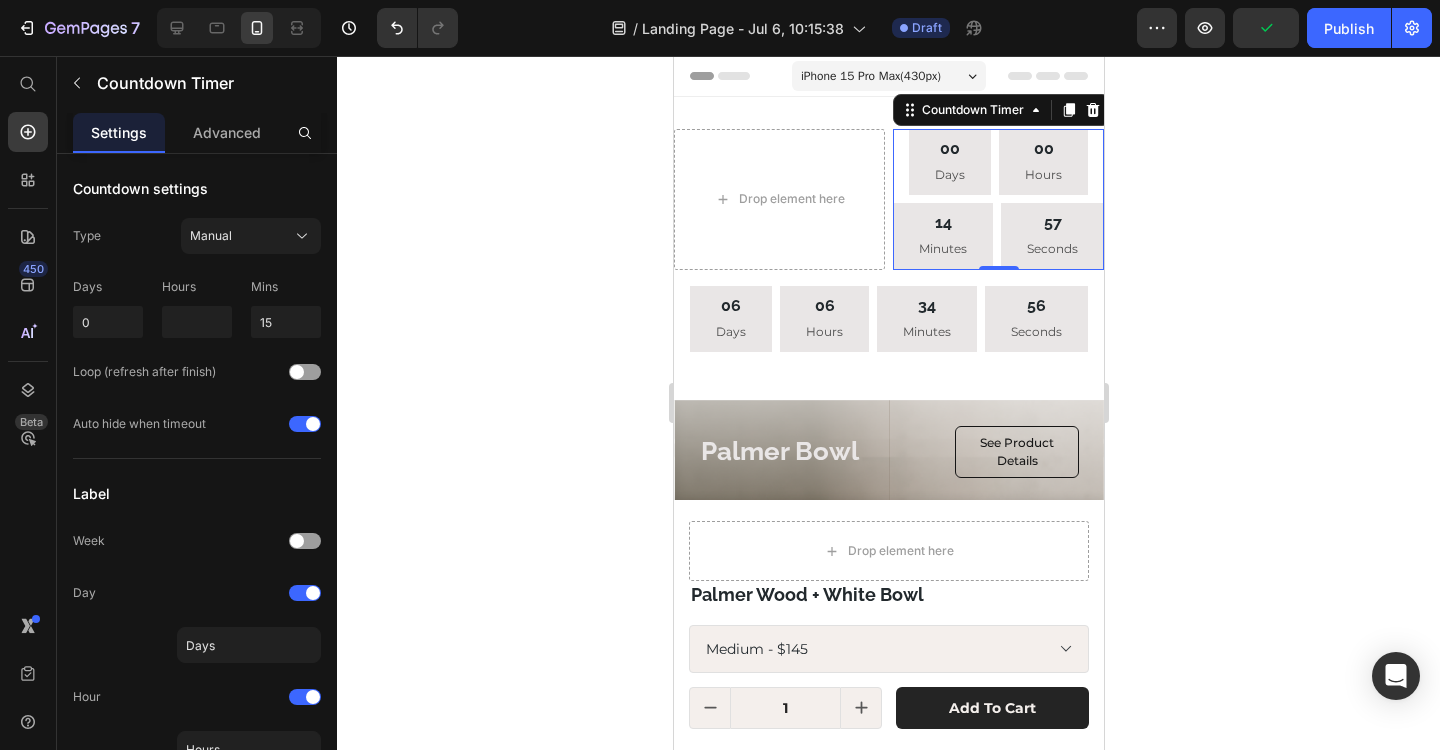 click on "Days" at bounding box center [949, 175] 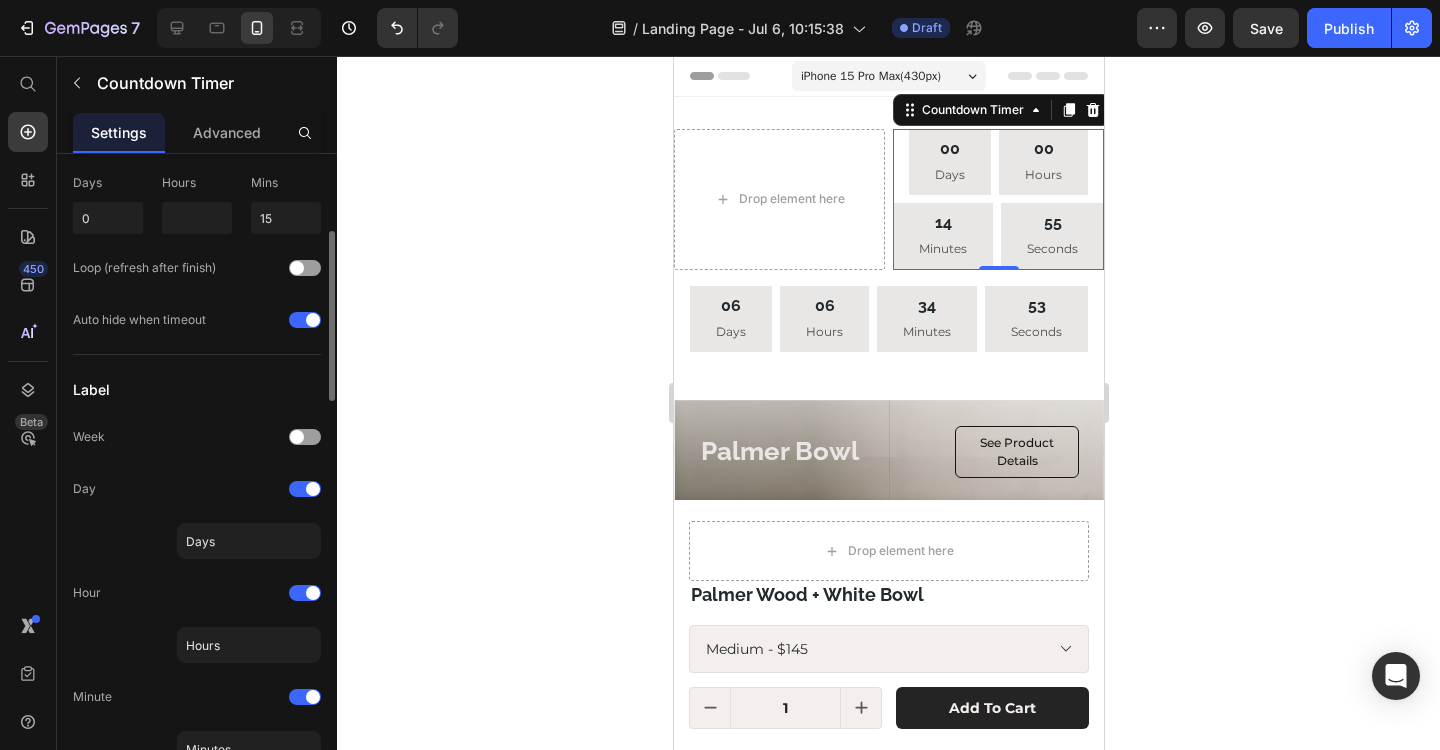 scroll, scrollTop: 200, scrollLeft: 0, axis: vertical 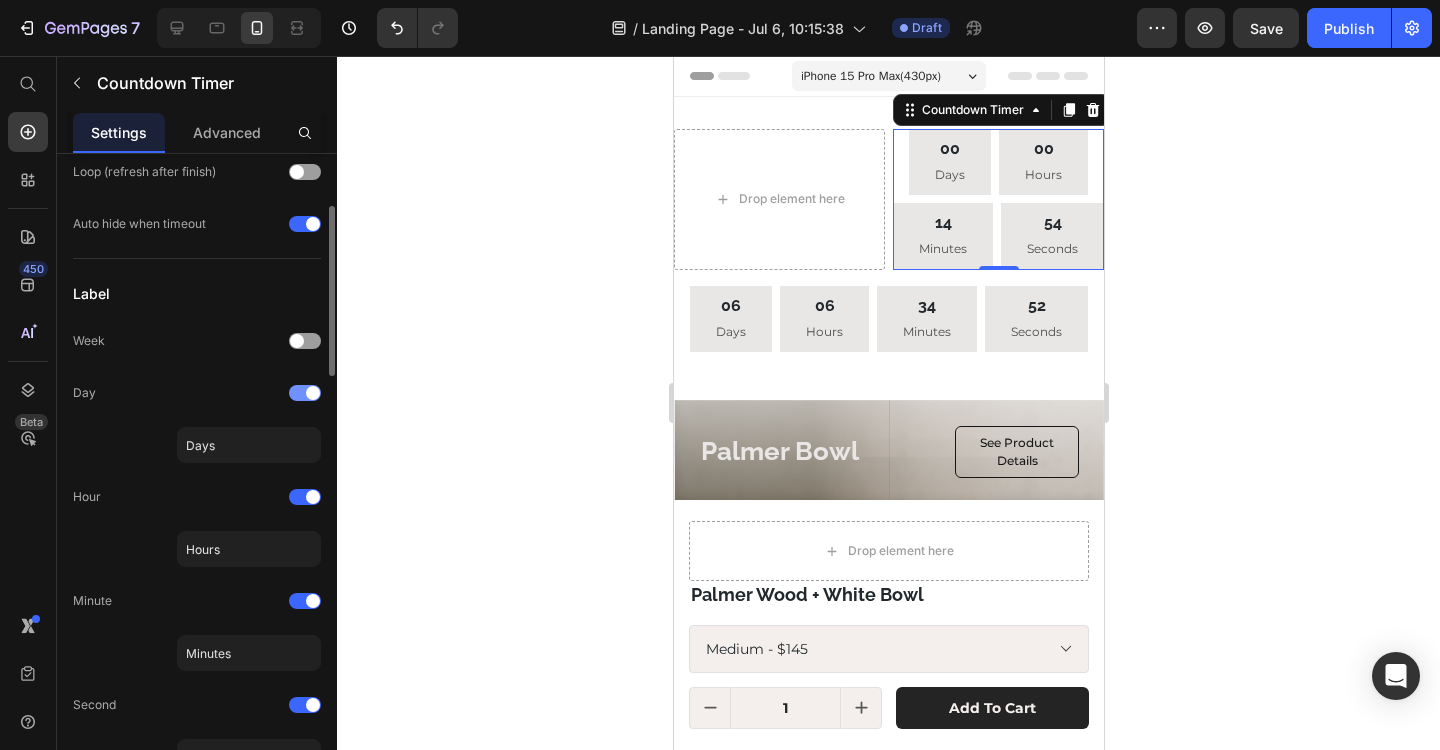 click at bounding box center (305, 393) 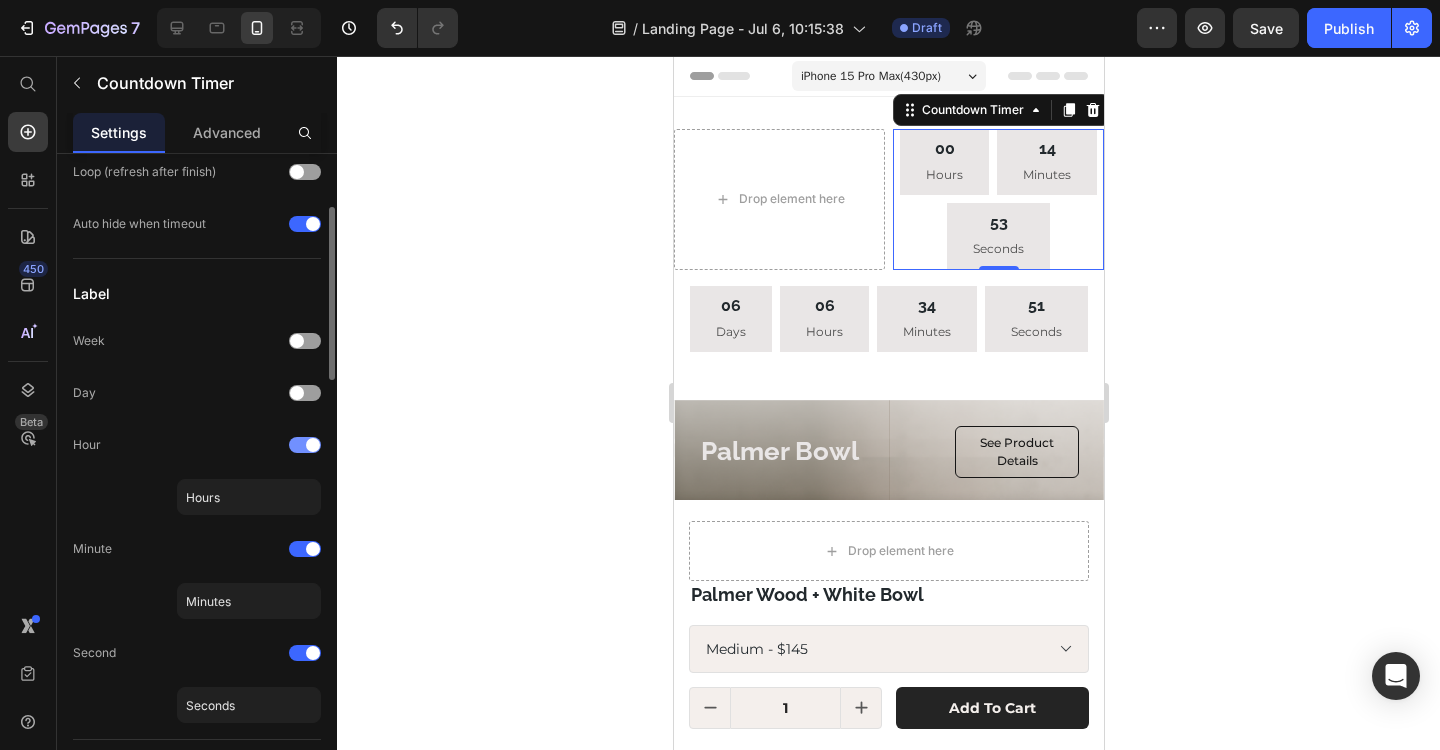 click at bounding box center (305, 445) 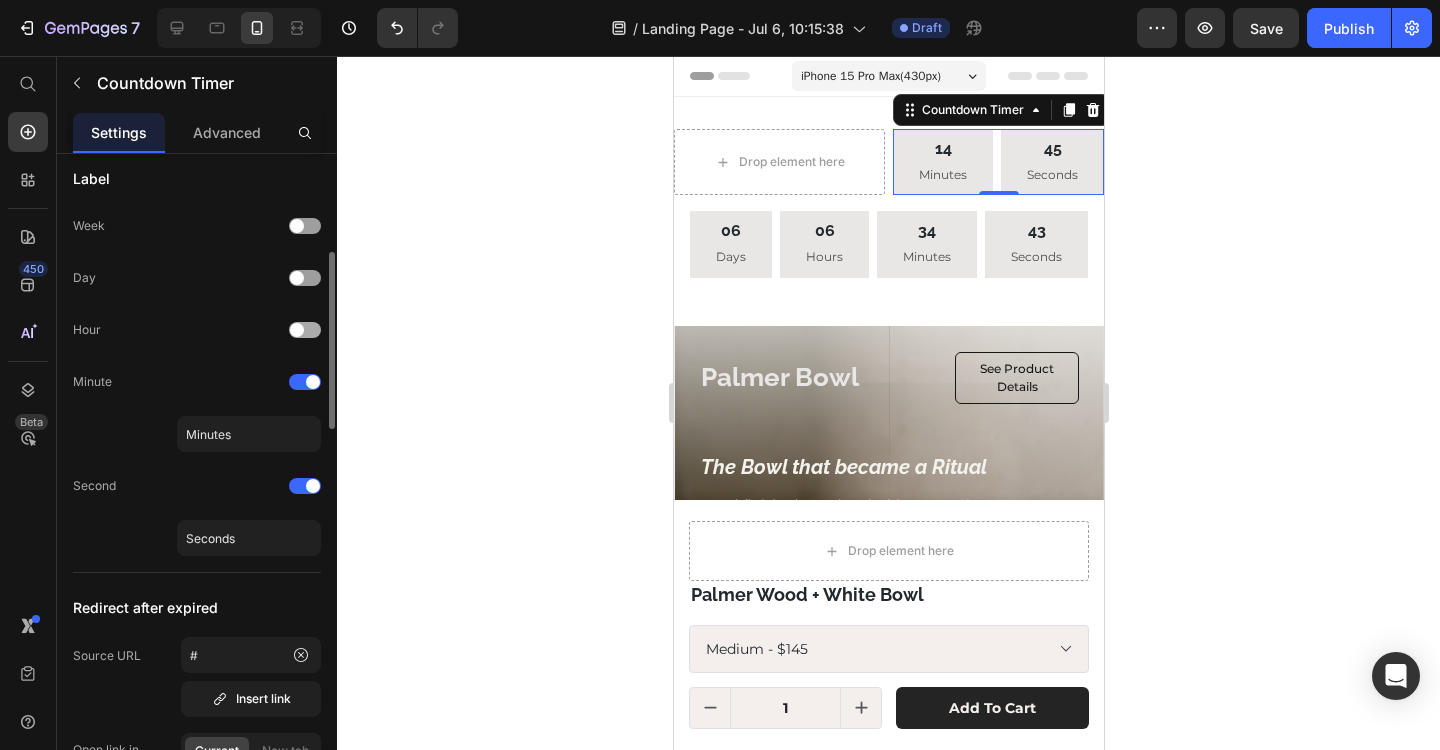 scroll, scrollTop: 348, scrollLeft: 0, axis: vertical 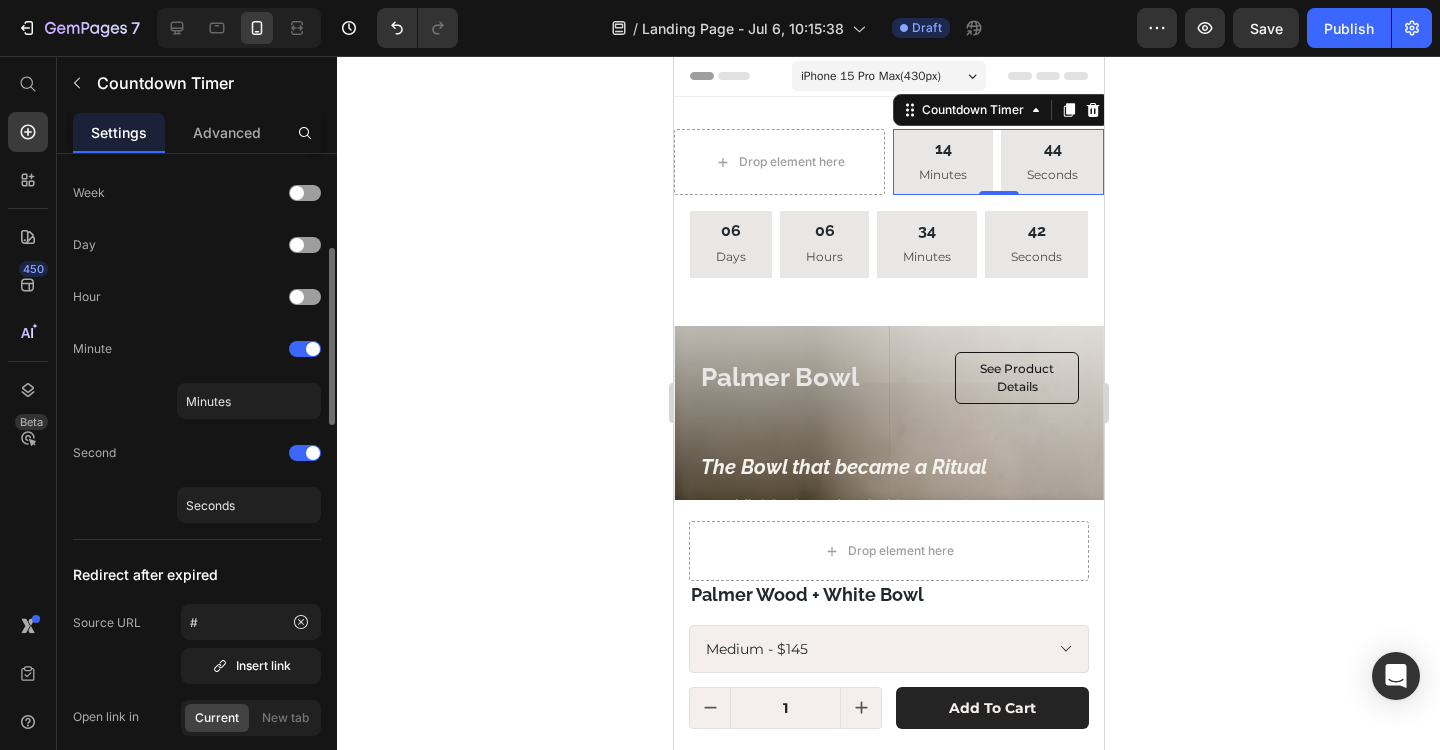 click on "Minutes" at bounding box center [942, 175] 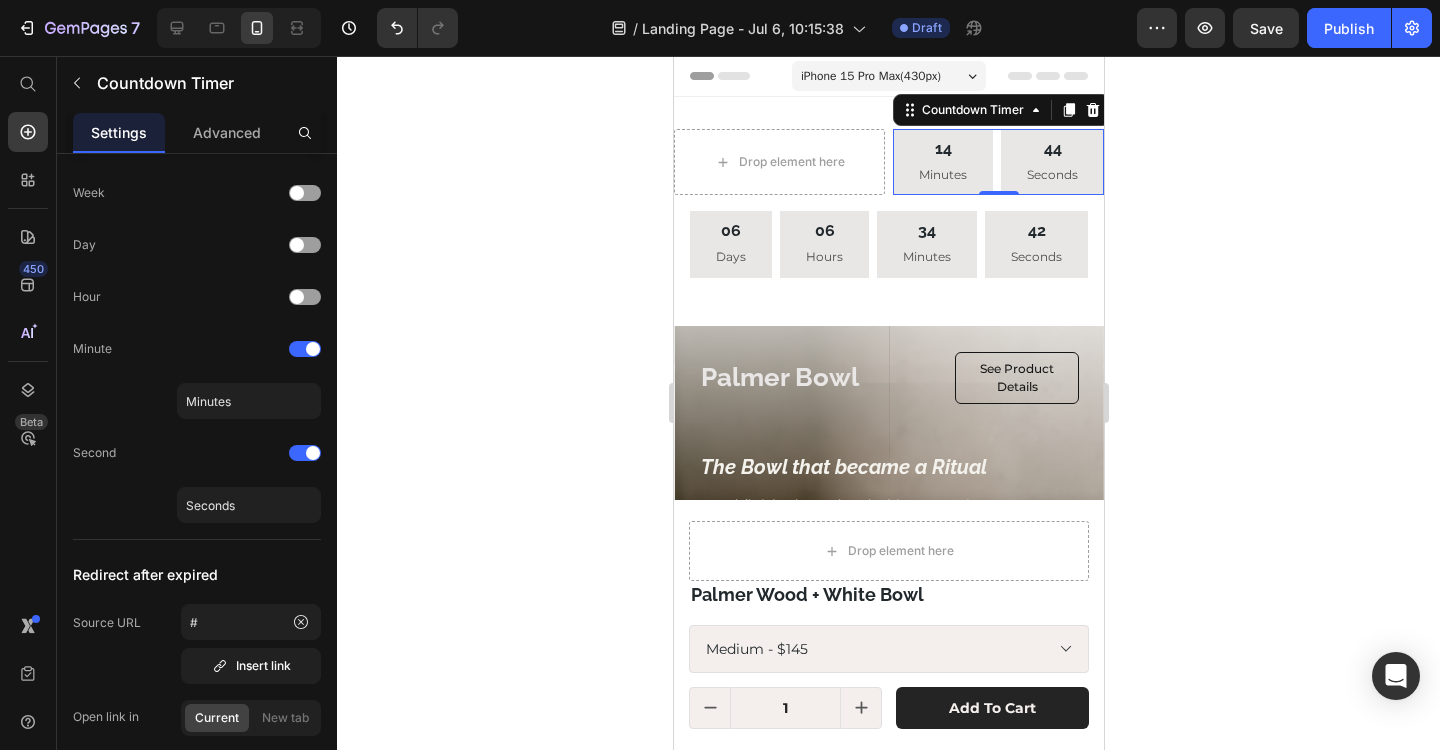 click on "Minutes" at bounding box center (942, 175) 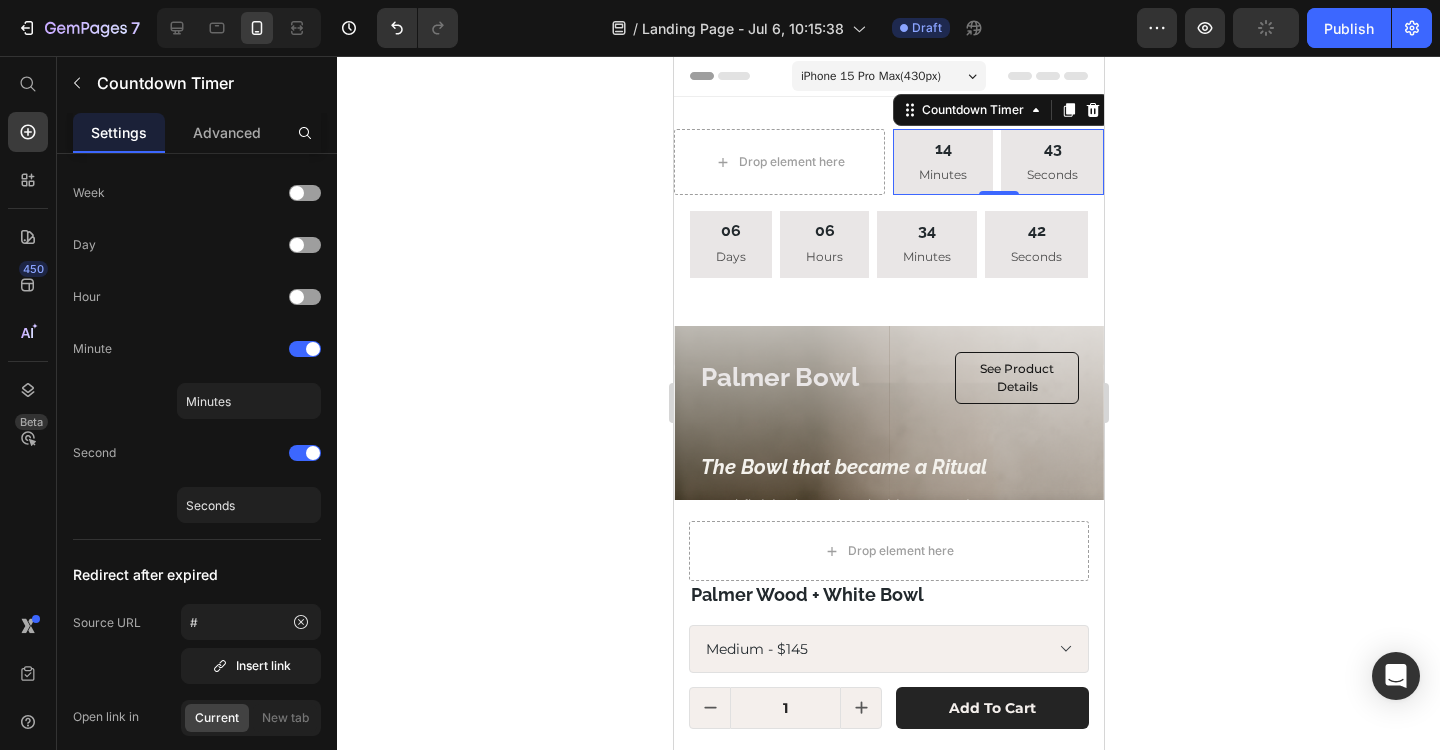 click on "Minutes" at bounding box center (942, 175) 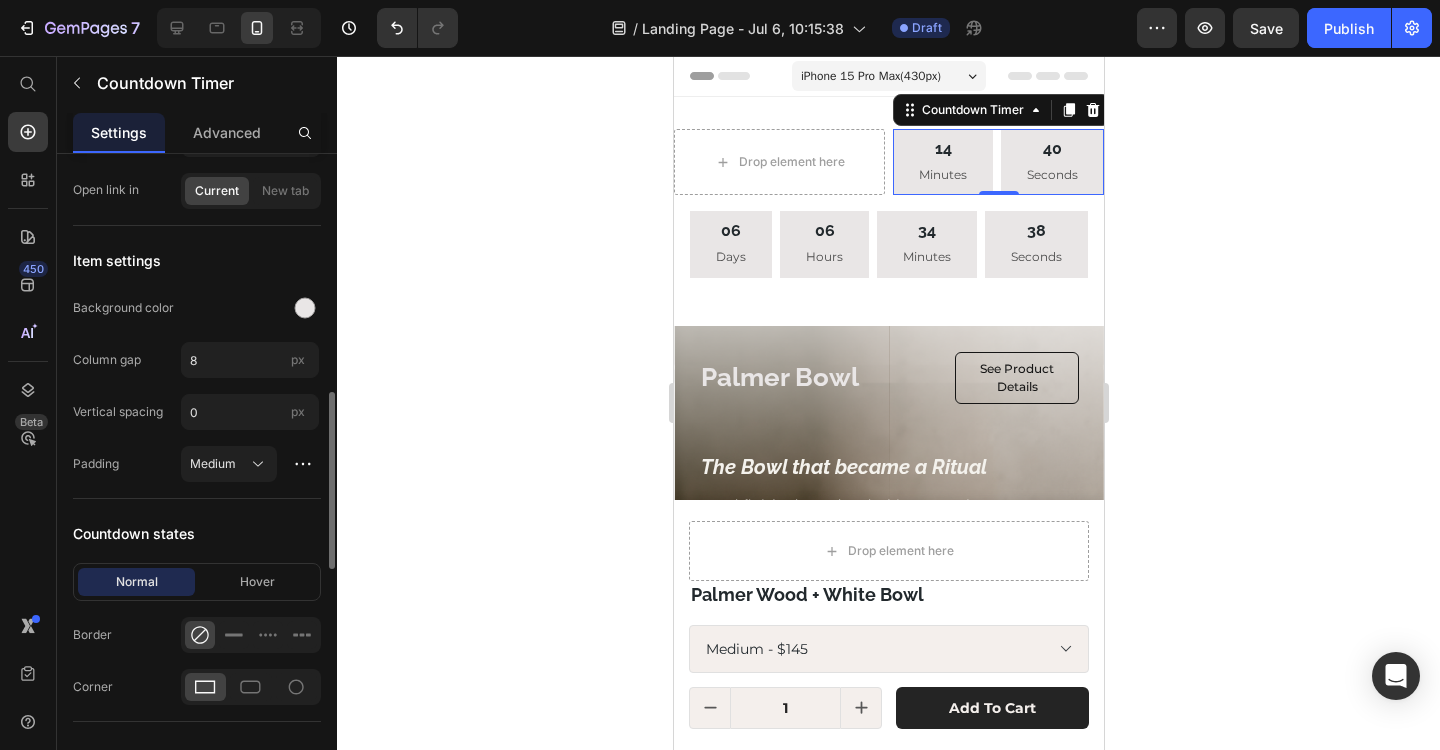 scroll, scrollTop: 981, scrollLeft: 0, axis: vertical 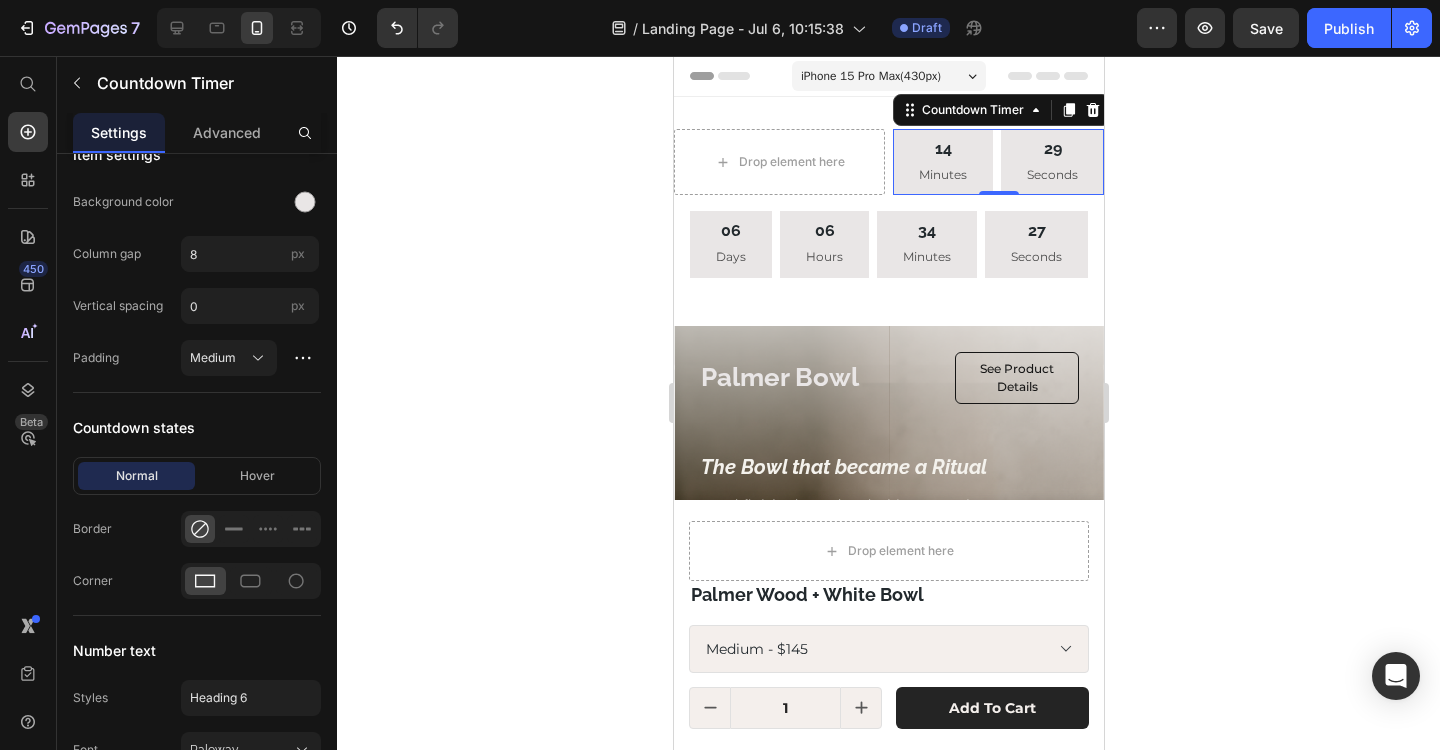 click on "[MINUTES] [SECONDS]" at bounding box center (997, 162) 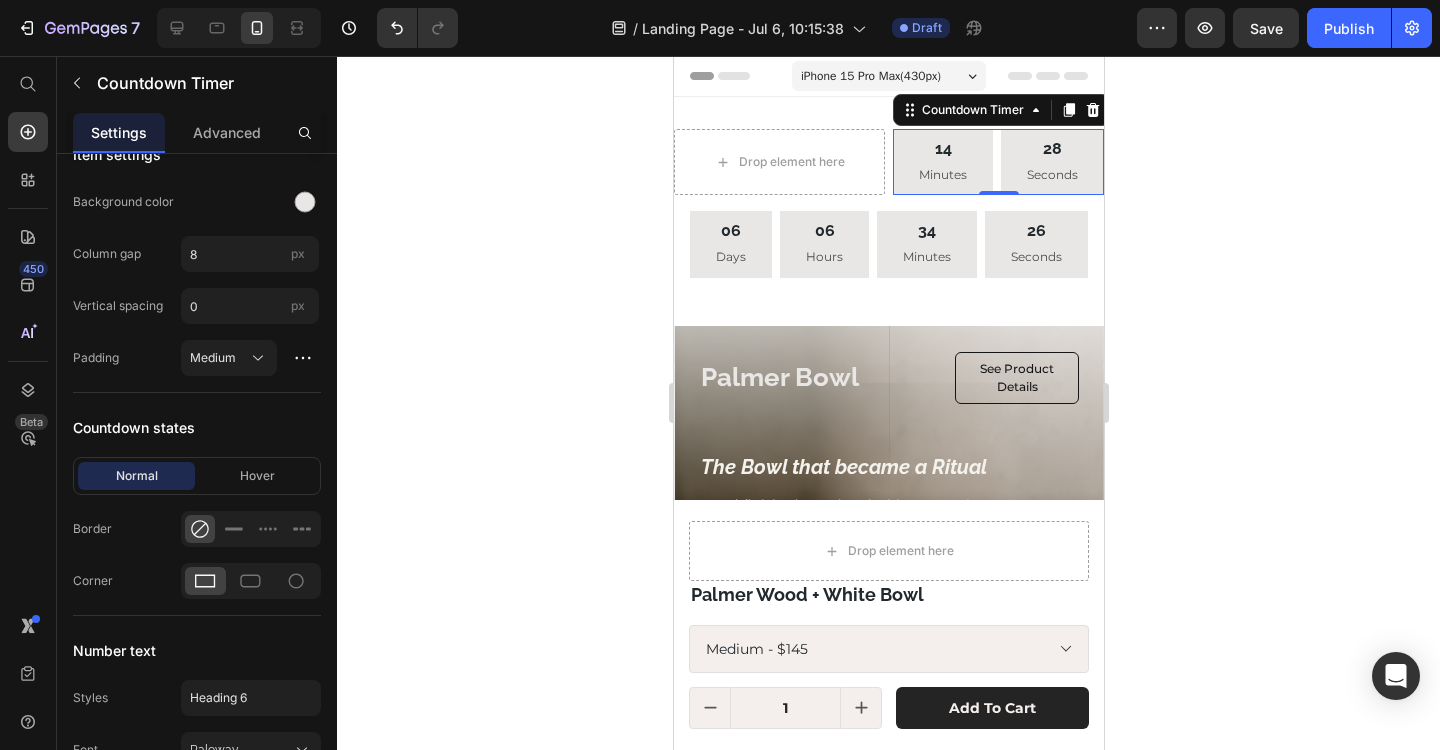 click on "[MINUTES] [SECONDS]" at bounding box center [997, 162] 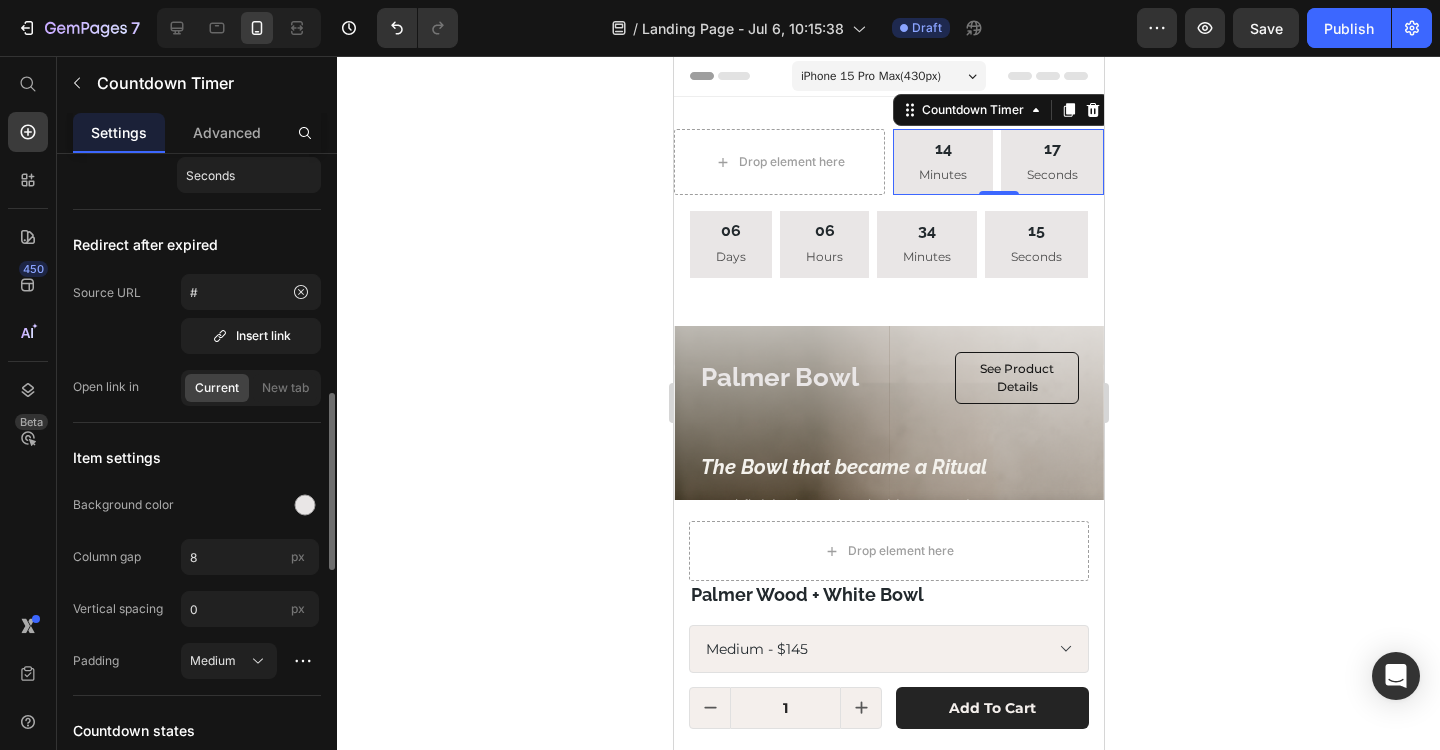 scroll, scrollTop: 754, scrollLeft: 0, axis: vertical 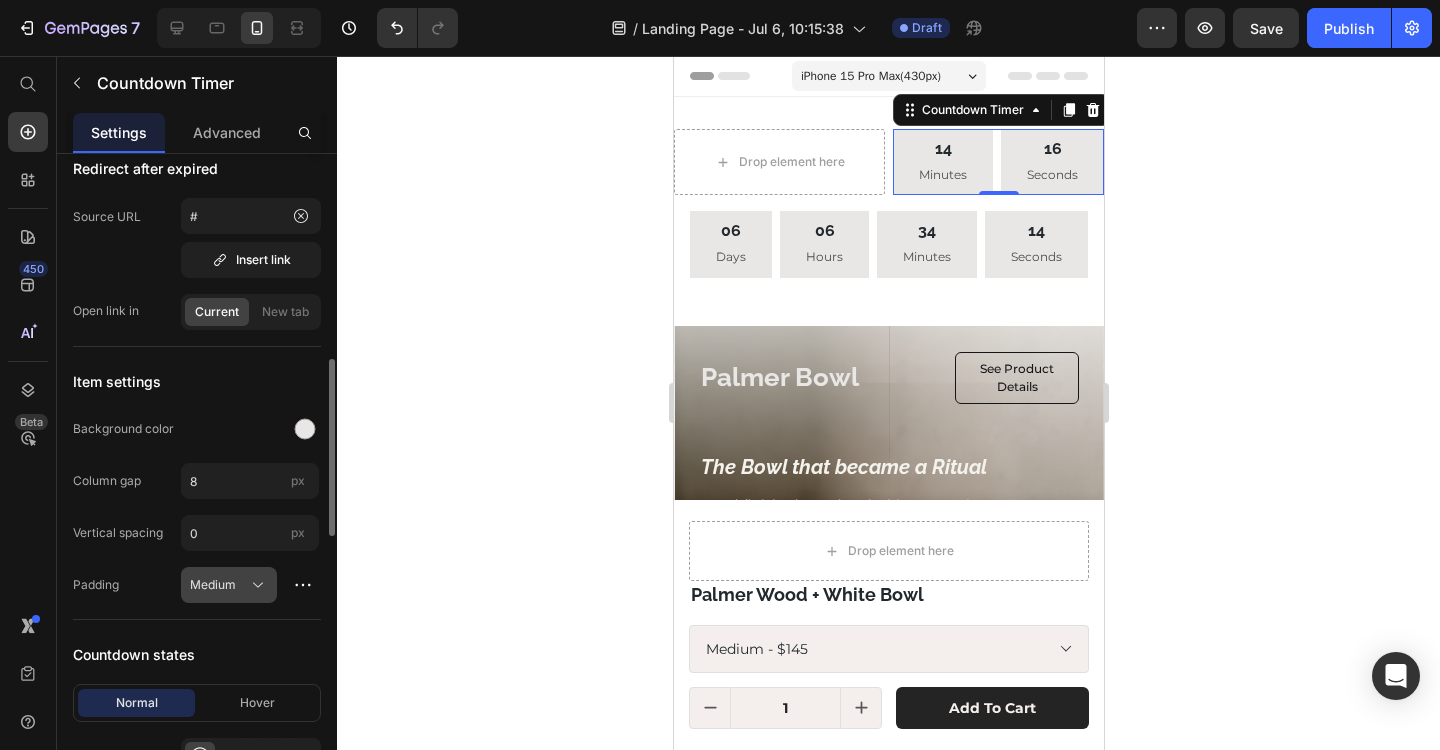 click on "Medium" 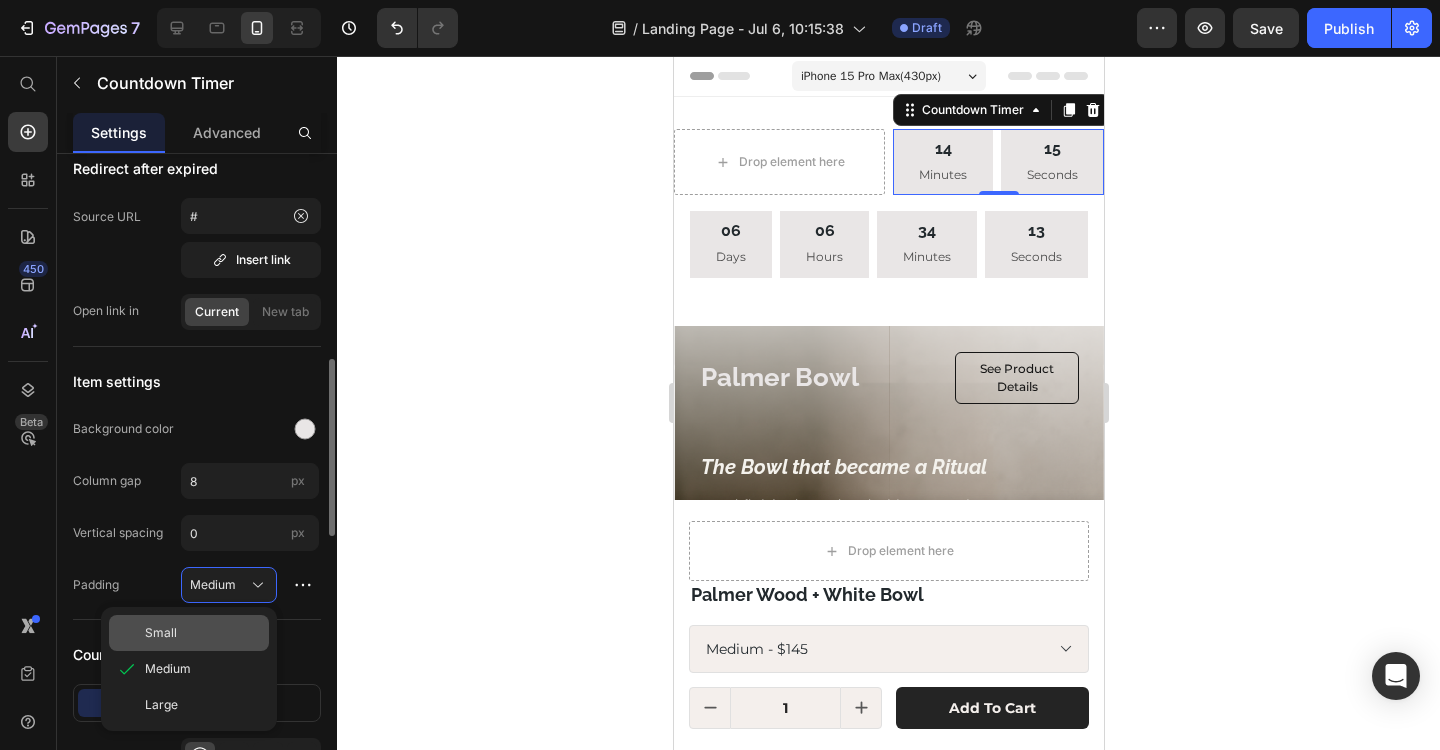 click on "Small" at bounding box center (203, 633) 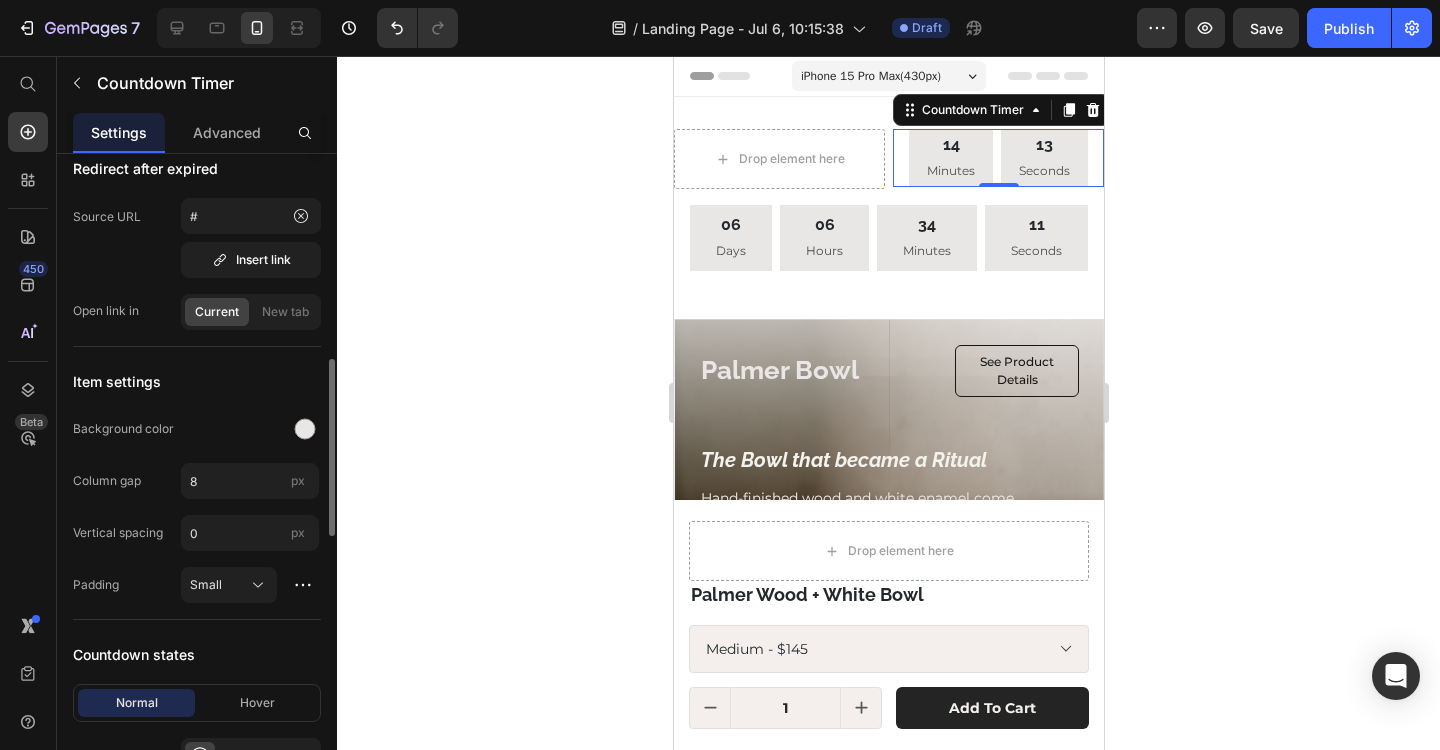 click 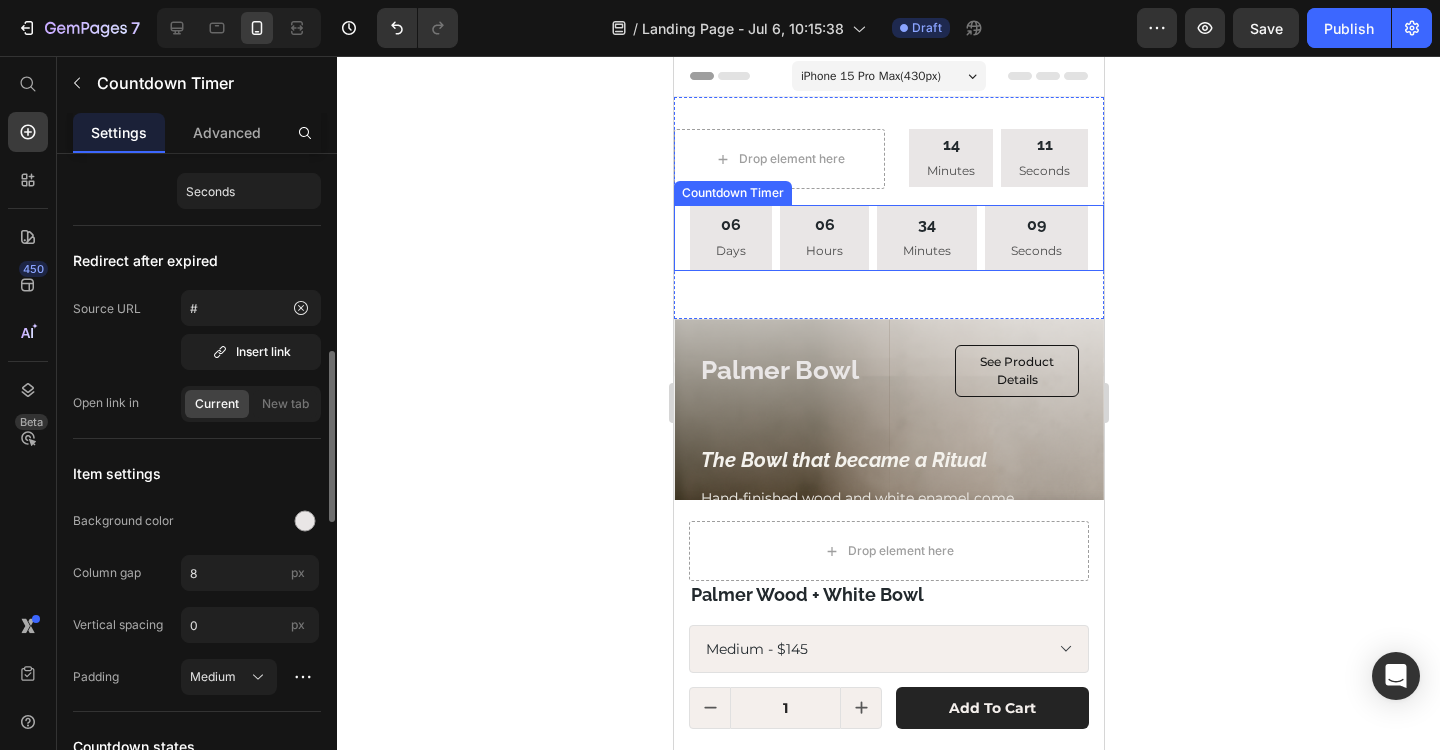 click on "[DAYS] [HOURS] [MINUTES] [SECONDS]" at bounding box center [888, 238] 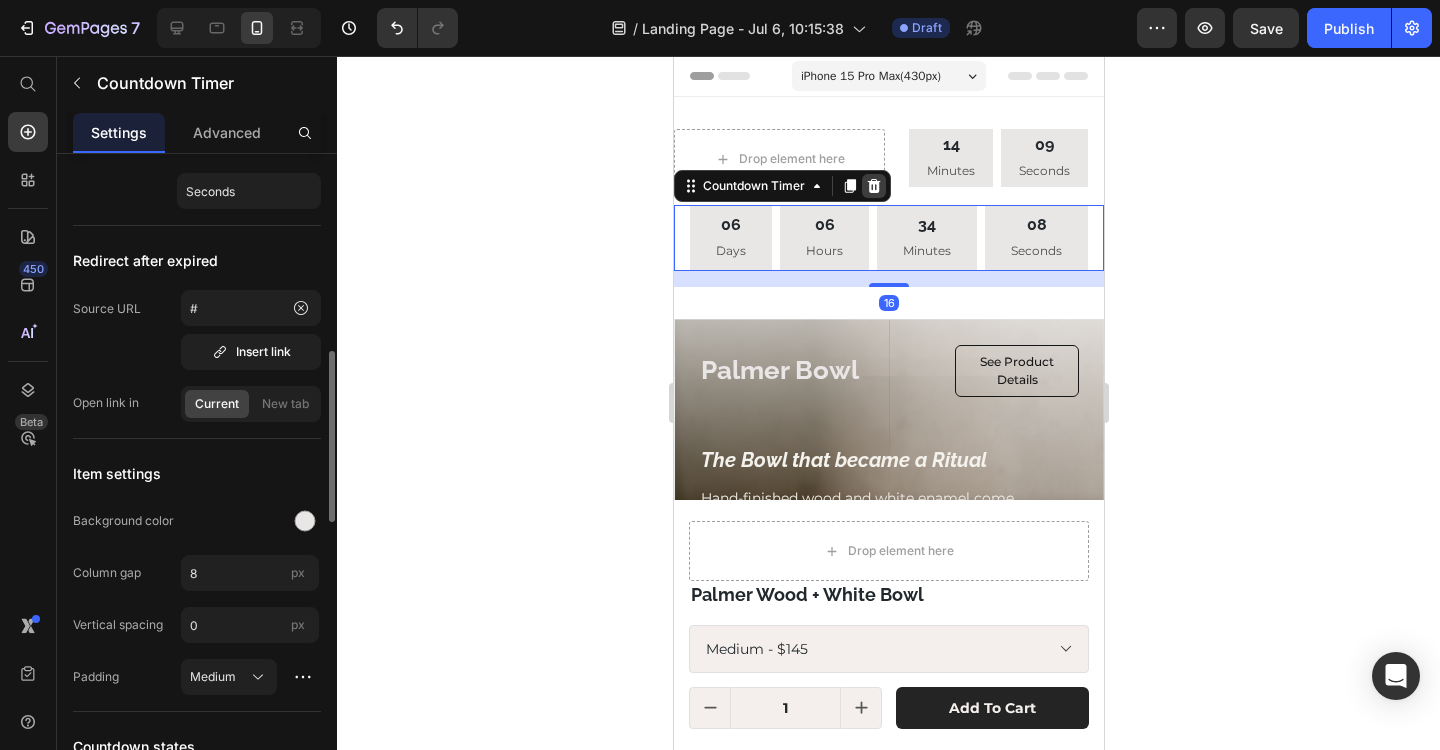 click 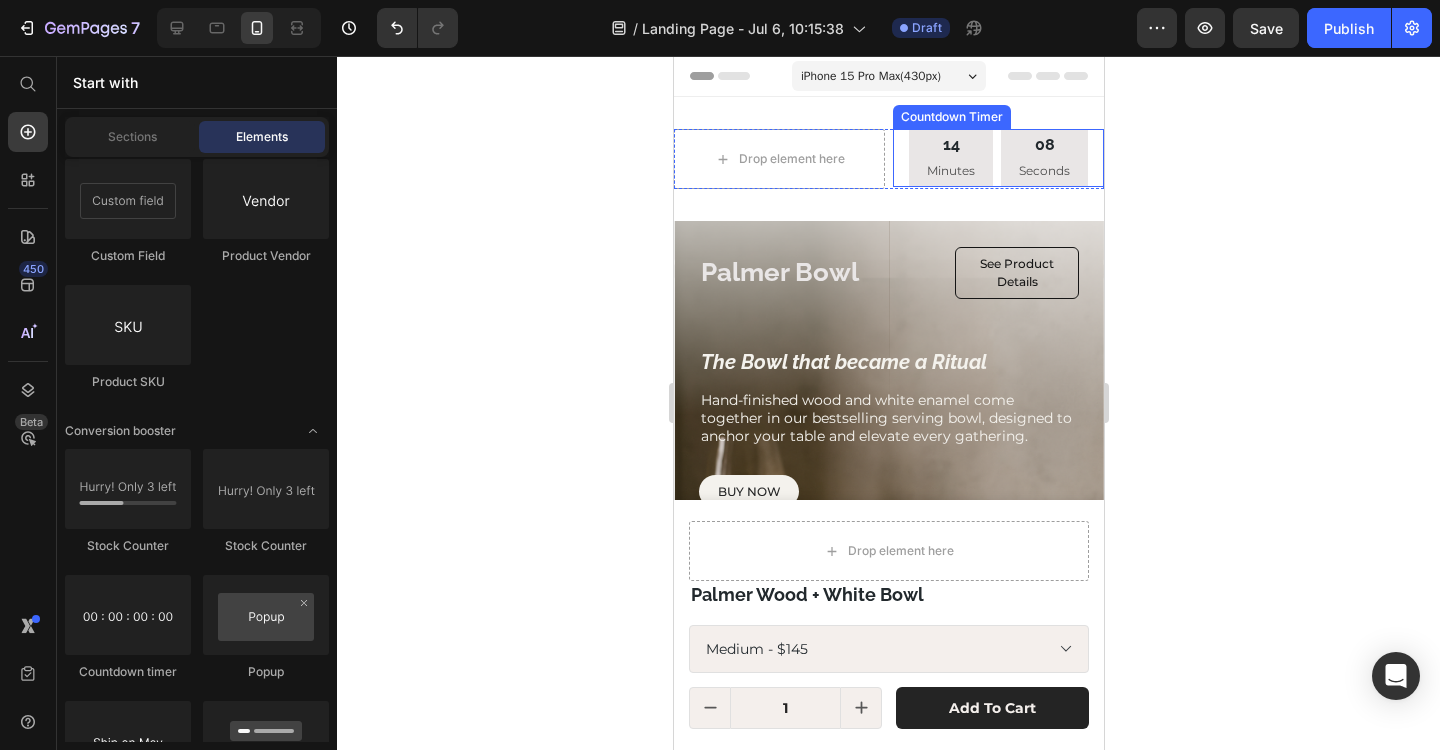 click 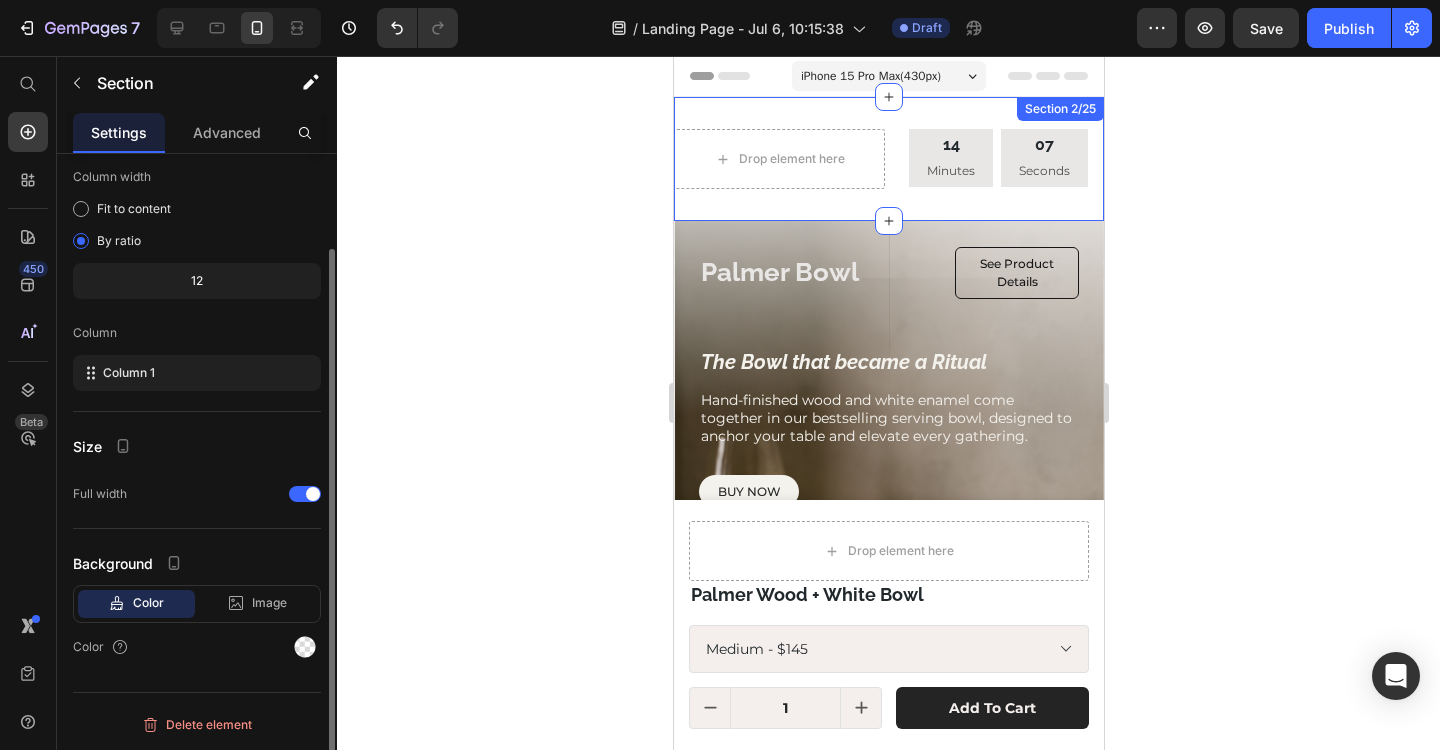 scroll, scrollTop: 0, scrollLeft: 0, axis: both 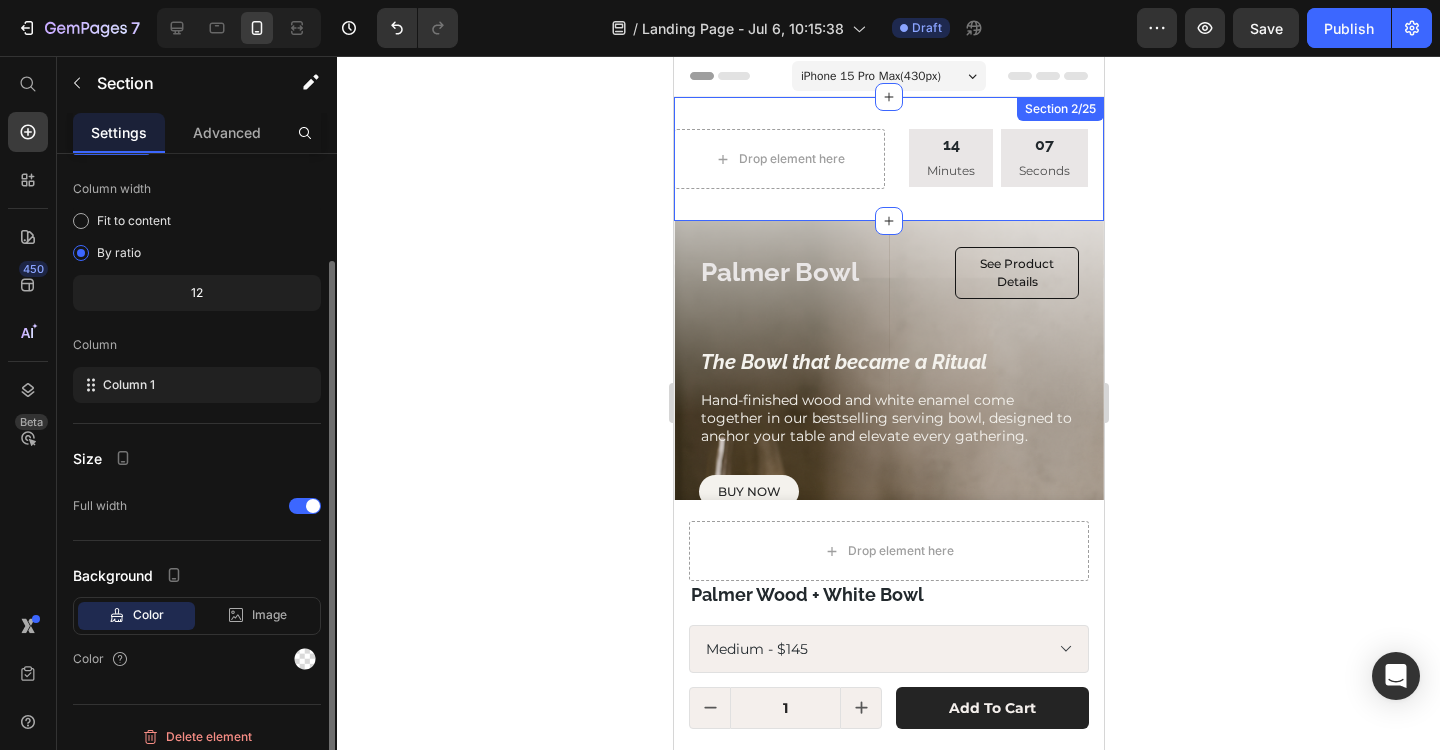 click on "Drop element here [MINUTES] [SECONDS] Countdown Timer Row Section 2/25" at bounding box center [888, 159] 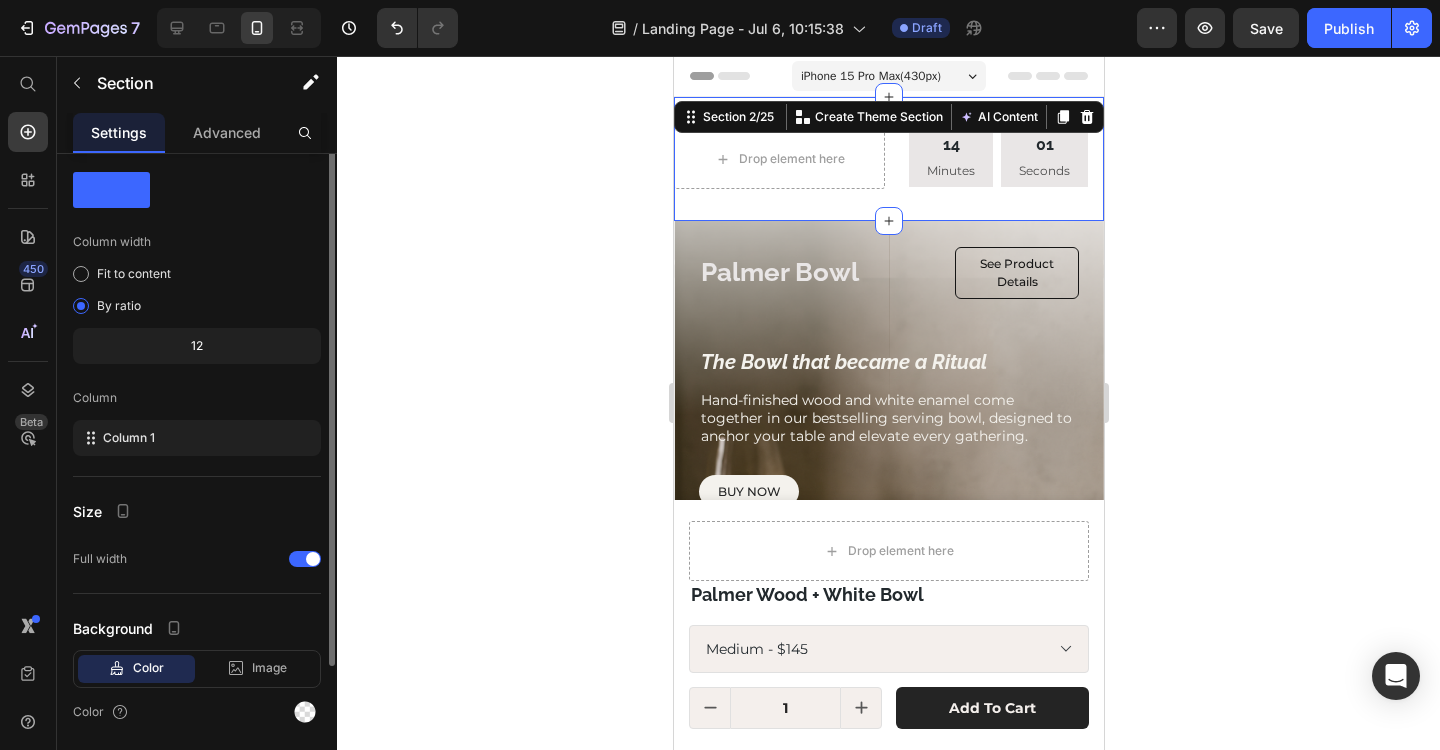 scroll, scrollTop: 0, scrollLeft: 0, axis: both 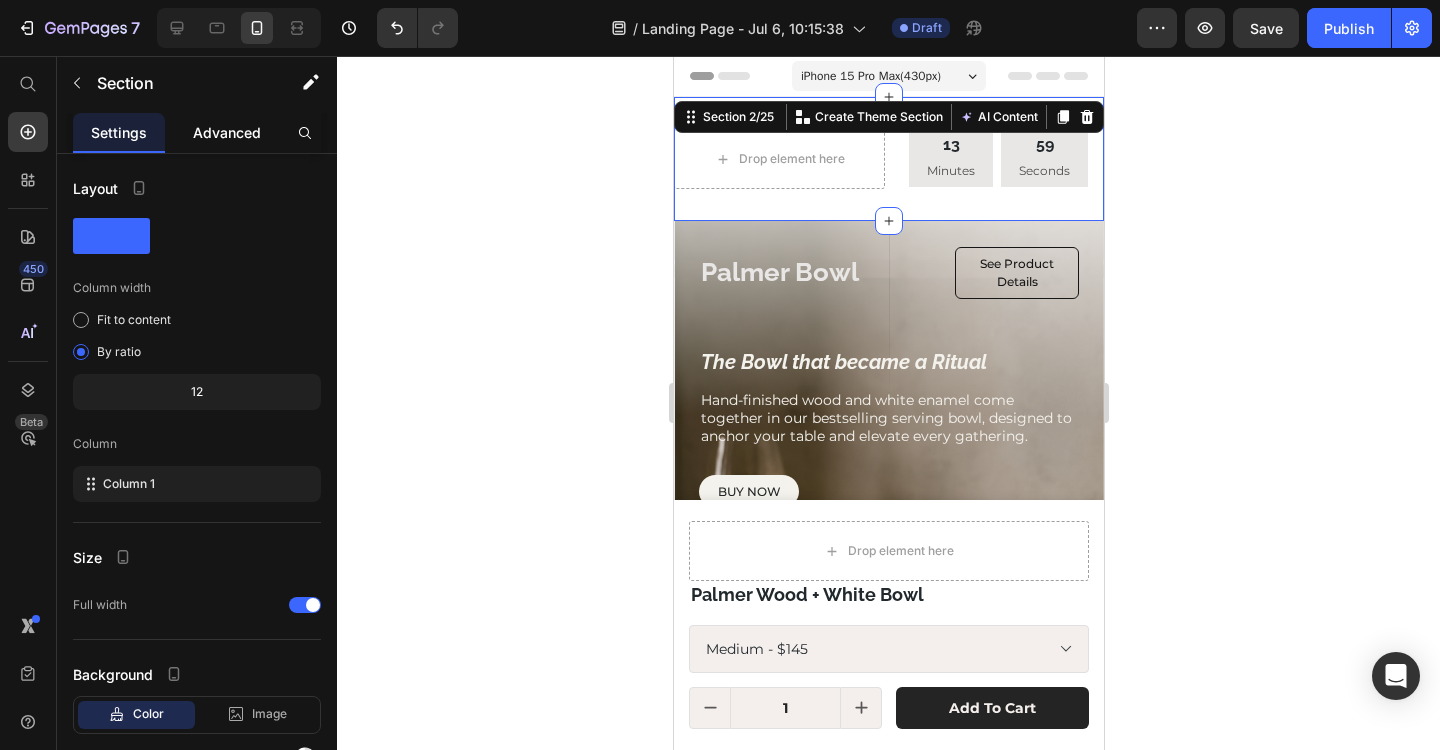 click on "Advanced" at bounding box center (227, 132) 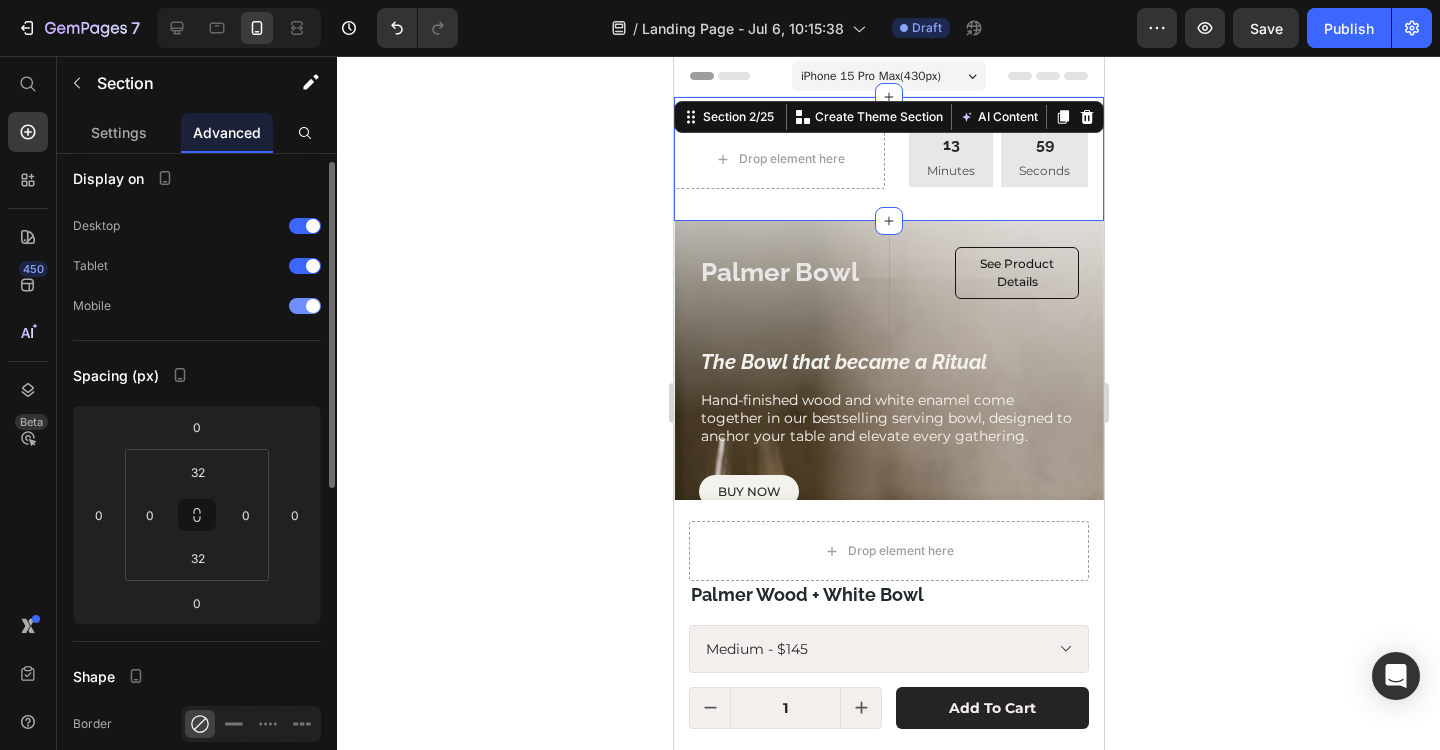scroll, scrollTop: 13, scrollLeft: 0, axis: vertical 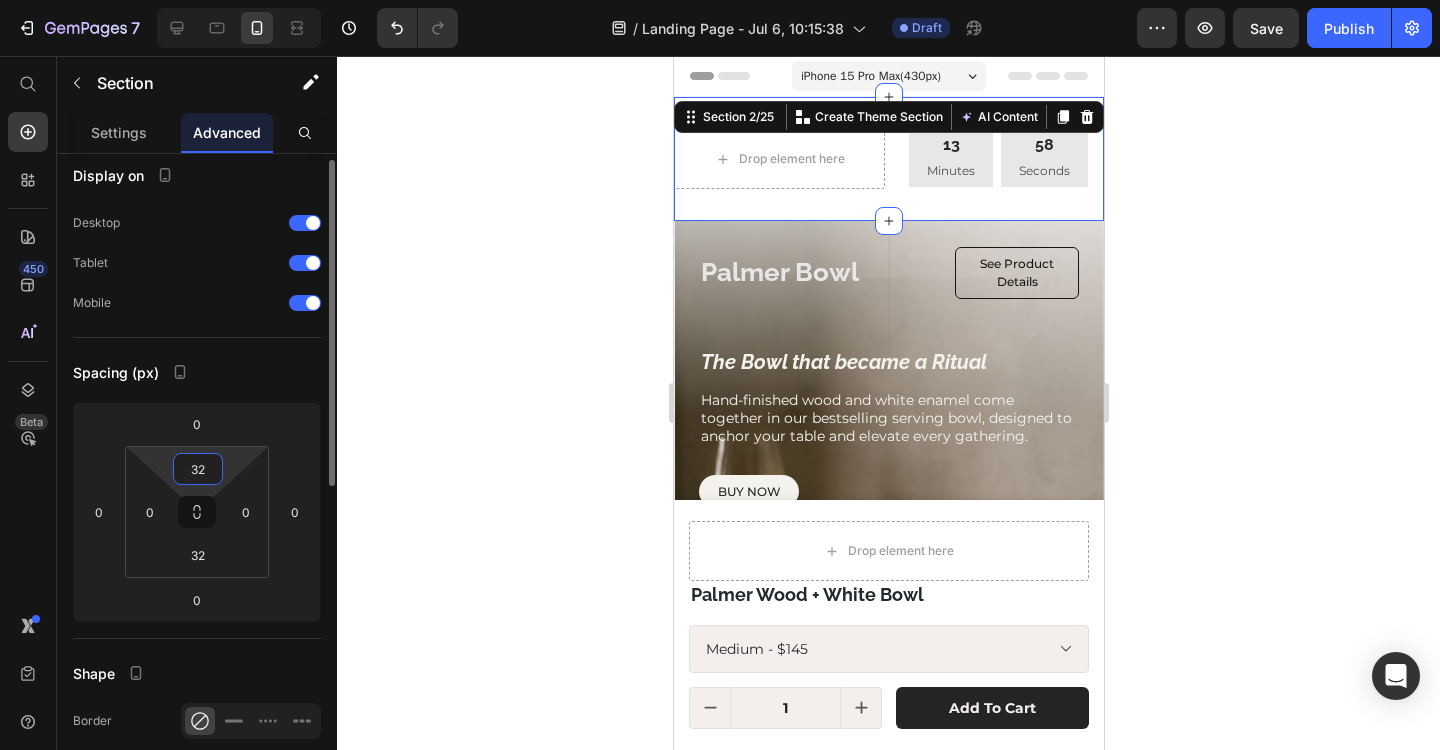 click on "32" at bounding box center [198, 469] 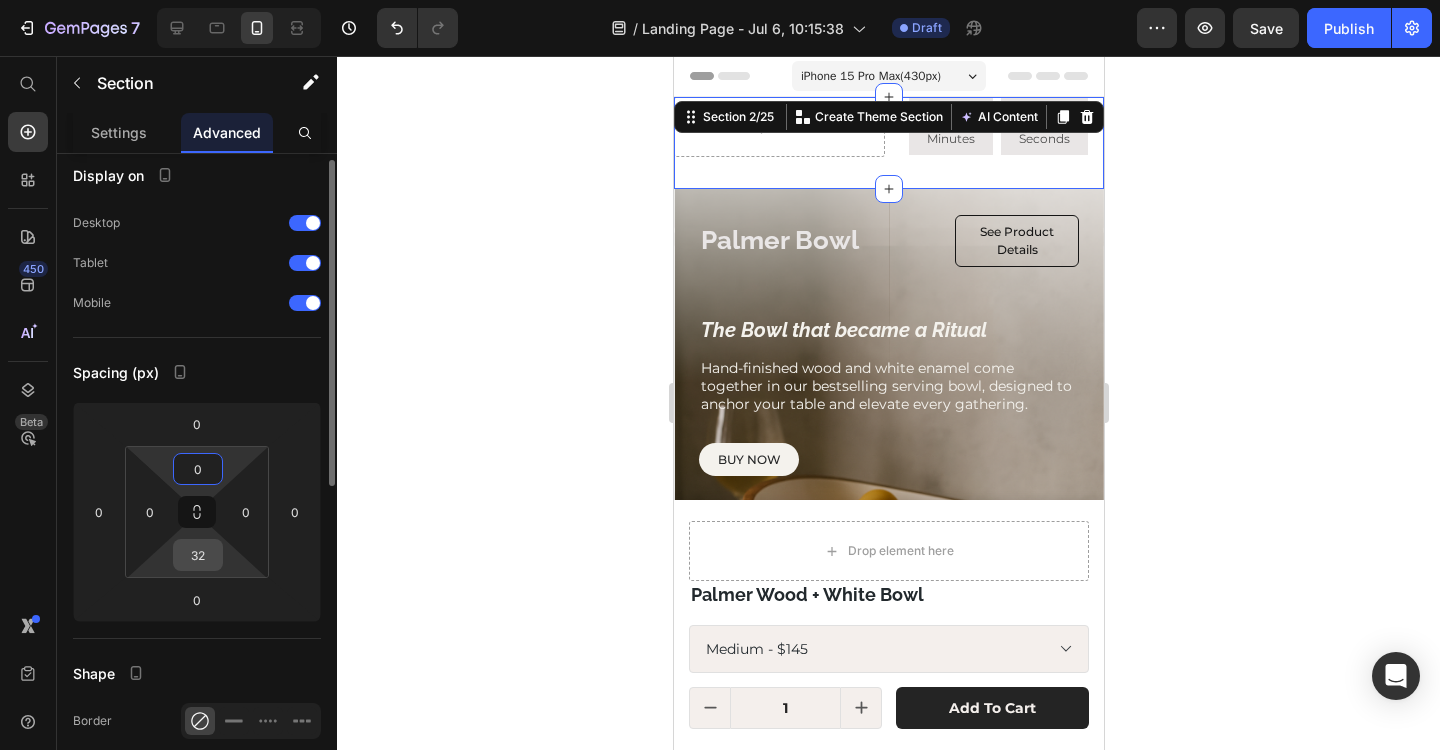 type on "0" 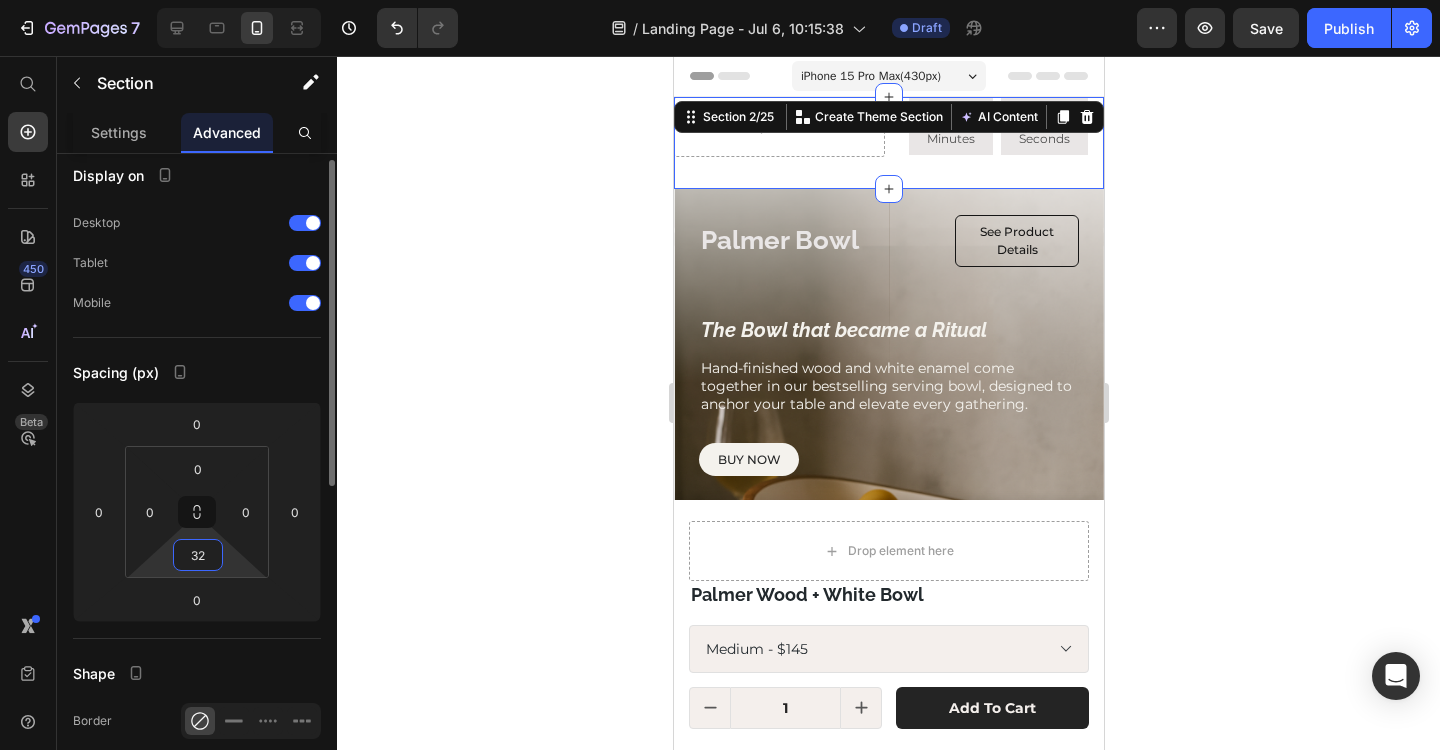 click on "32" at bounding box center [198, 555] 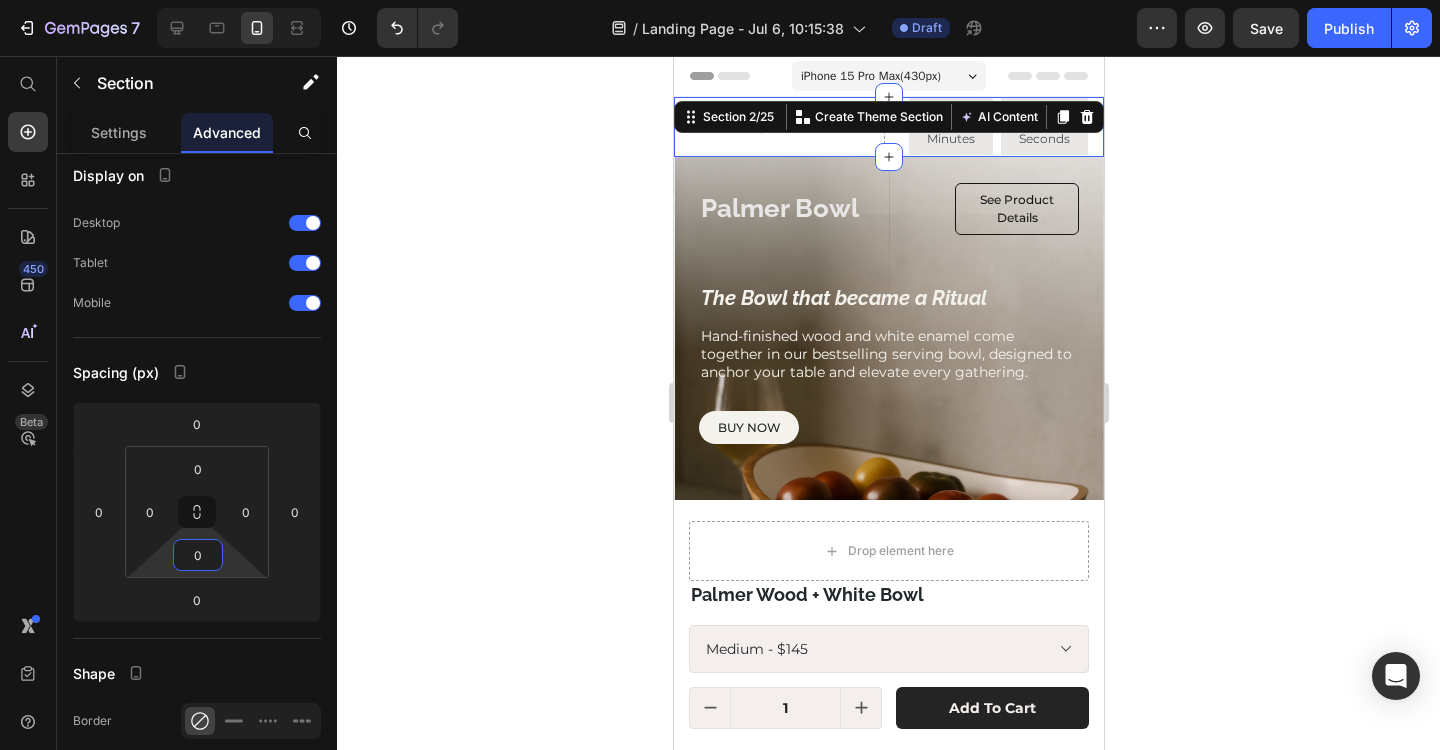 type on "0" 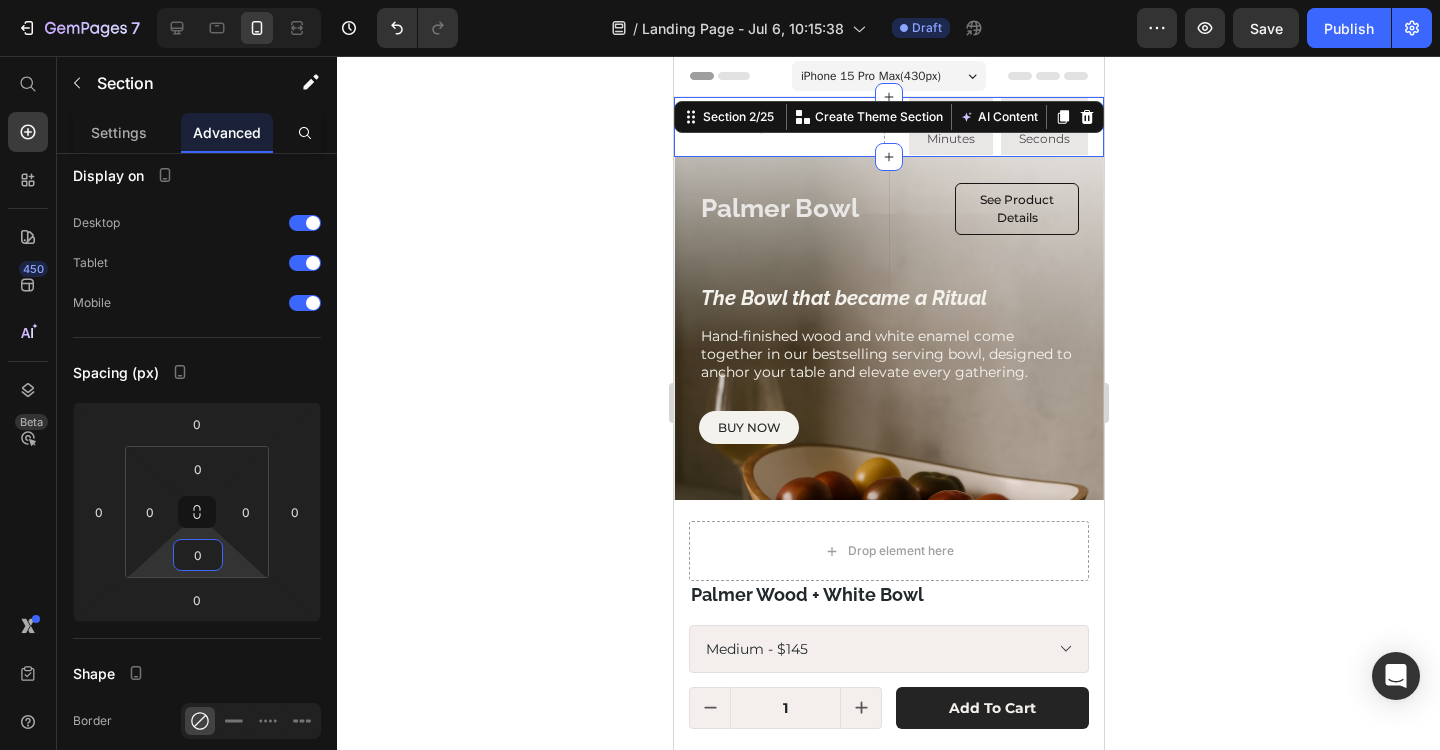 click 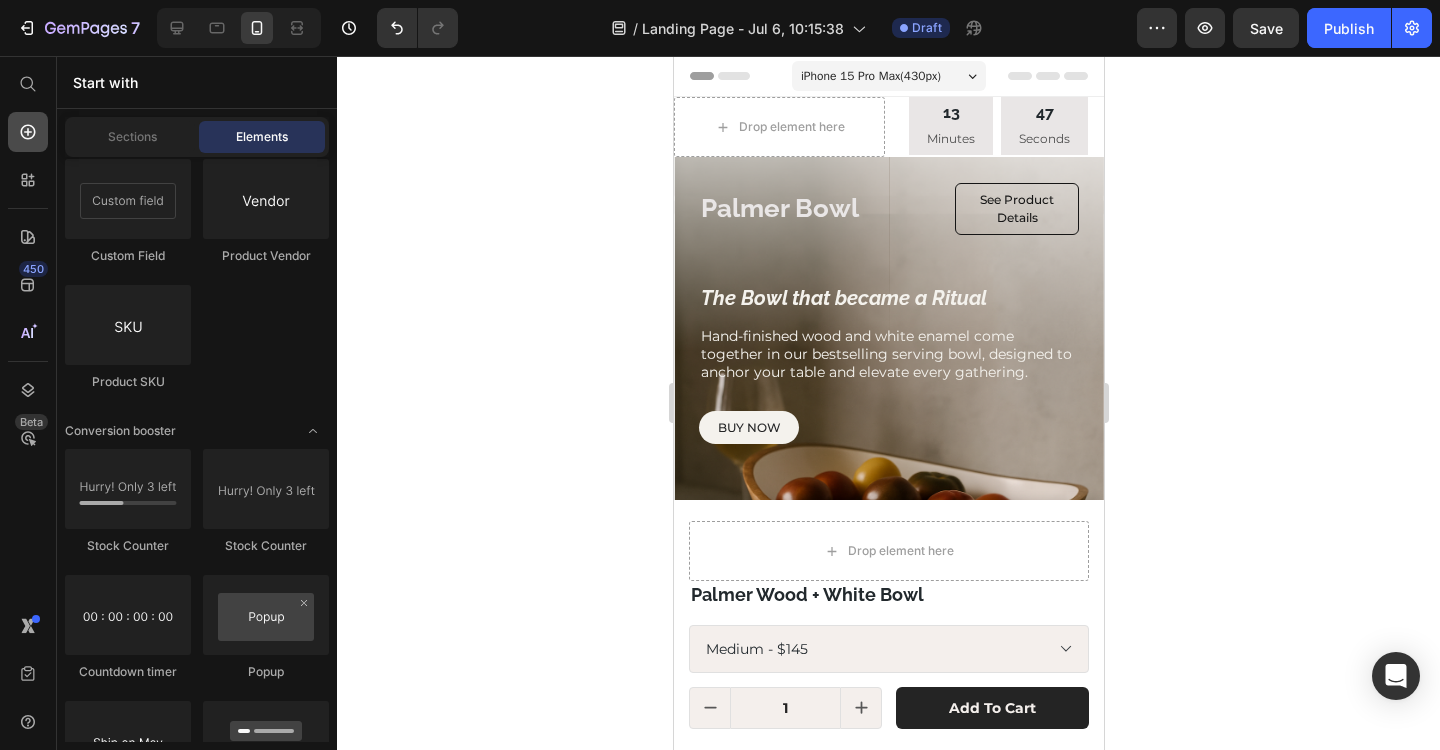 click 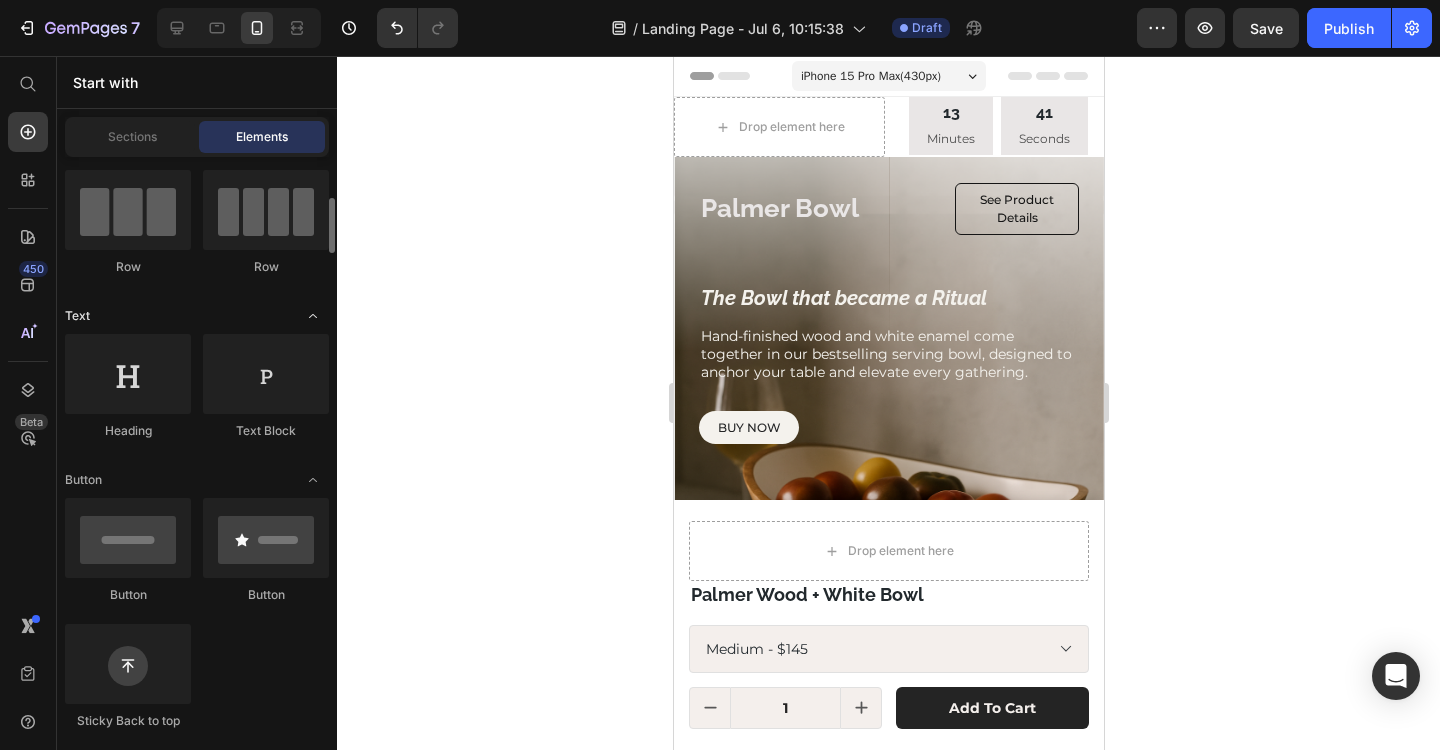 scroll, scrollTop: 181, scrollLeft: 0, axis: vertical 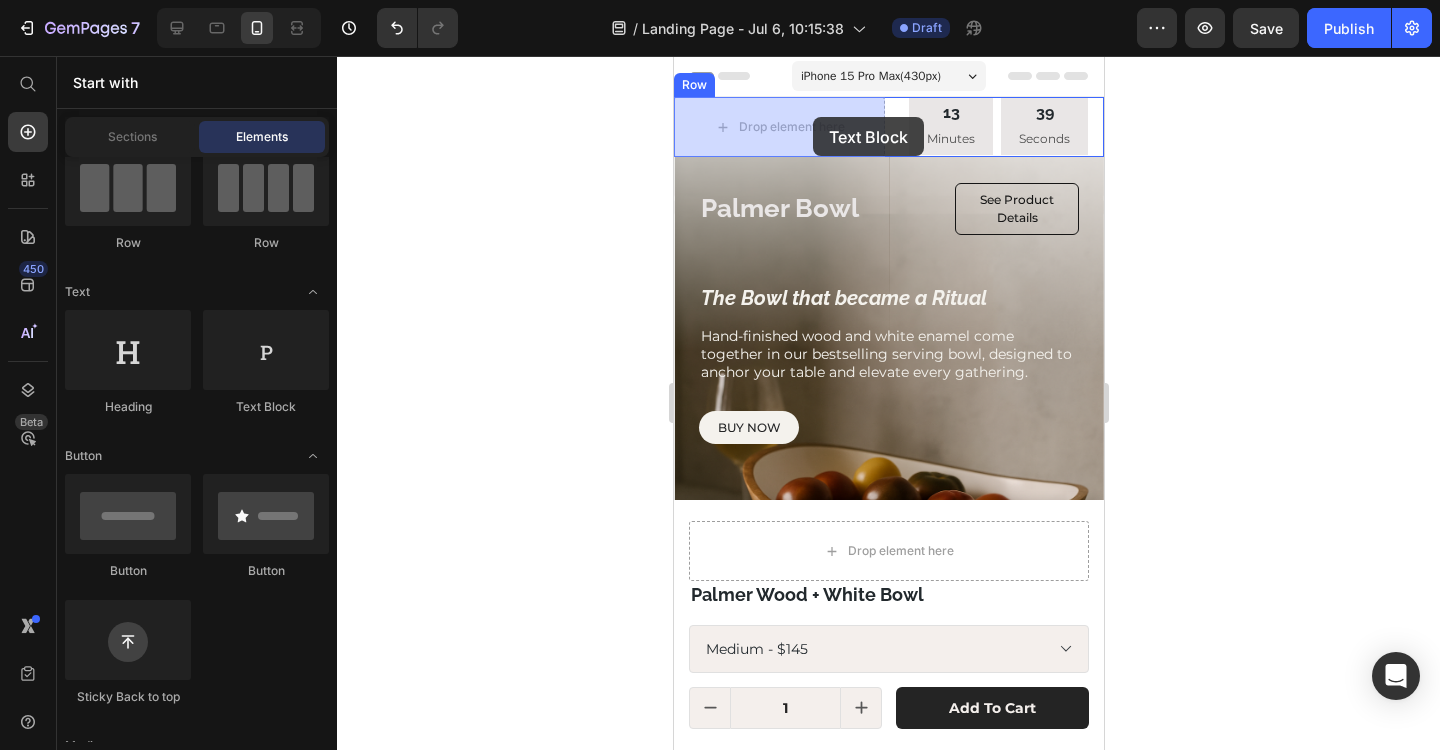 drag, startPoint x: 919, startPoint y: 434, endPoint x: 812, endPoint y: 116, distance: 335.519 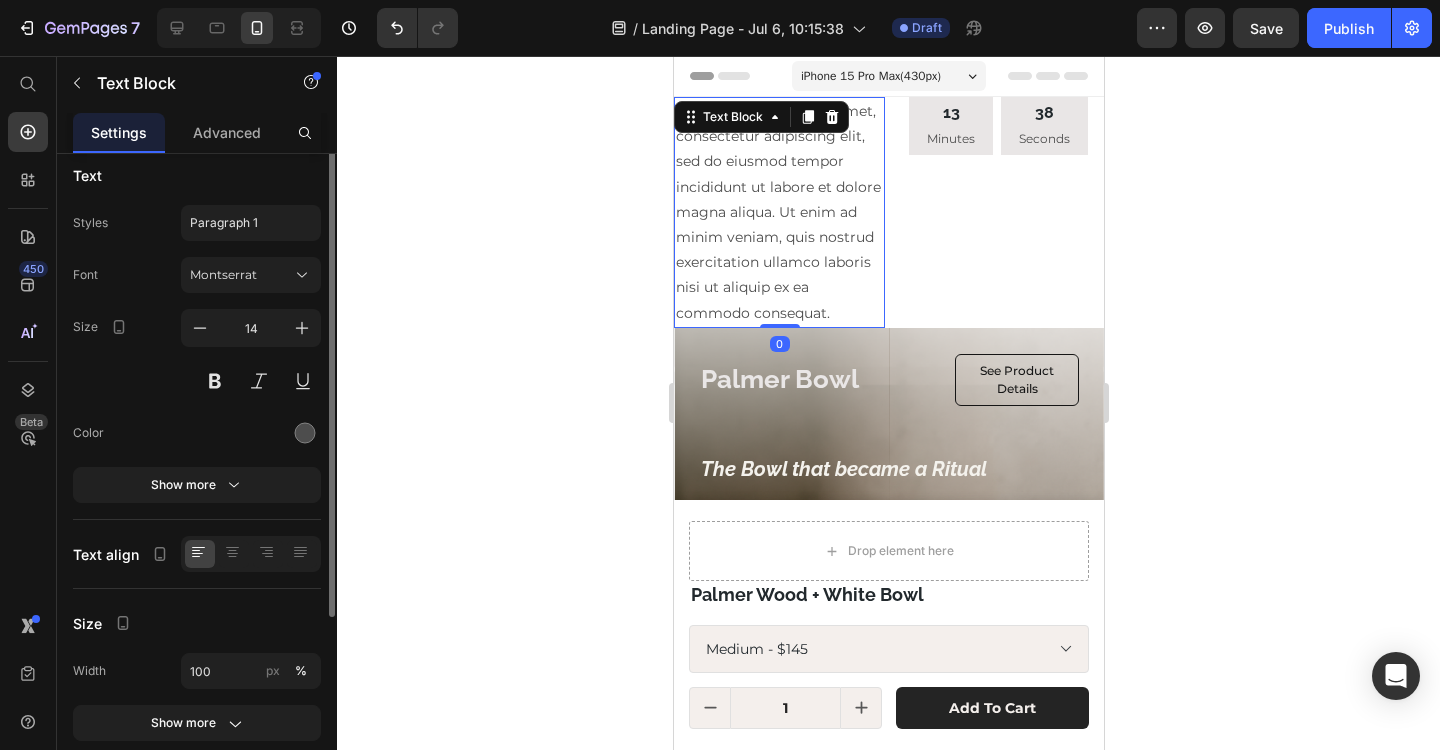 scroll, scrollTop: 0, scrollLeft: 0, axis: both 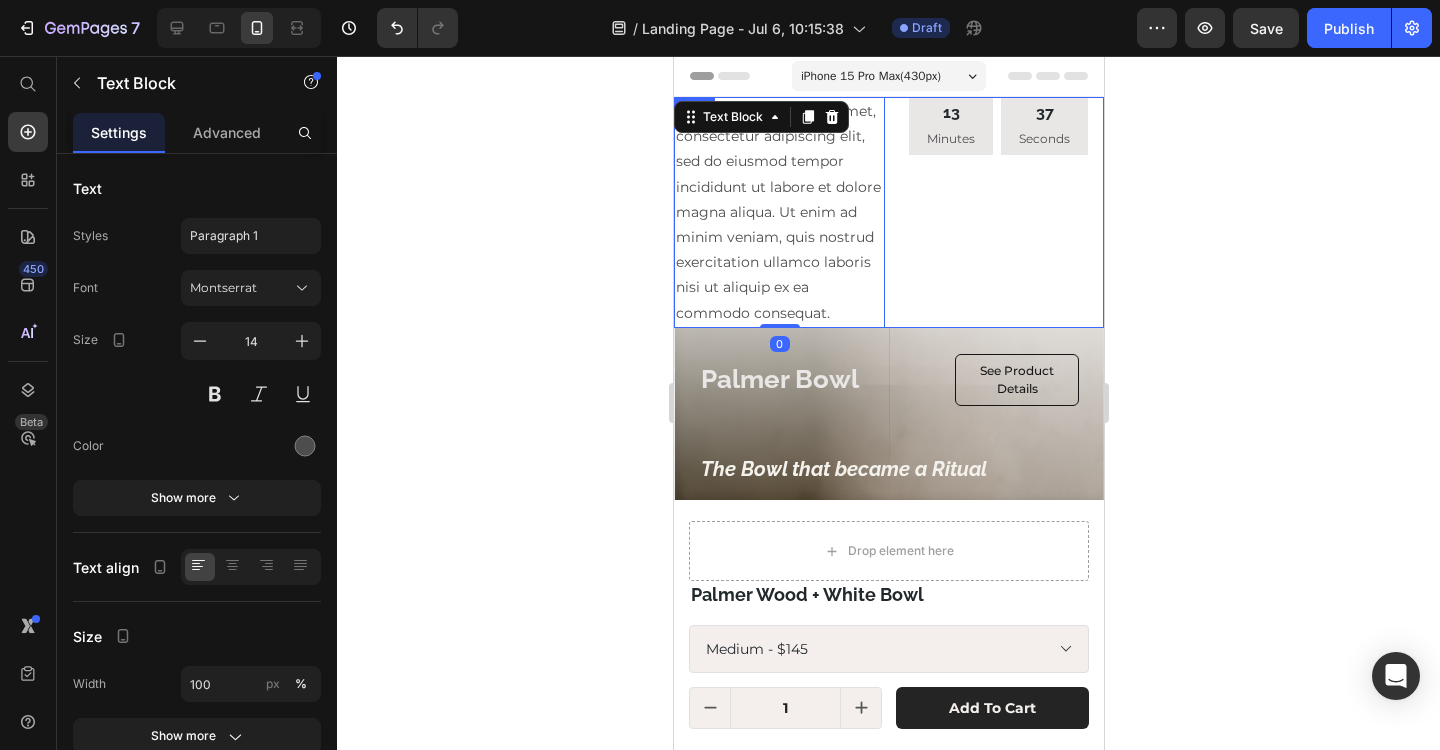 click 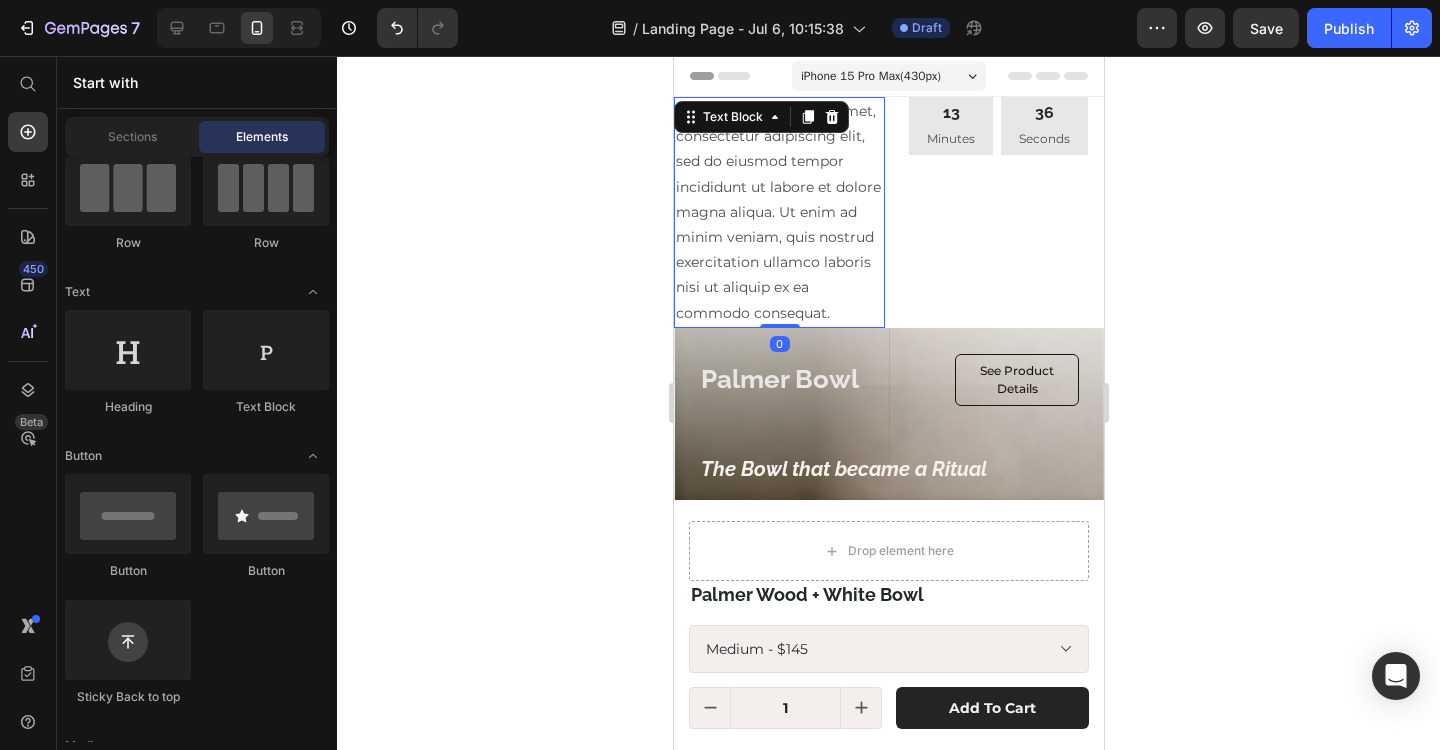 click on "Lorem ipsum dolor sit amet, consectetur adipiscing elit, sed do eiusmod tempor incididunt ut labore et dolore magna aliqua. Ut enim ad minim veniam, quis nostrud exercitation ullamco laboris nisi ut aliquip ex ea commodo consequat." at bounding box center [778, 212] 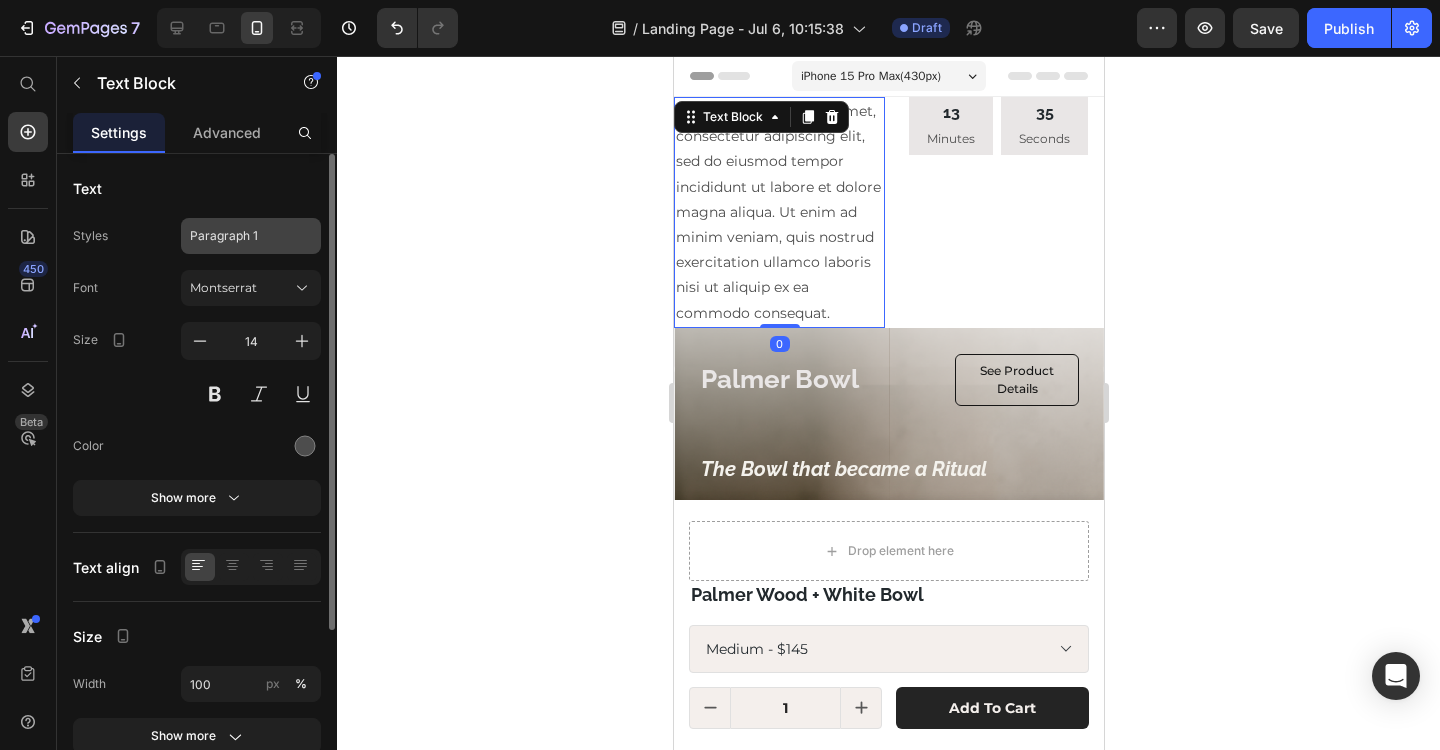 click on "Paragraph 1" at bounding box center [239, 236] 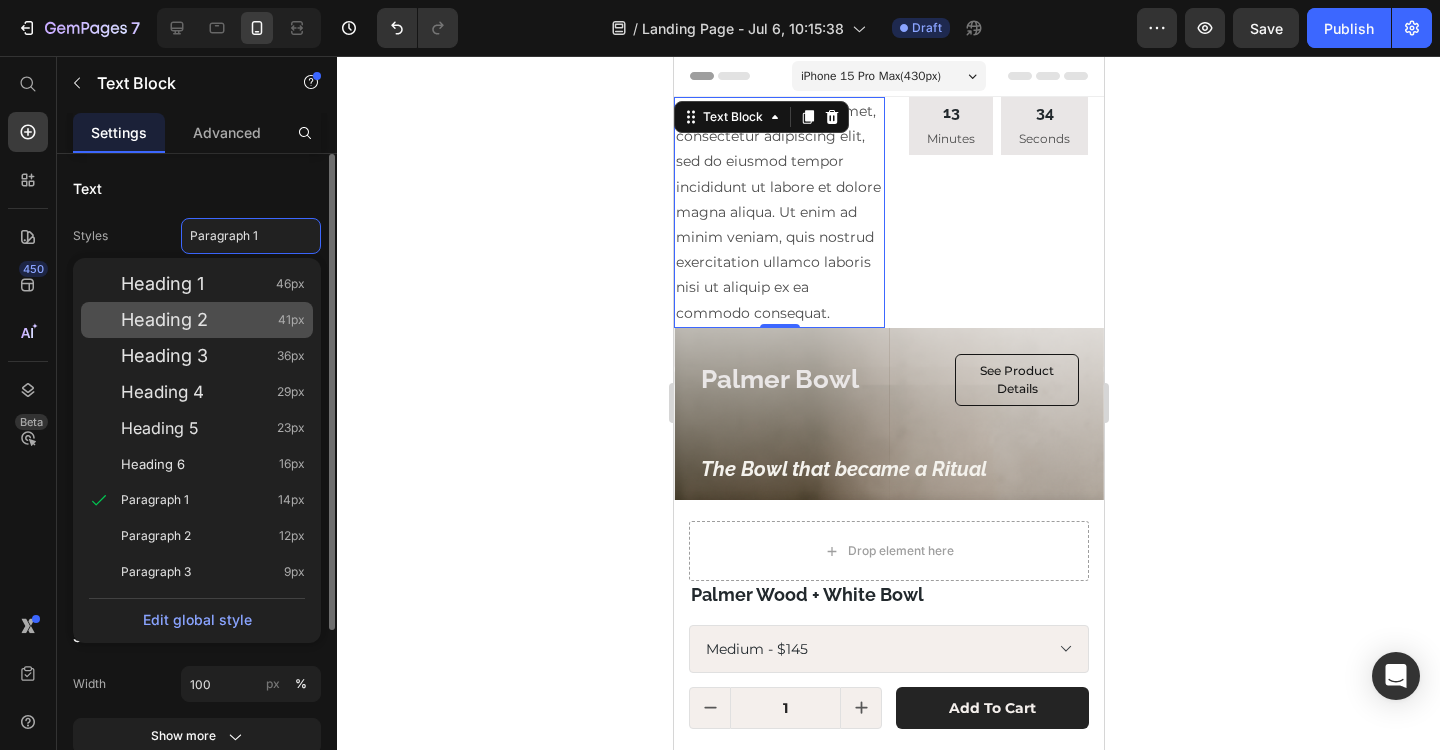 click on "Heading 2 41px" at bounding box center (213, 320) 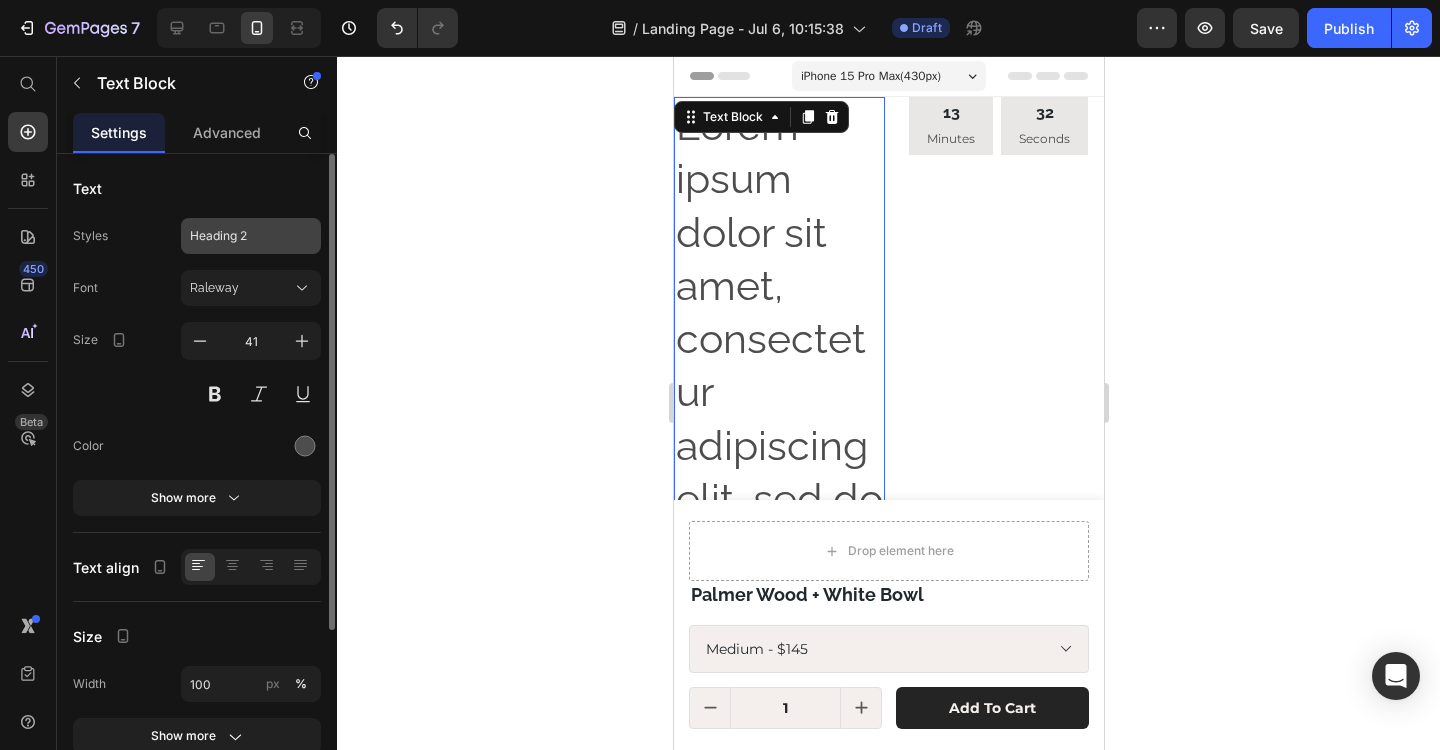 click on "Heading 2" 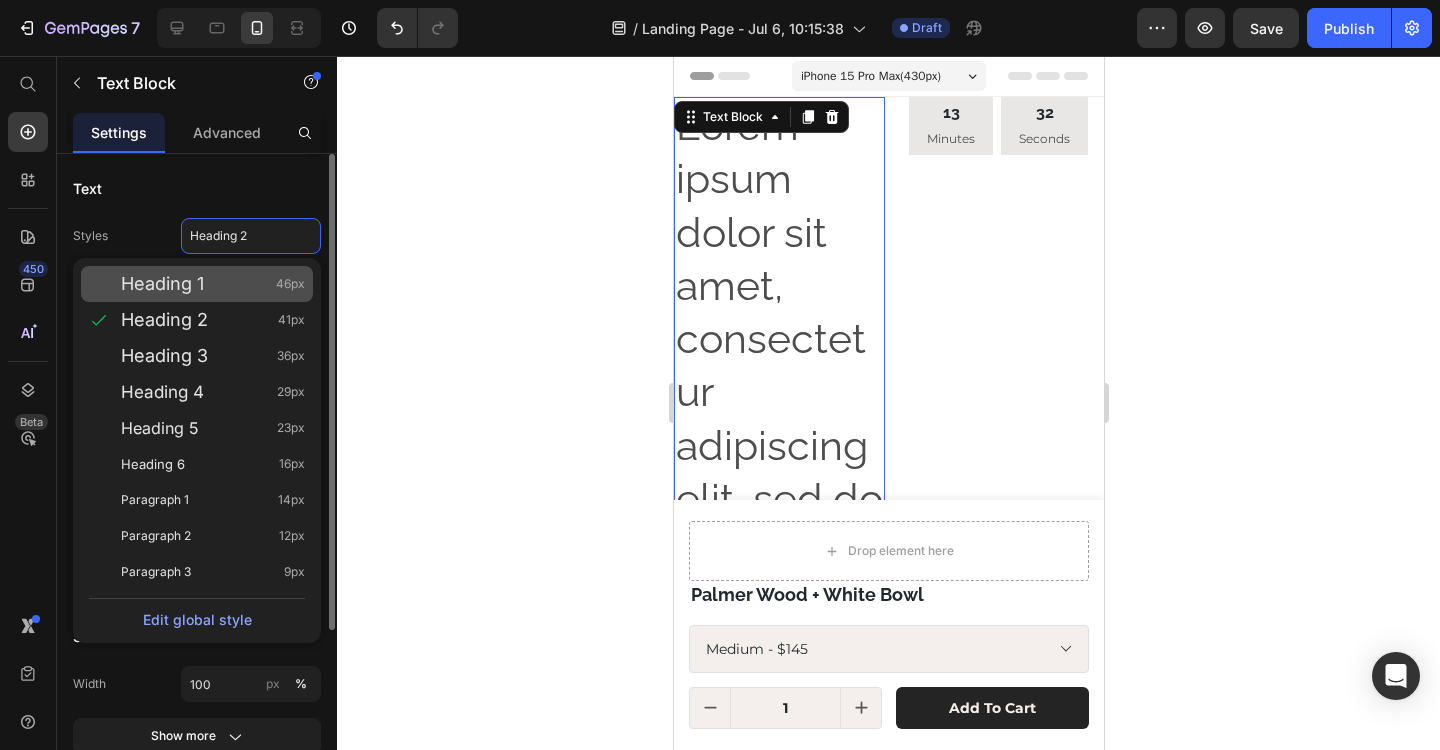 click on "Heading 1" at bounding box center [162, 284] 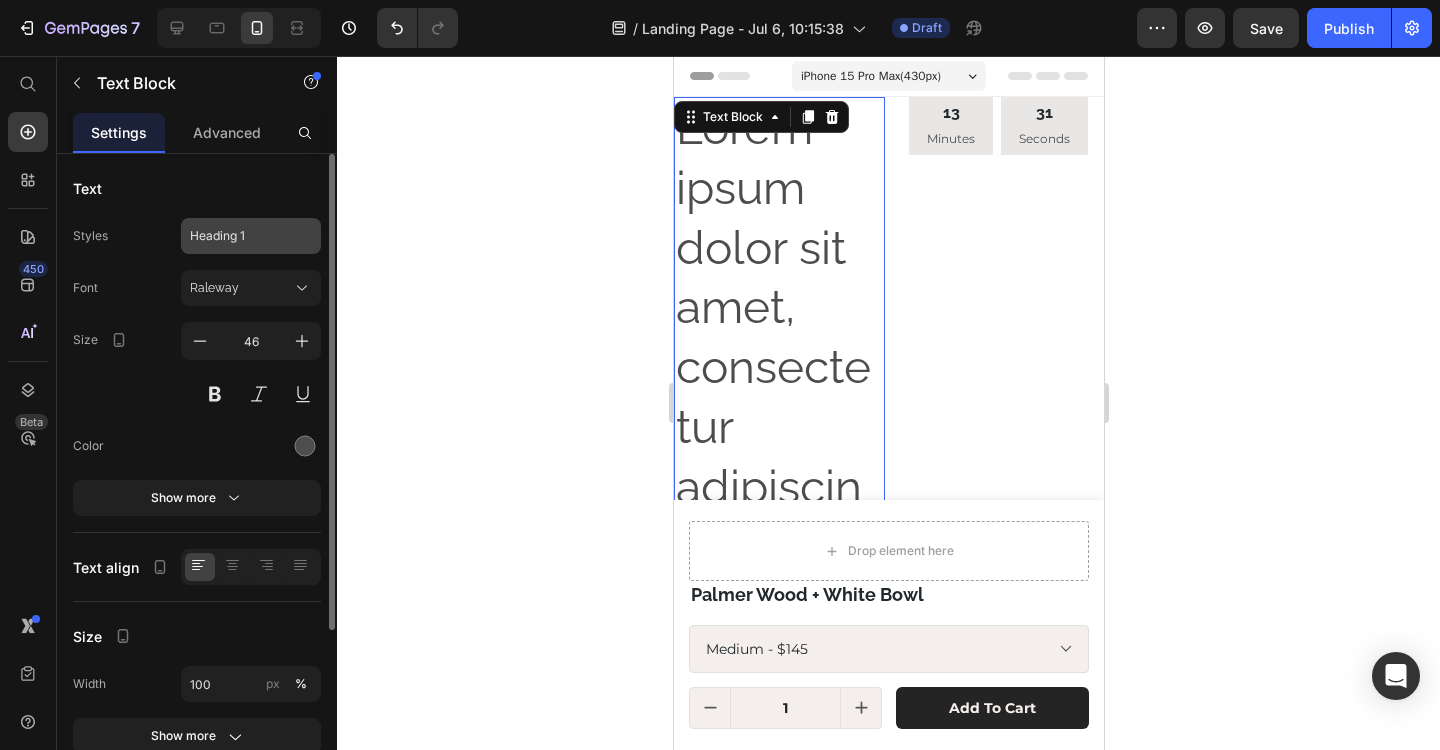 click on "Heading 1" 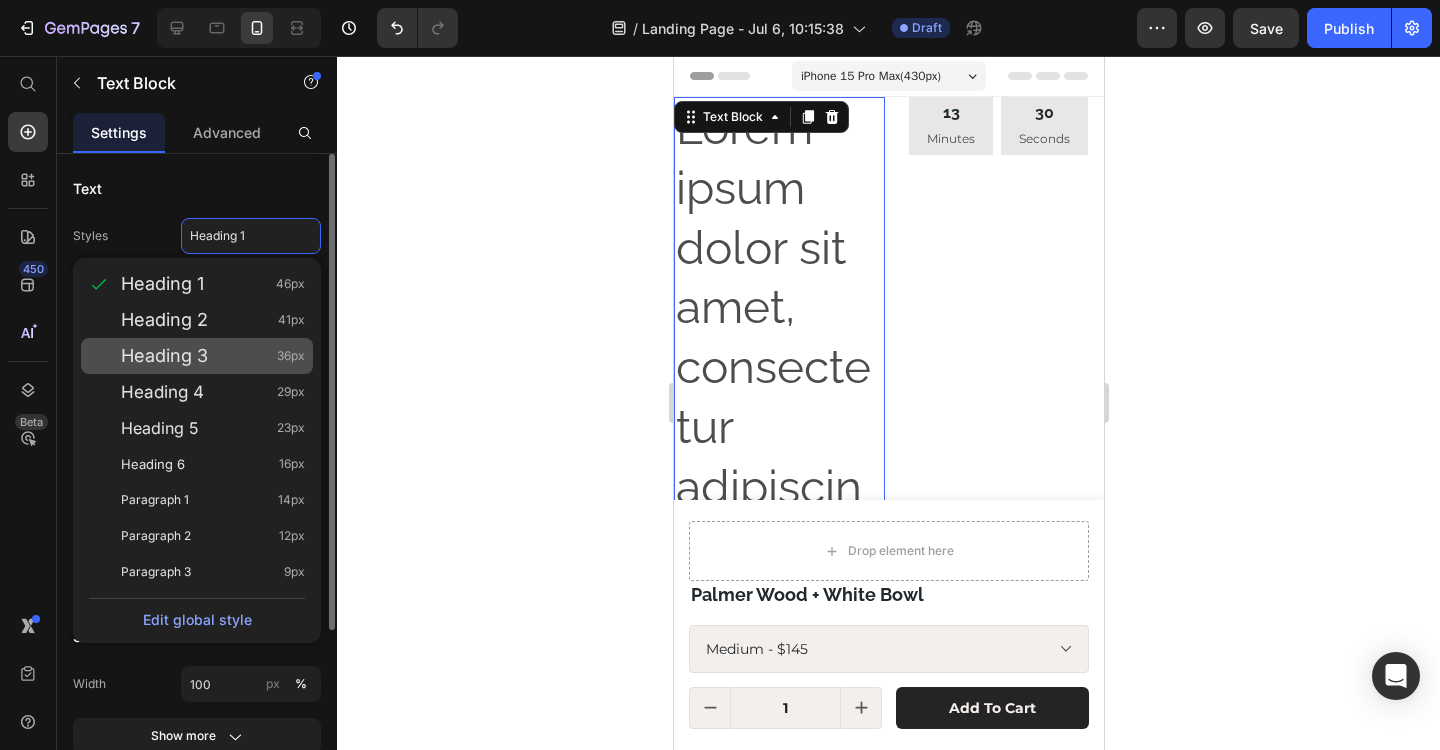 click on "Heading 3 36px" at bounding box center (213, 356) 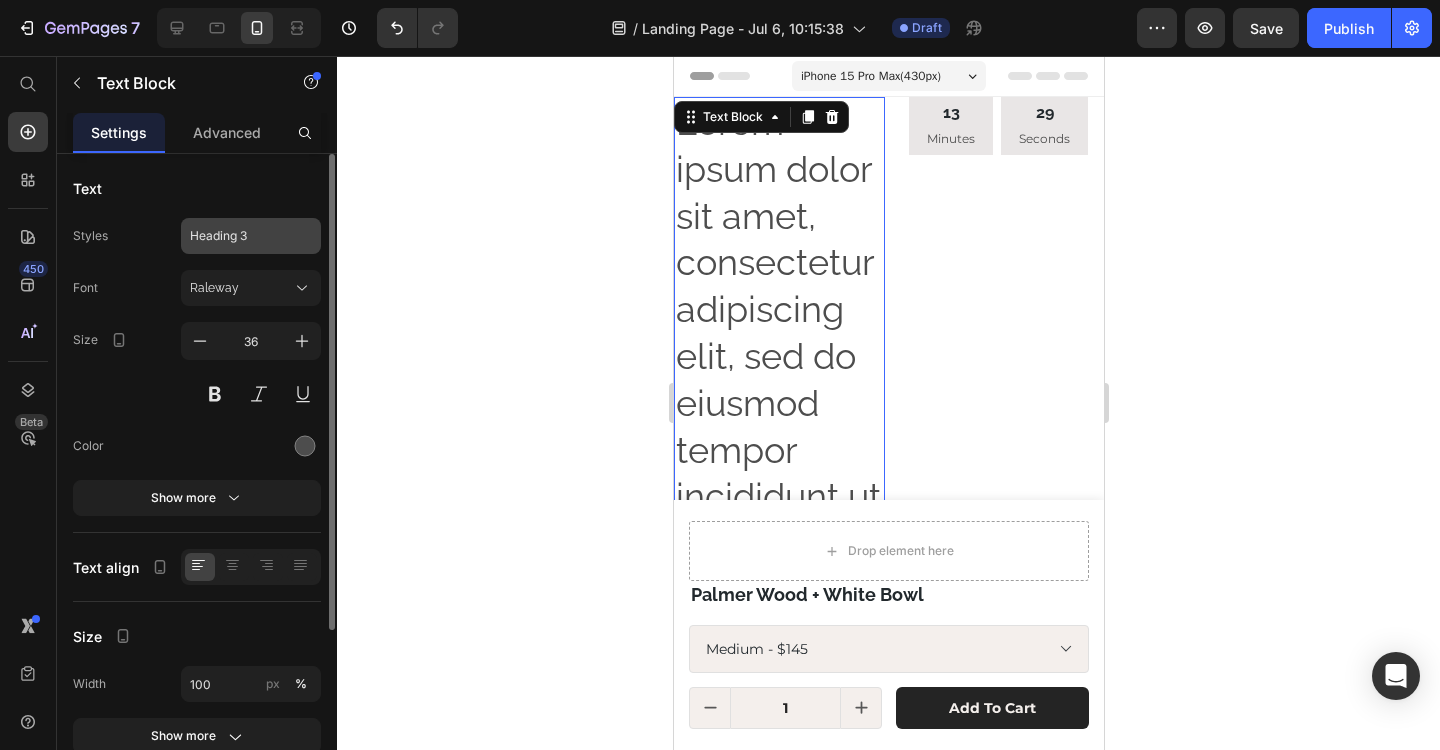 click on "Heading 3" at bounding box center (239, 236) 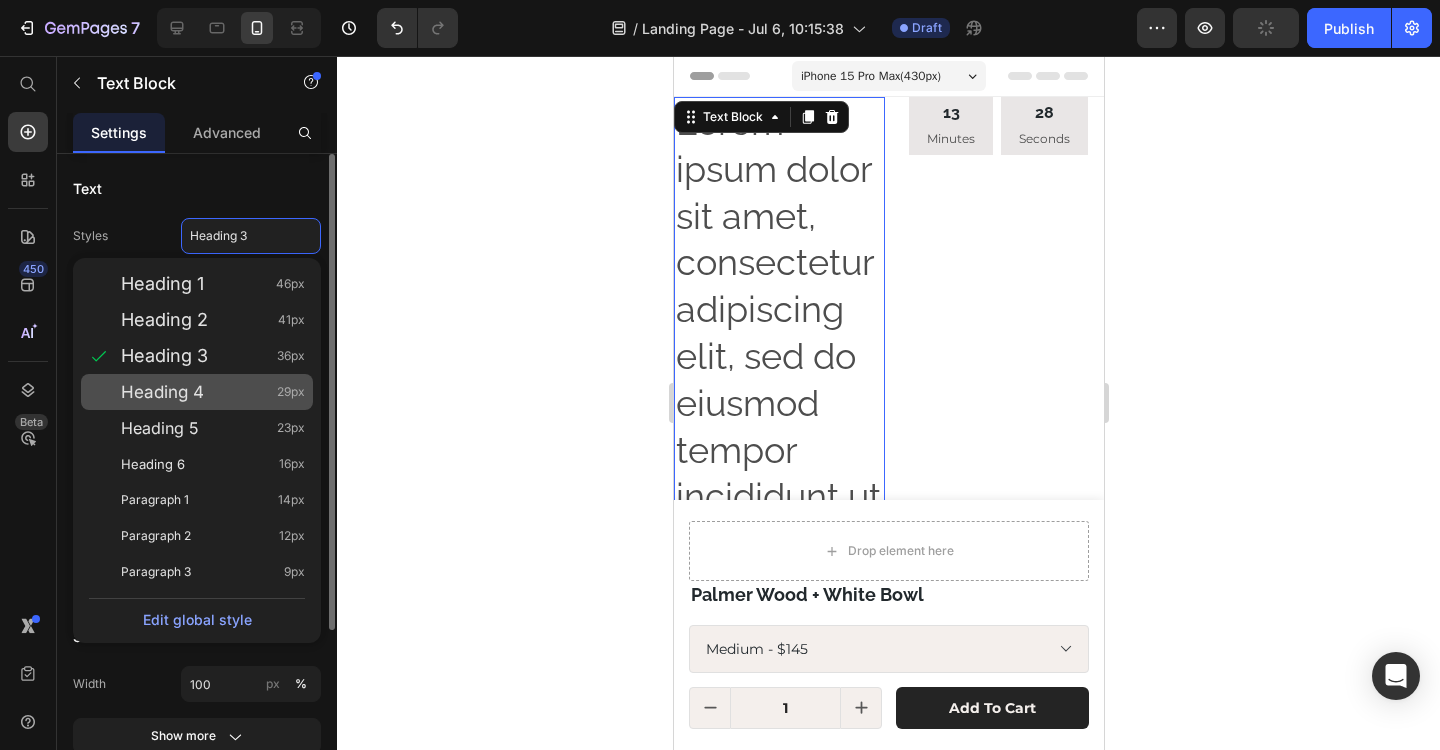 click on "Heading 4 29px" at bounding box center [213, 392] 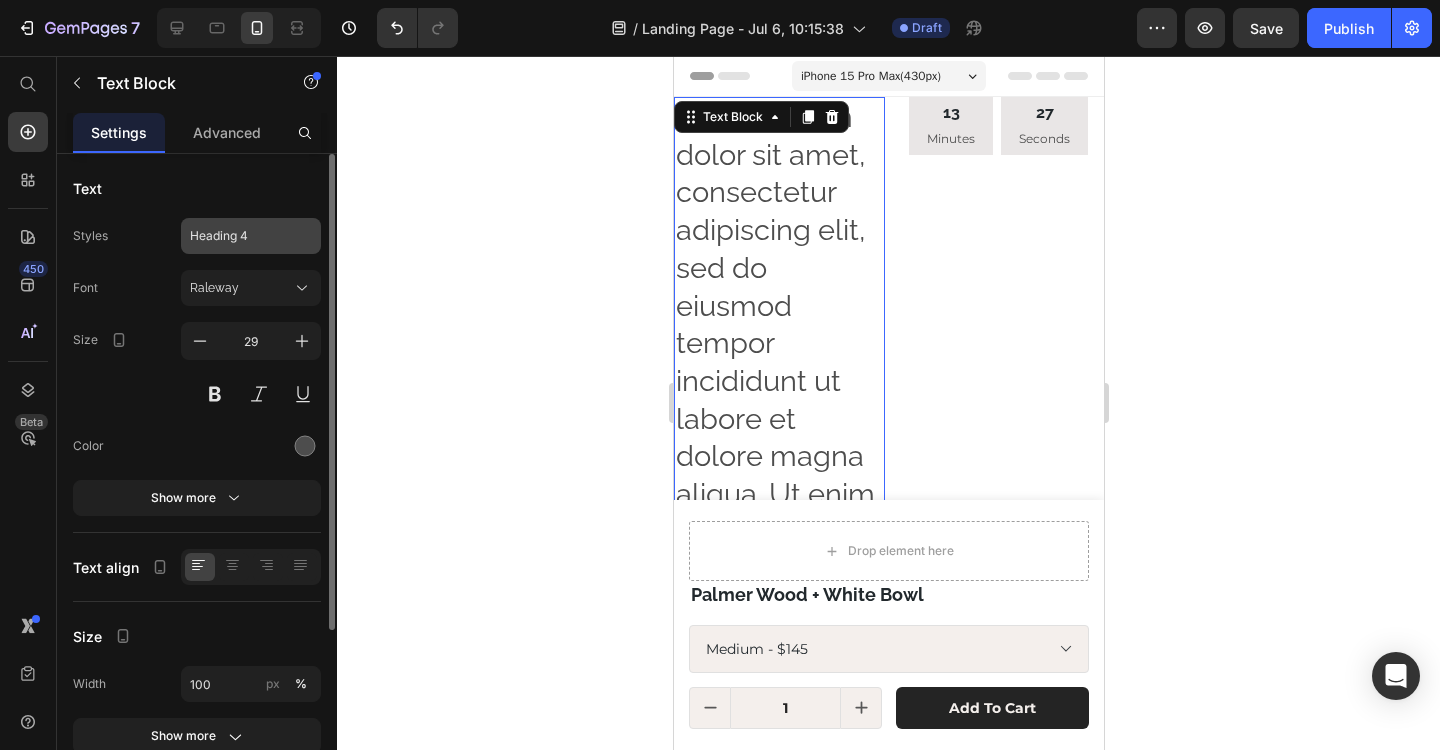 click on "Heading 4" at bounding box center [239, 236] 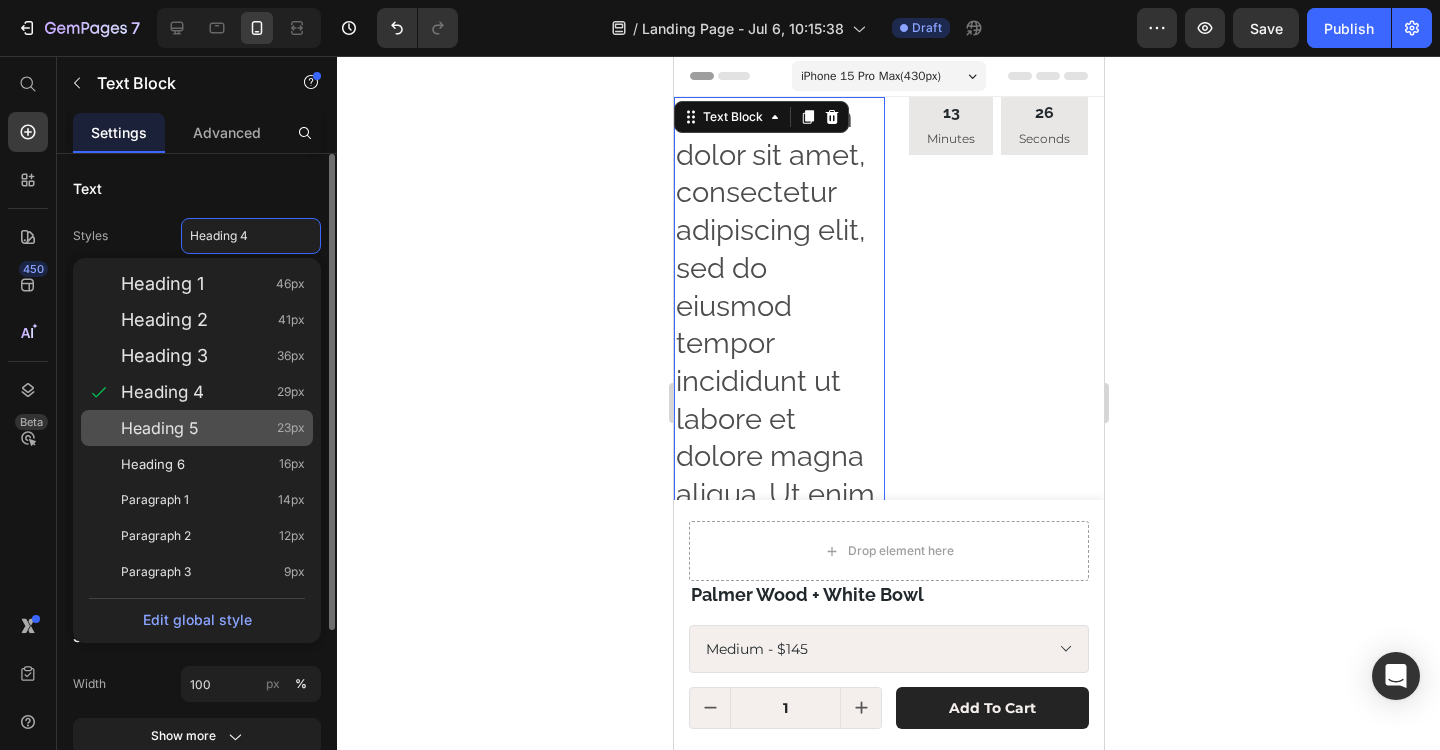 click on "Heading 5 23px" 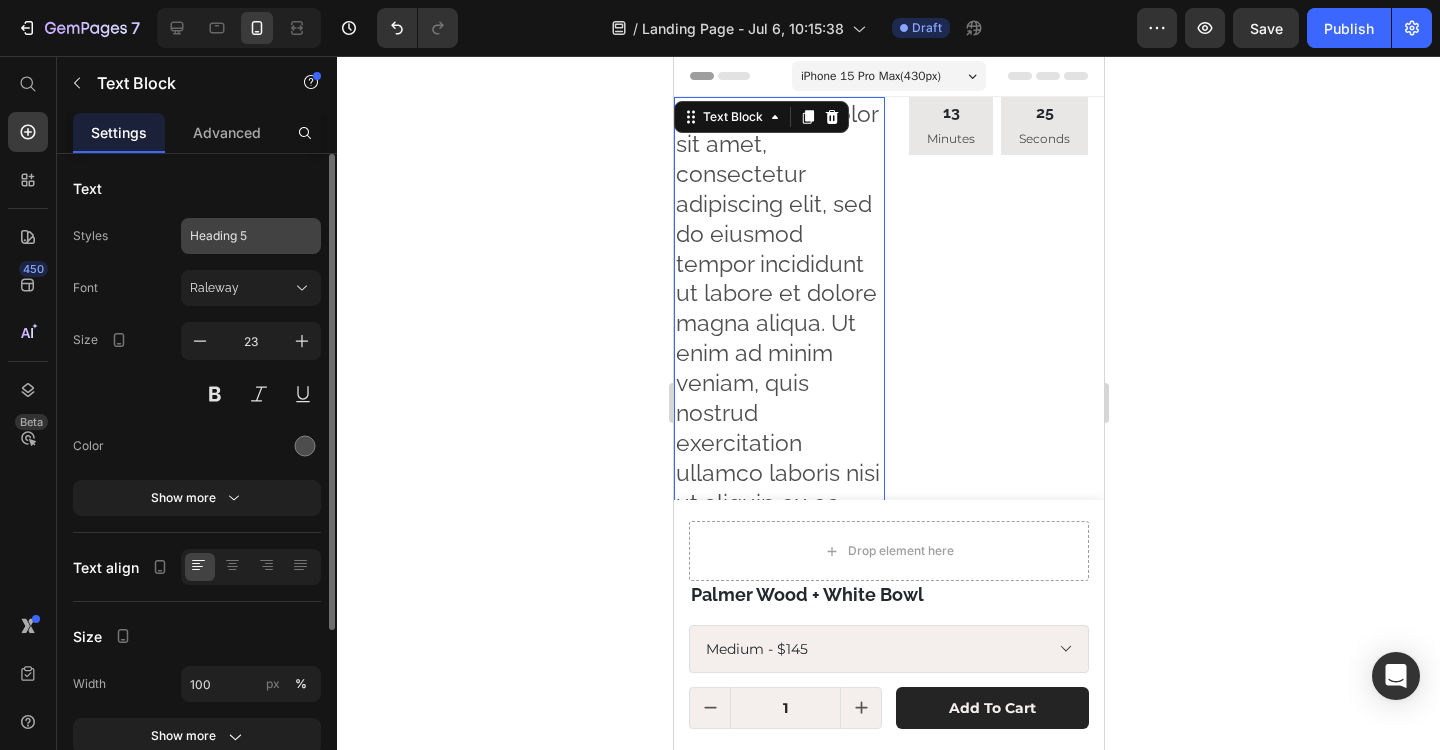 click on "Heading 5" at bounding box center (251, 236) 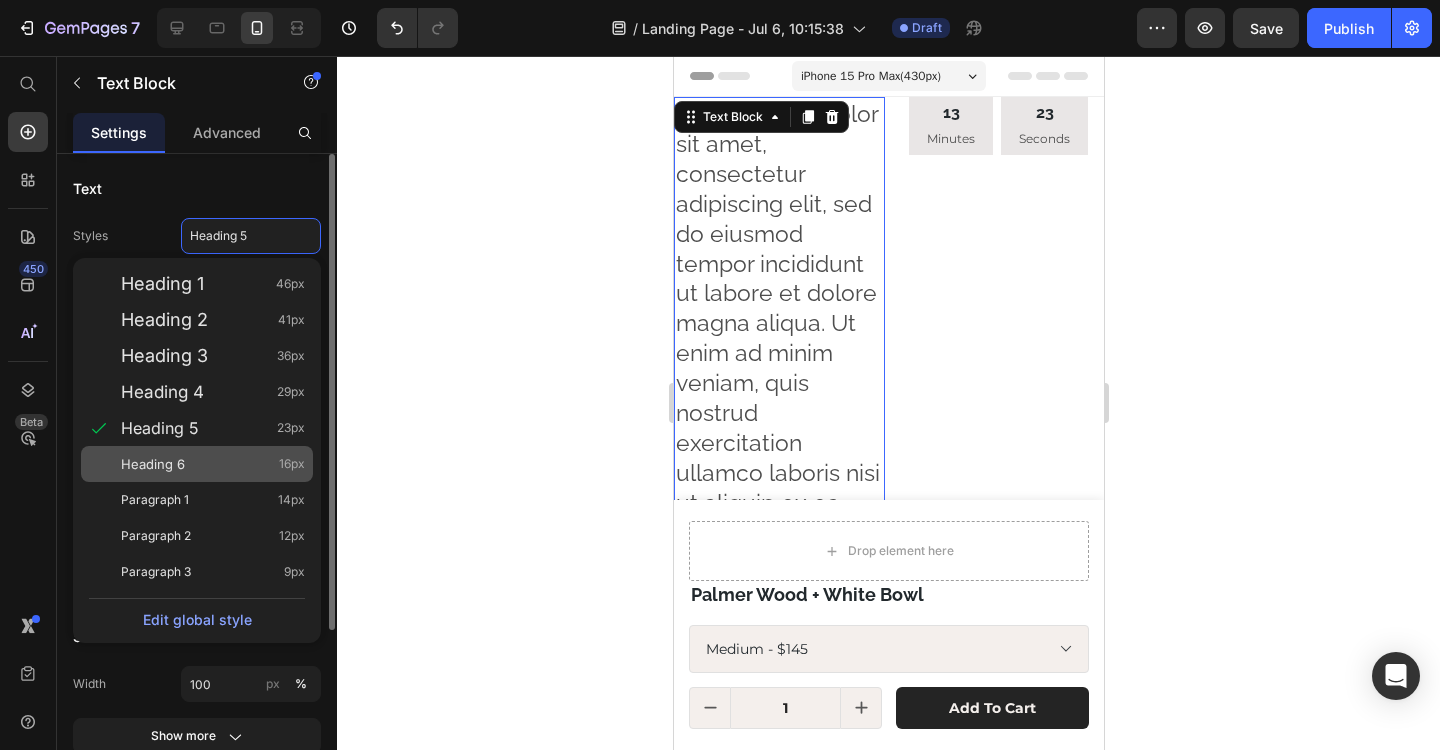 click on "Heading 6 16px" at bounding box center [213, 464] 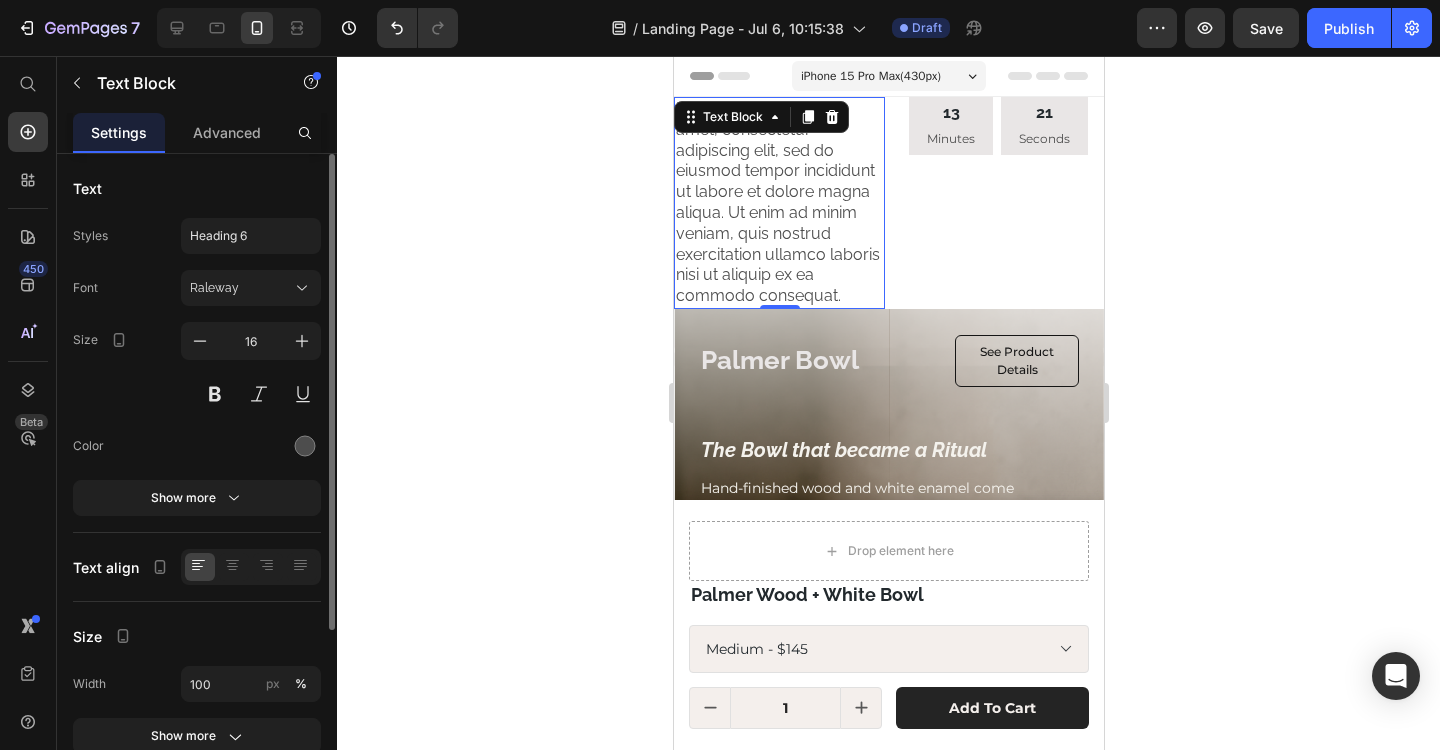 click on "Lorem ipsum dolor sit amet, consectetur adipiscing elit, sed do eiusmod tempor incididunt ut labore et dolore magna aliqua. Ut enim ad minim veniam, quis nostrud exercitation ullamco laboris nisi ut aliquip ex ea commodo consequat." at bounding box center (778, 203) 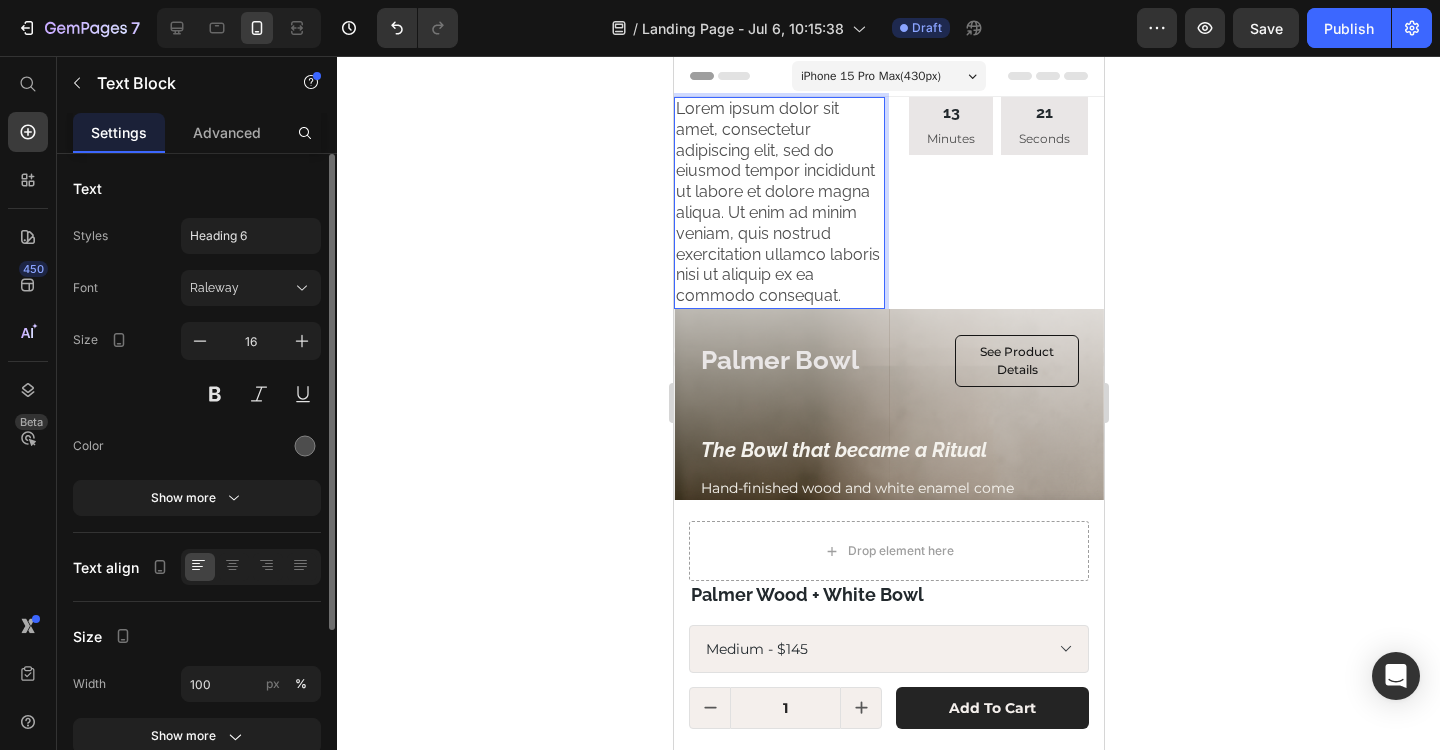 click on "Lorem ipsum dolor sit amet, consectetur adipiscing elit, sed do eiusmod tempor incididunt ut labore et dolore magna aliqua. Ut enim ad minim veniam, quis nostrud exercitation ullamco laboris nisi ut aliquip ex ea commodo consequat." at bounding box center [778, 203] 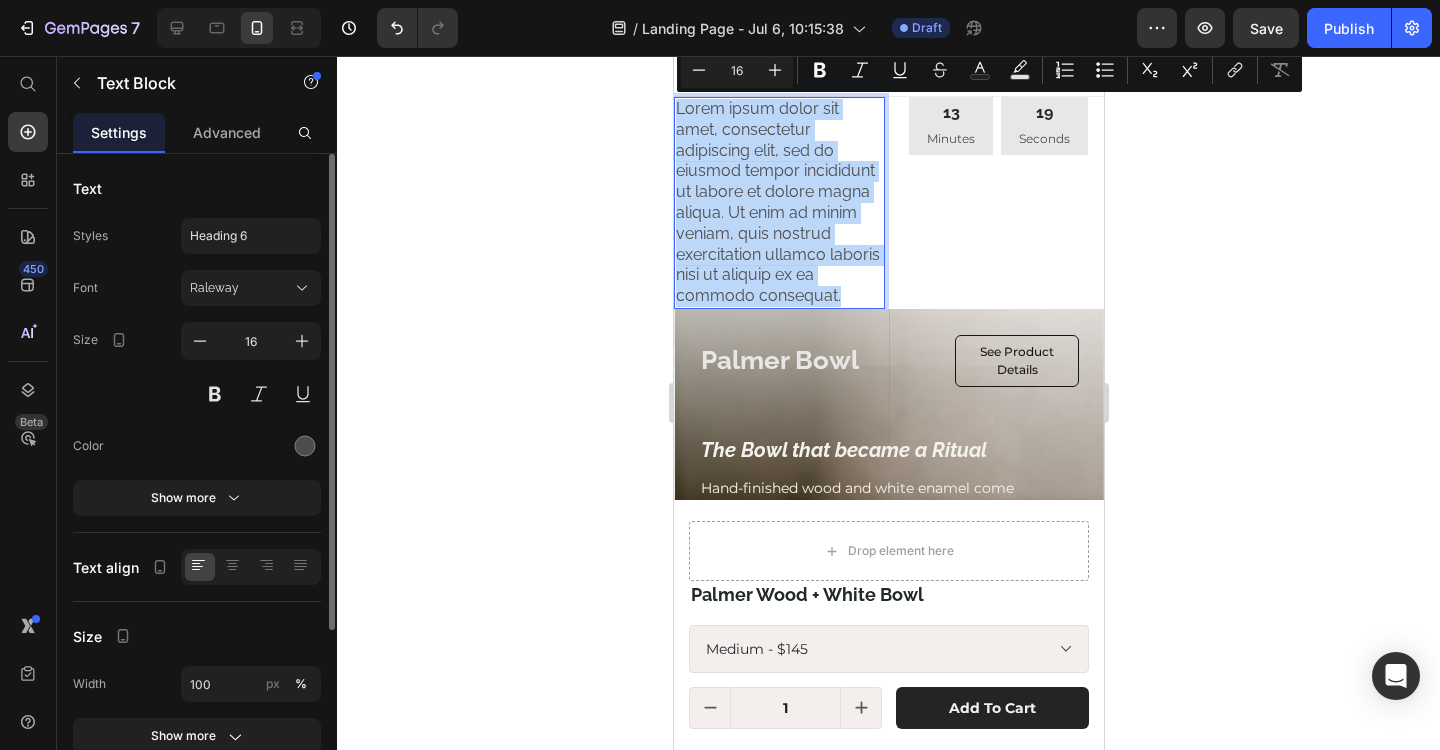 drag, startPoint x: 777, startPoint y: 290, endPoint x: 666, endPoint y: 96, distance: 223.51062 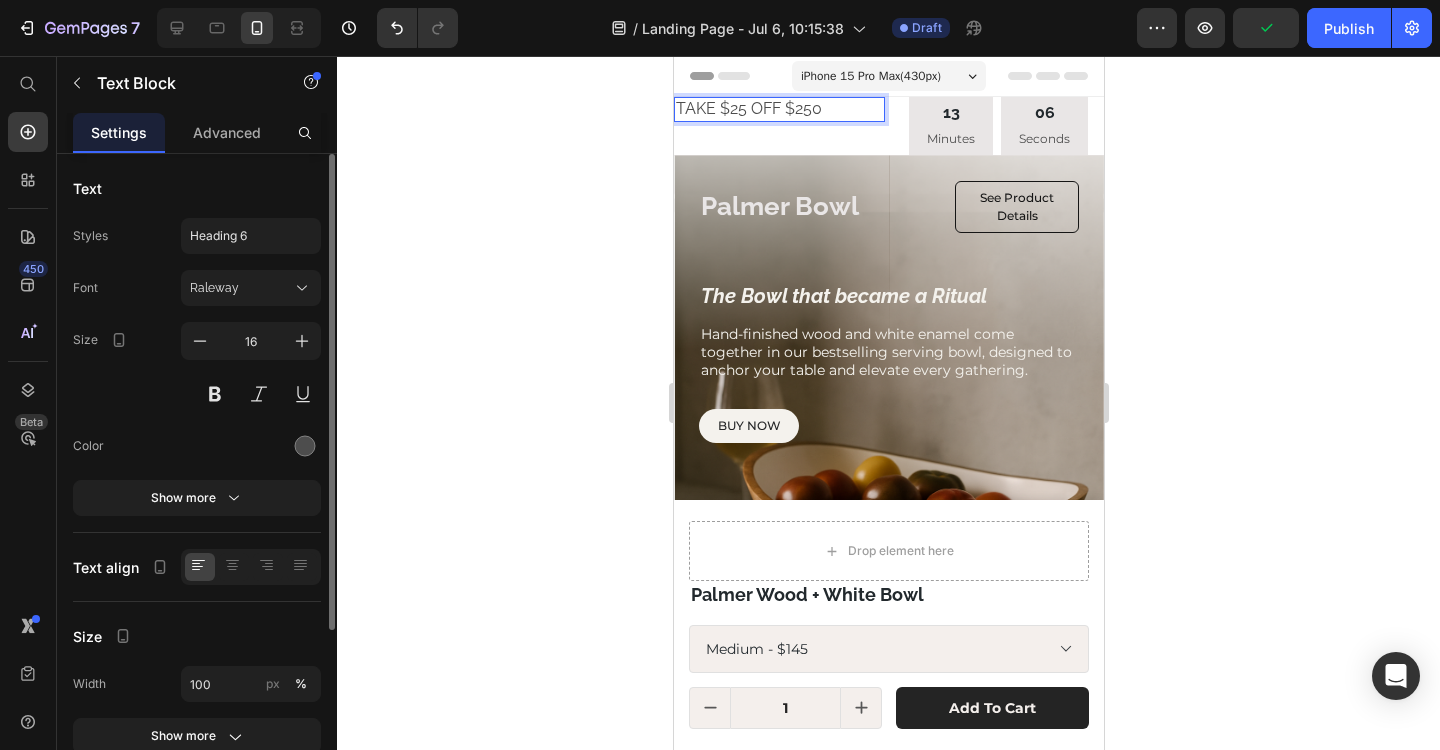 click on "TAKE $25 OFF $250" at bounding box center (778, 109) 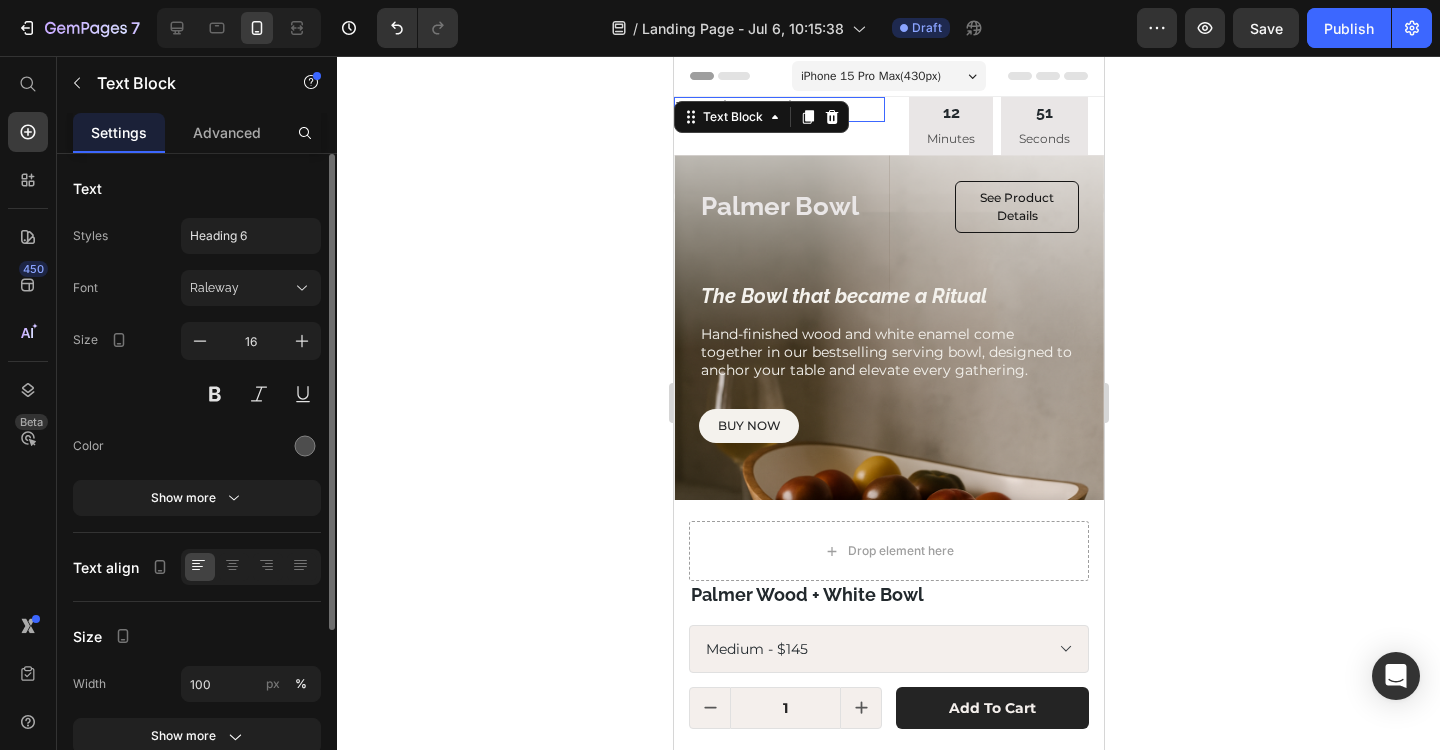 click 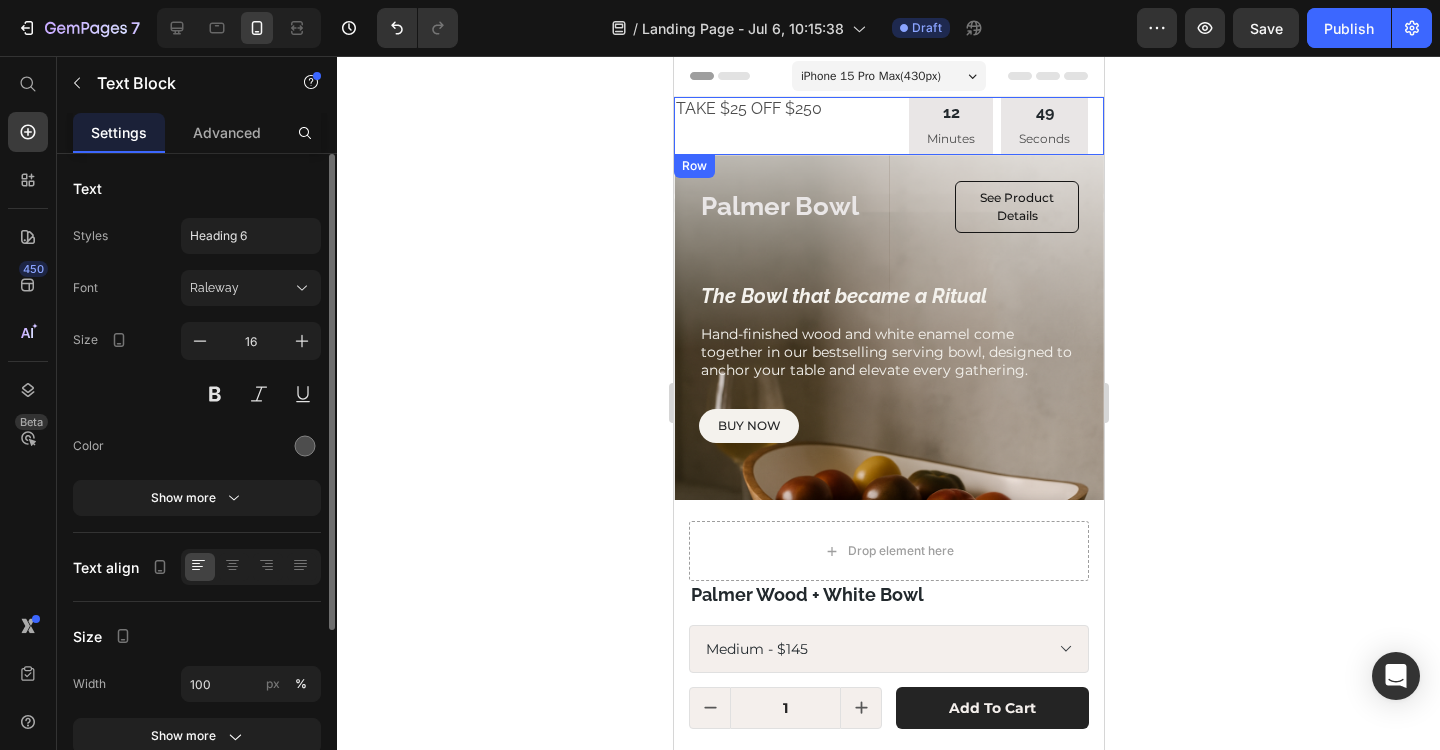 click on "TAKE $25 OFF $250" at bounding box center [778, 109] 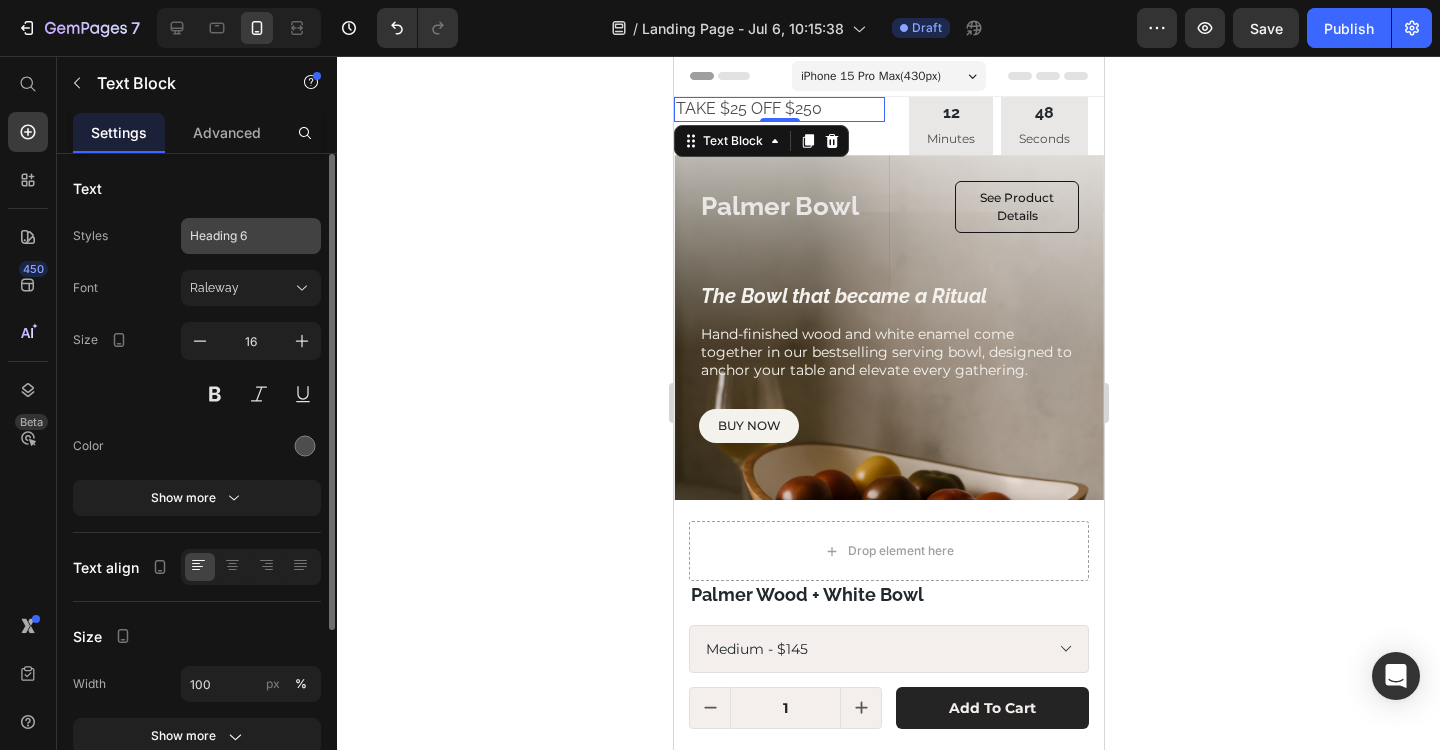 click on "Heading 6" at bounding box center [239, 236] 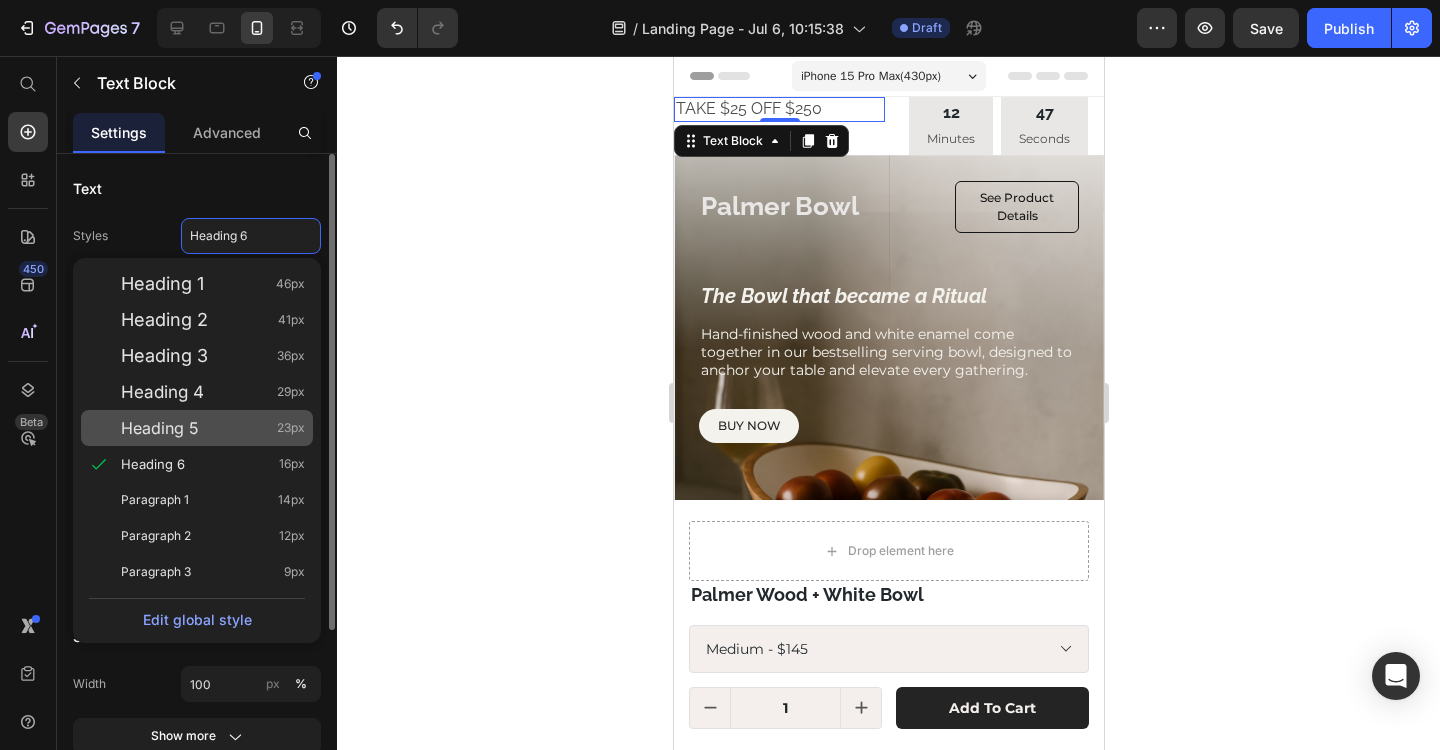 click on "Heading 5 23px" 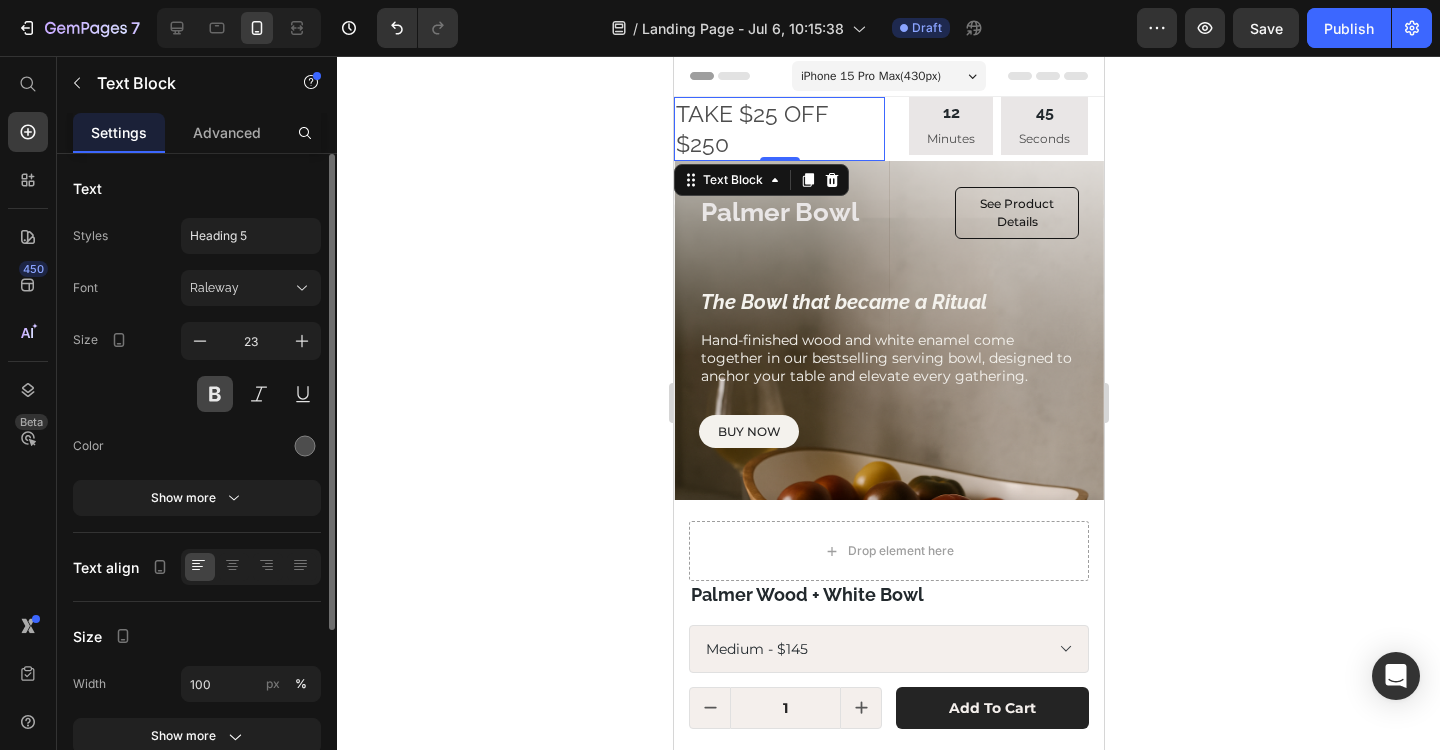 click at bounding box center (215, 394) 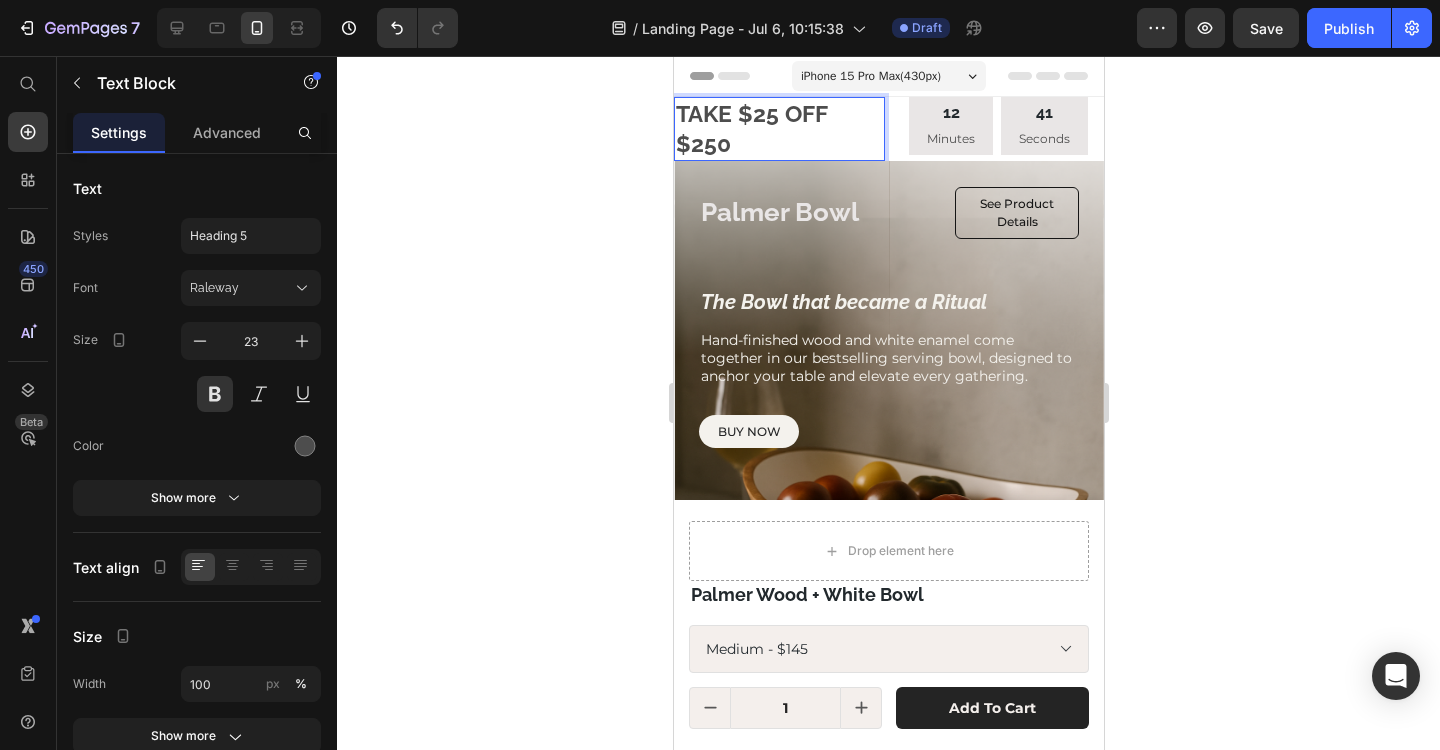 click on "TAKE $25 OFF $250" at bounding box center [778, 129] 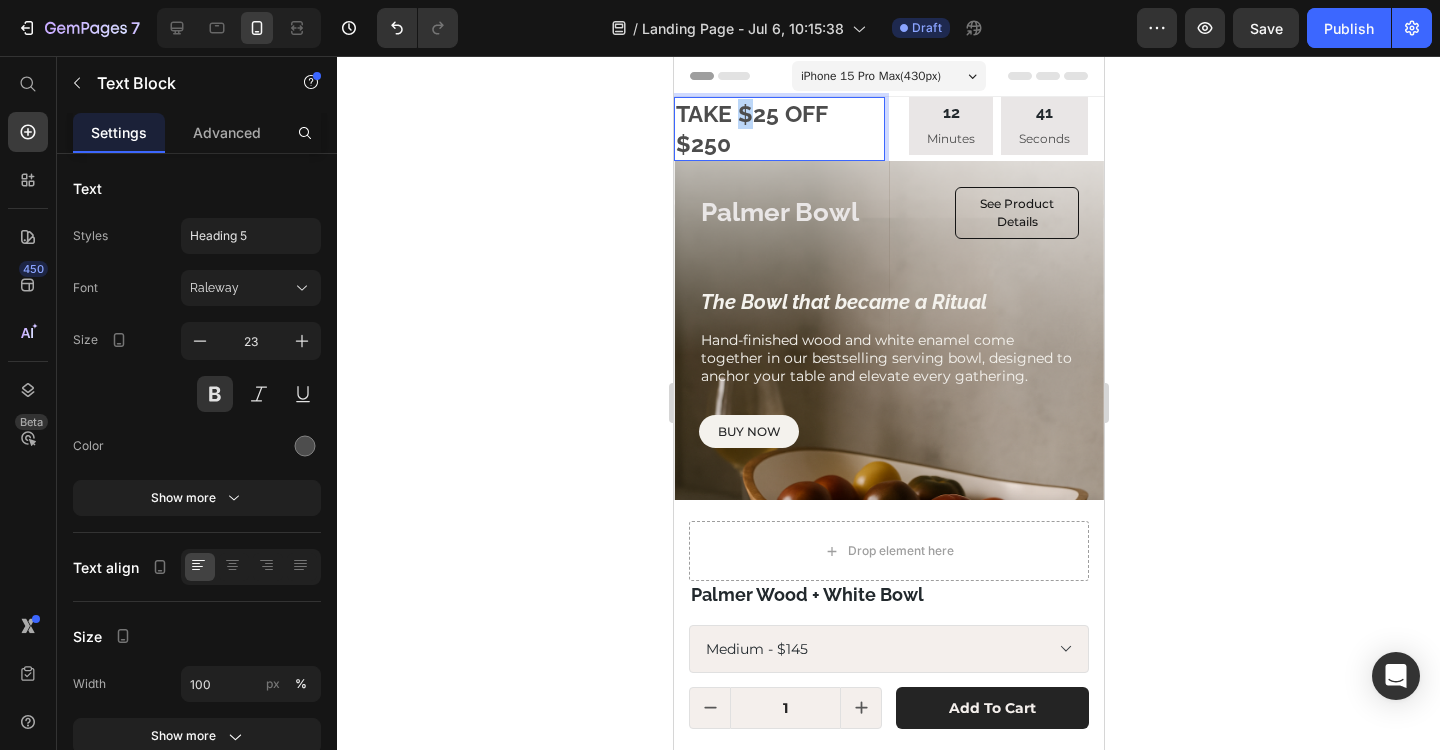 click on "TAKE $25 OFF $250" at bounding box center [778, 129] 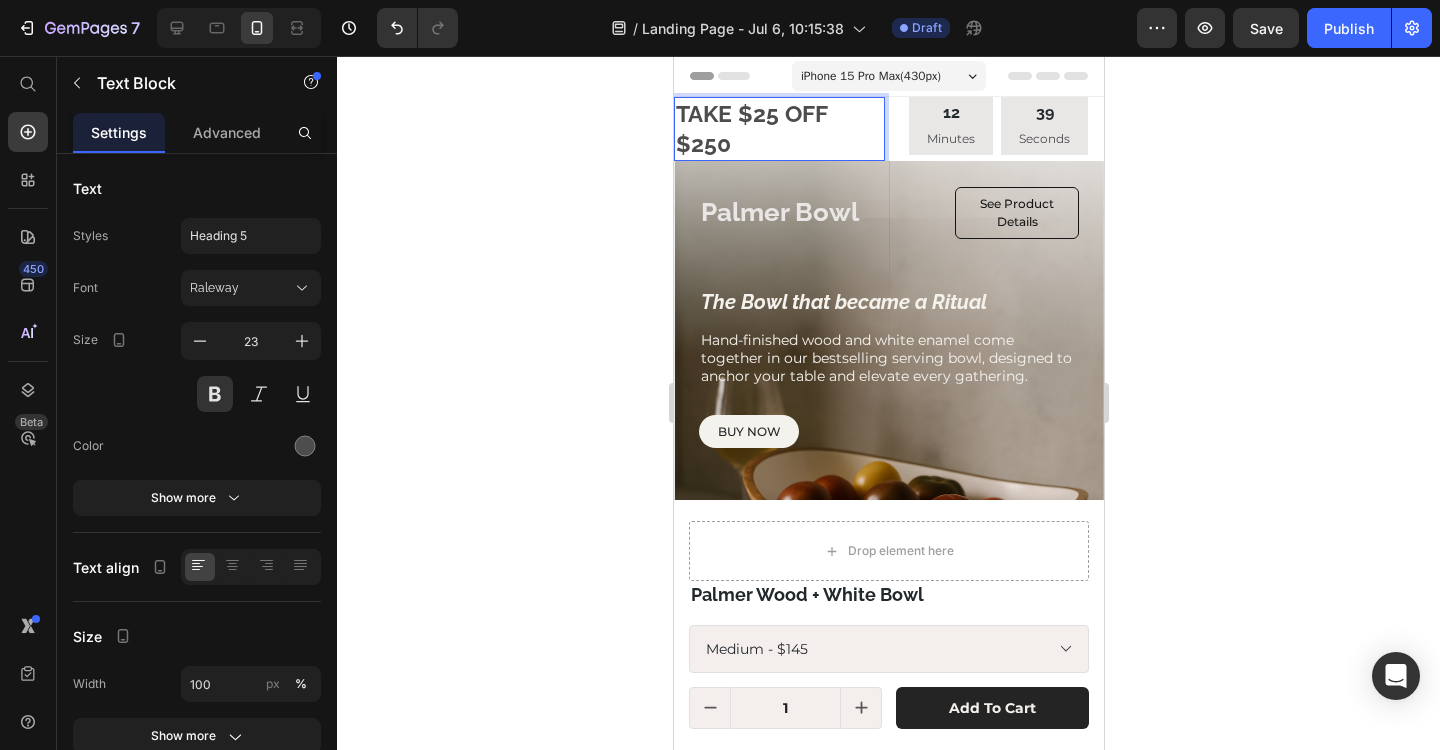 click on "TAKE $25 OFF $250" at bounding box center (778, 129) 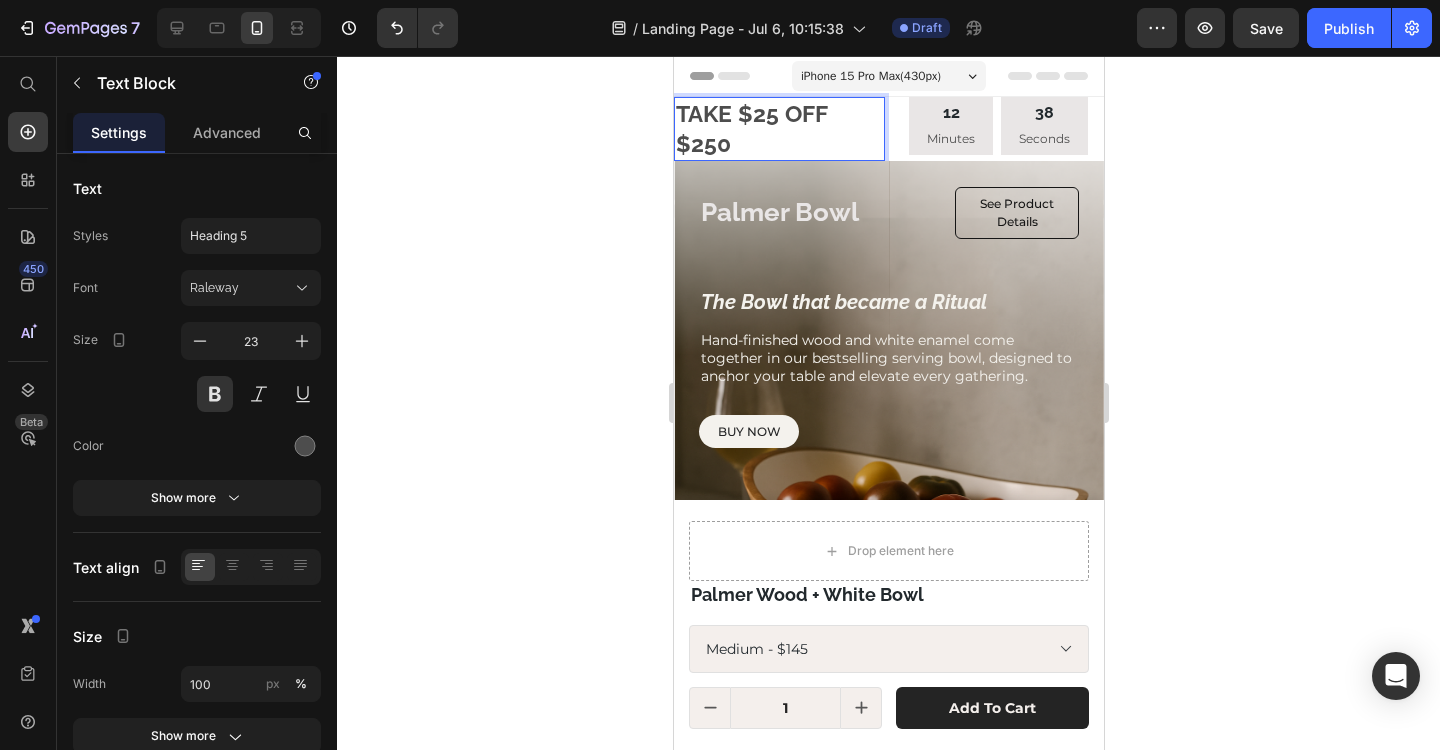 click on "TAKE $25 OFF $250" at bounding box center (778, 129) 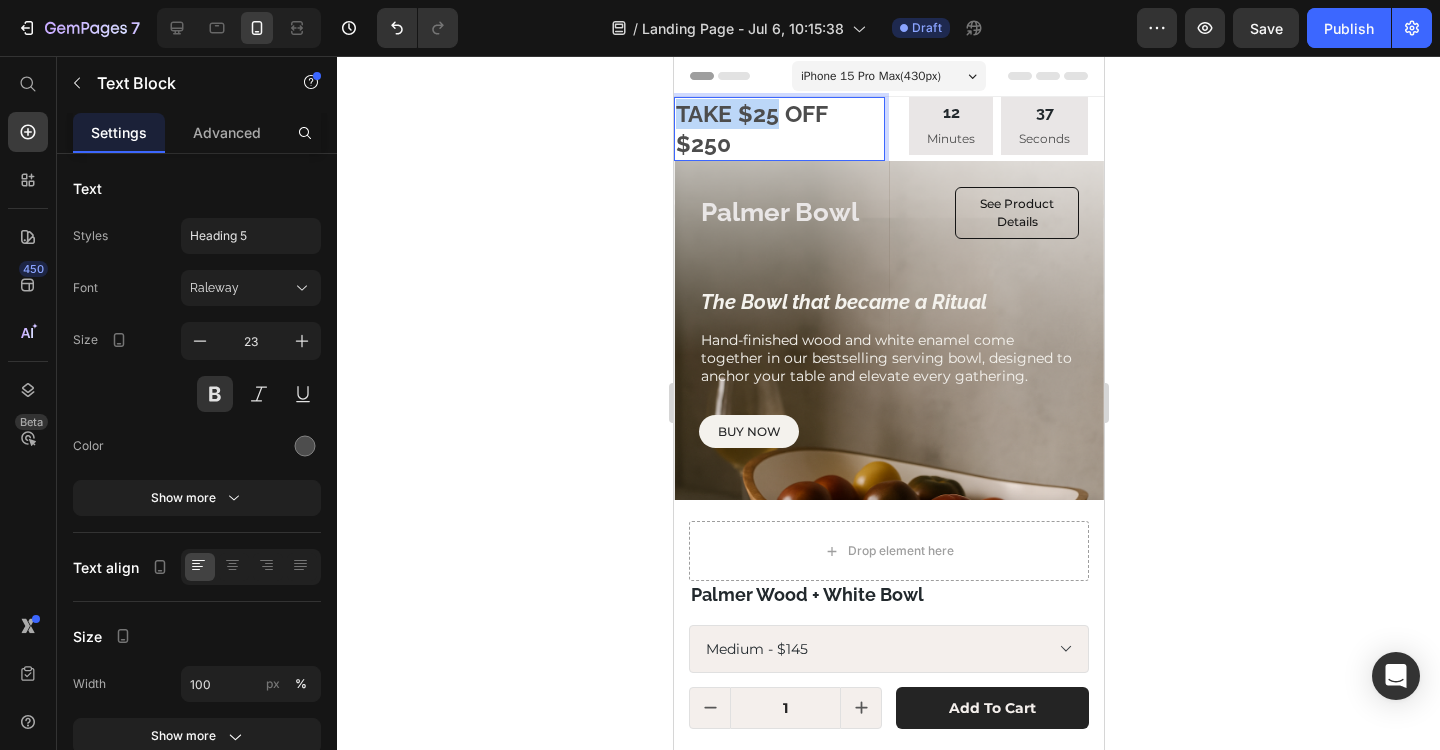 drag, startPoint x: 778, startPoint y: 118, endPoint x: 664, endPoint y: 118, distance: 114 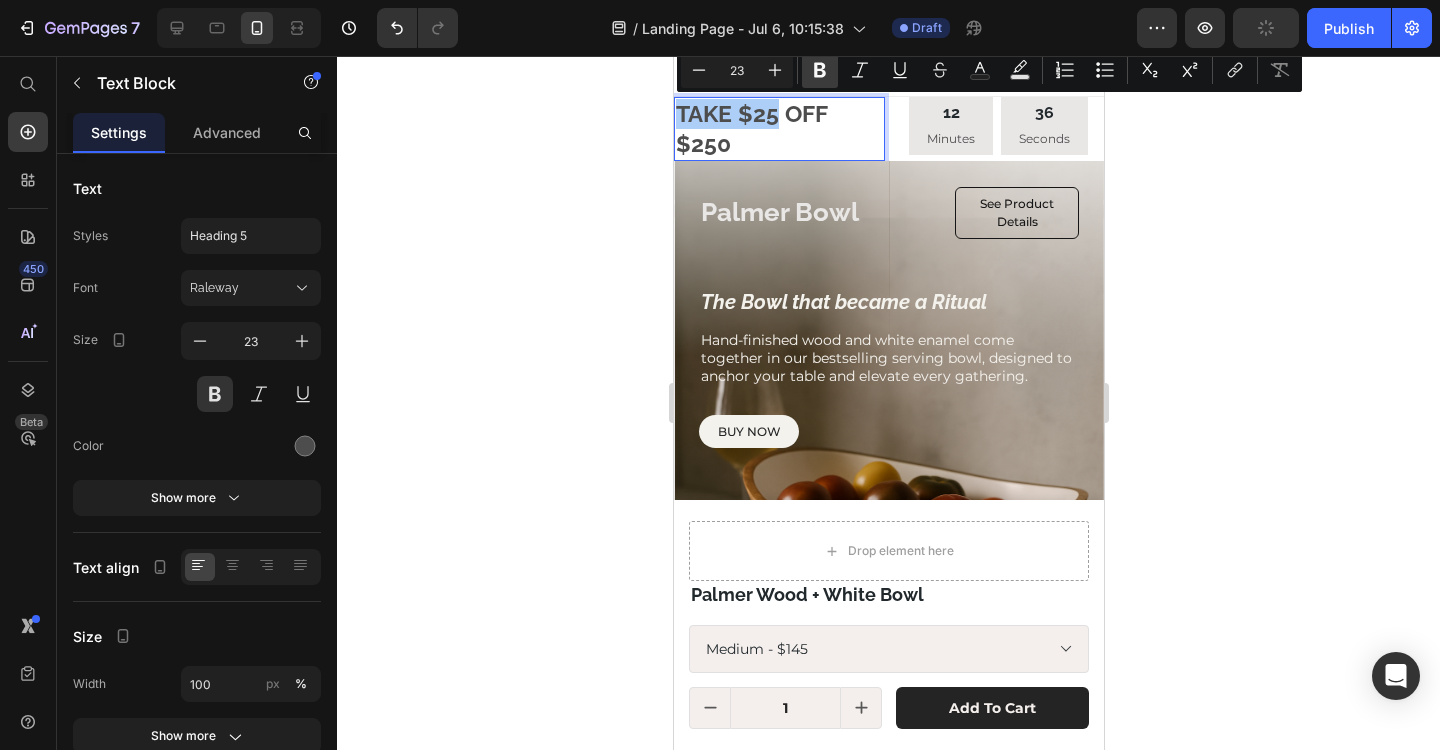click on "Bold" at bounding box center [820, 70] 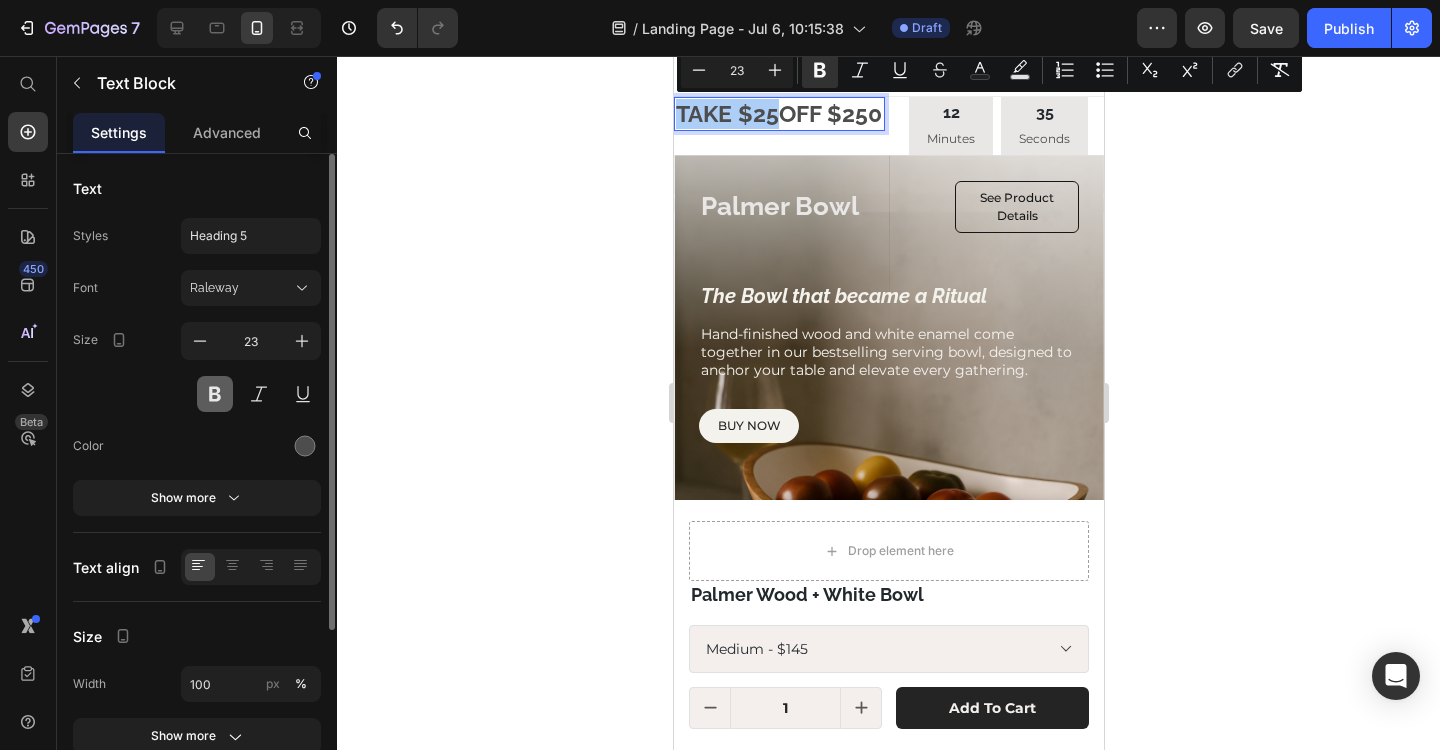 click at bounding box center (215, 394) 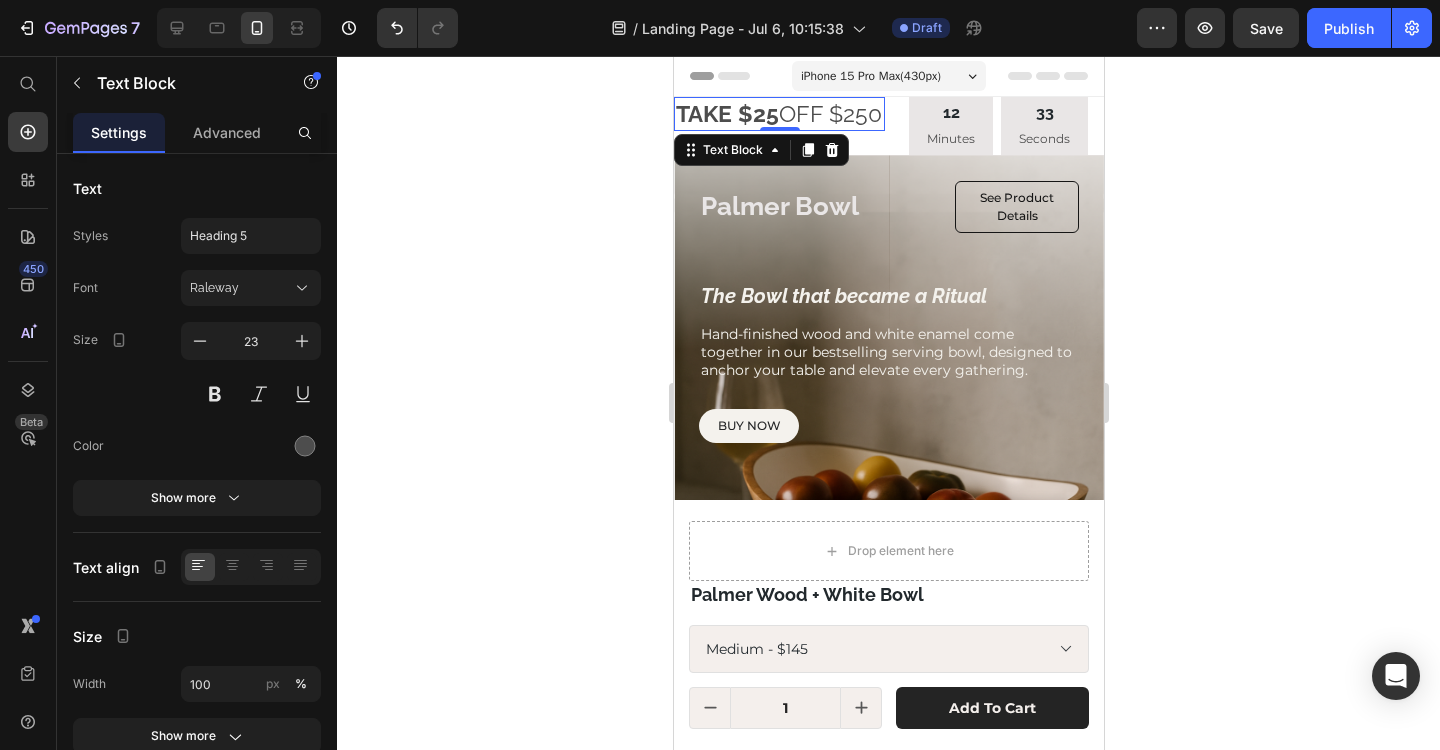 click 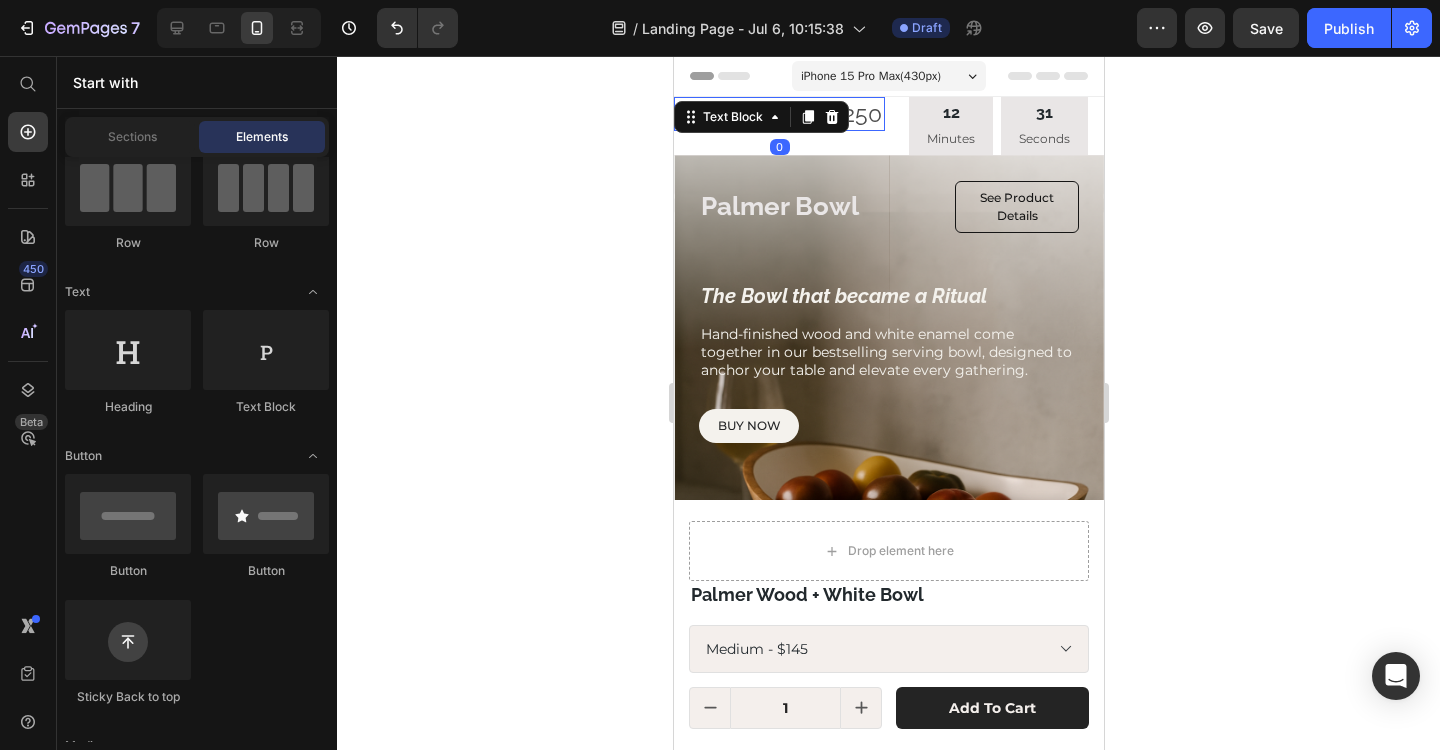 click on "TAKE $25  OFF $250 Text Block   0" at bounding box center (778, 114) 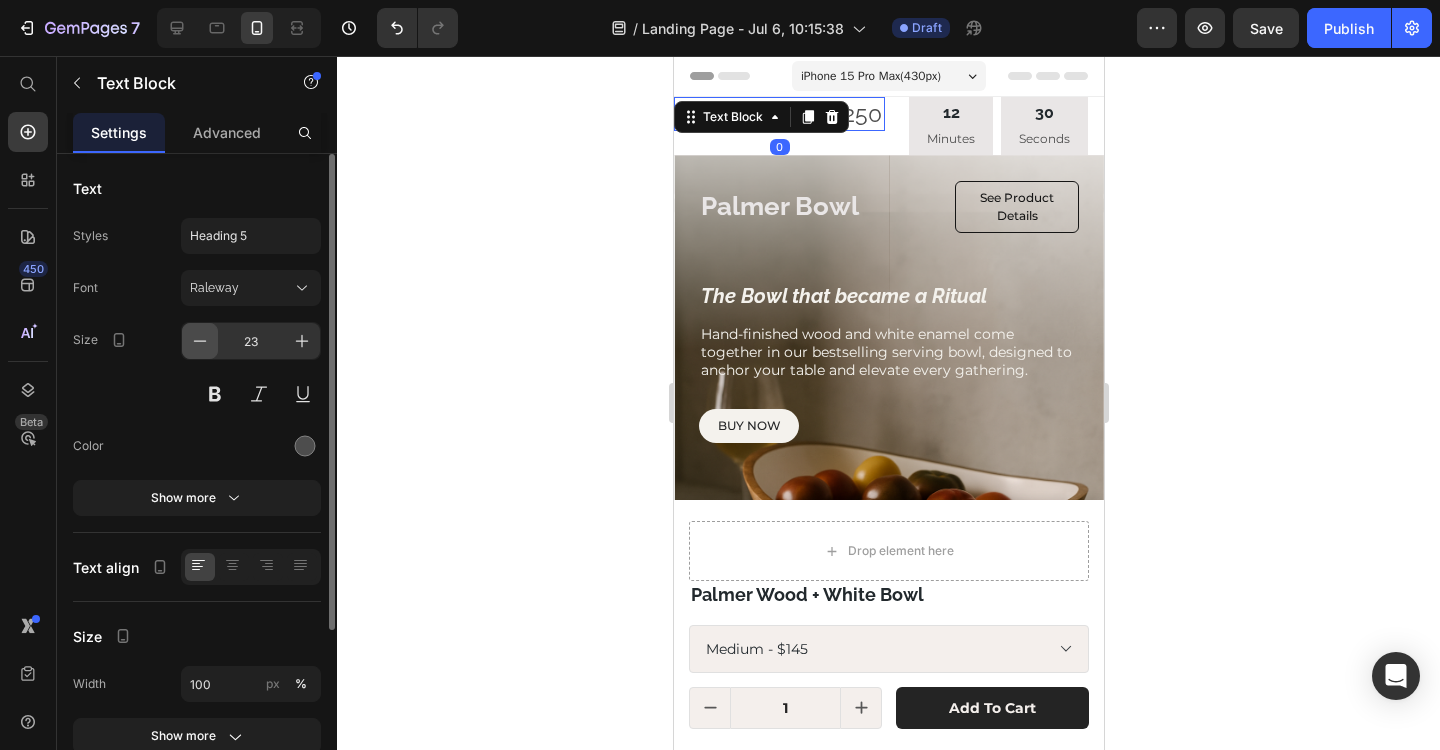 click 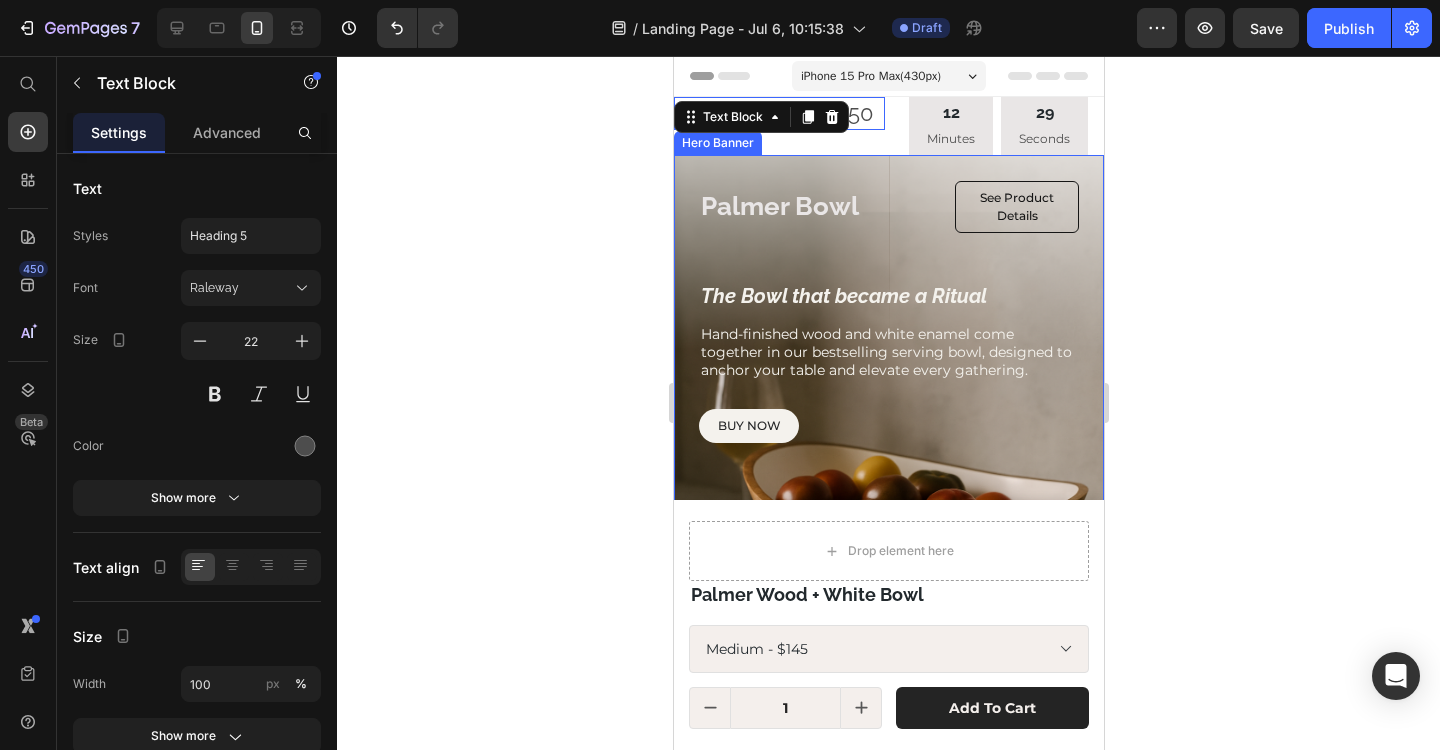click 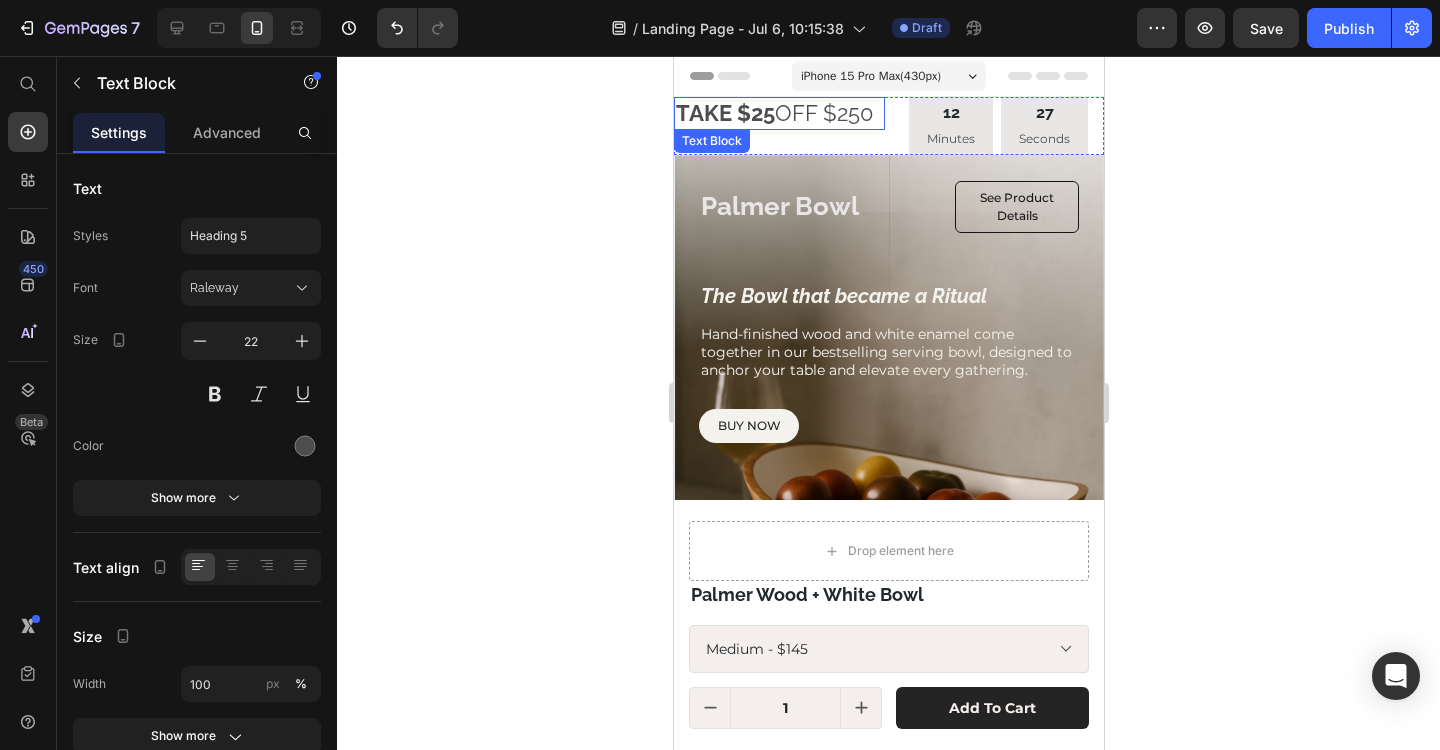 click on "TAKE $25  OFF $250" at bounding box center (778, 113) 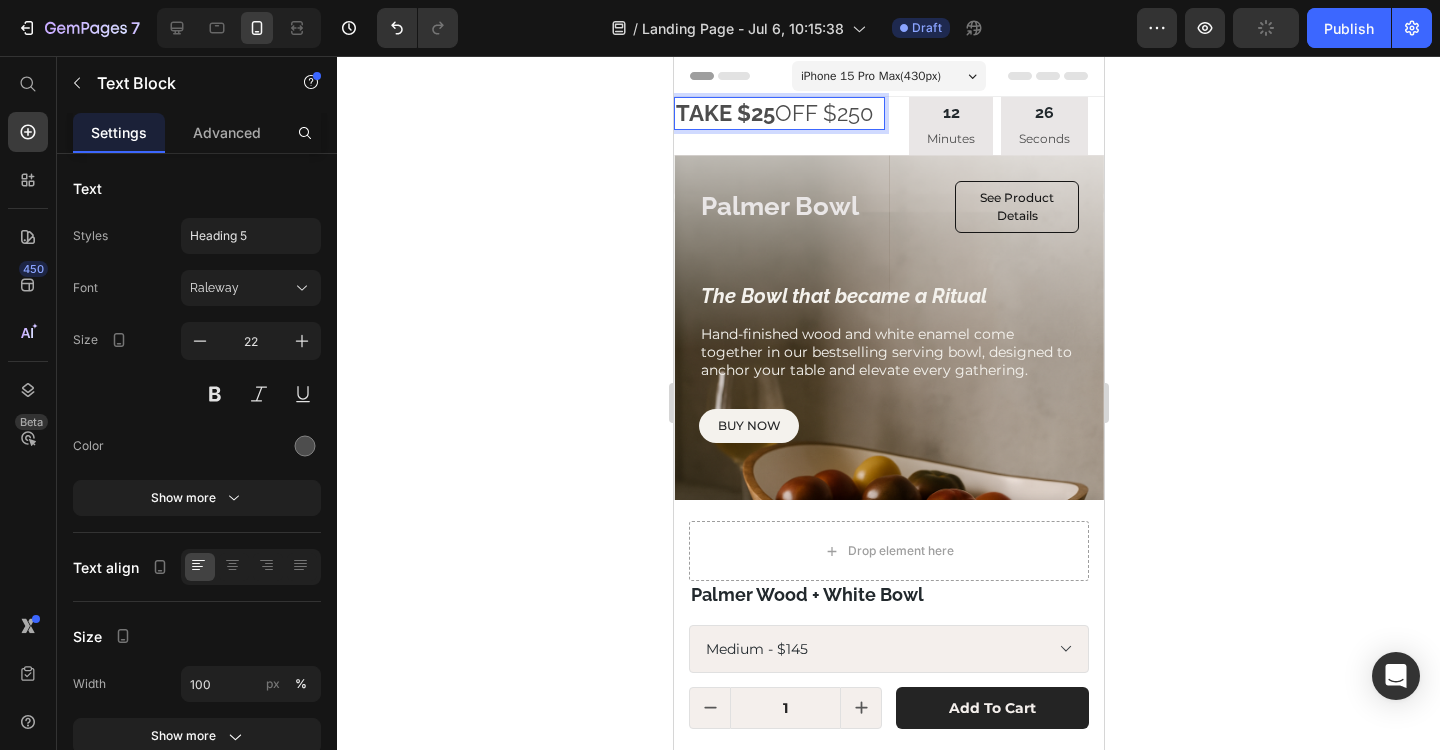 click on "TAKE $25  OFF $250" at bounding box center (778, 113) 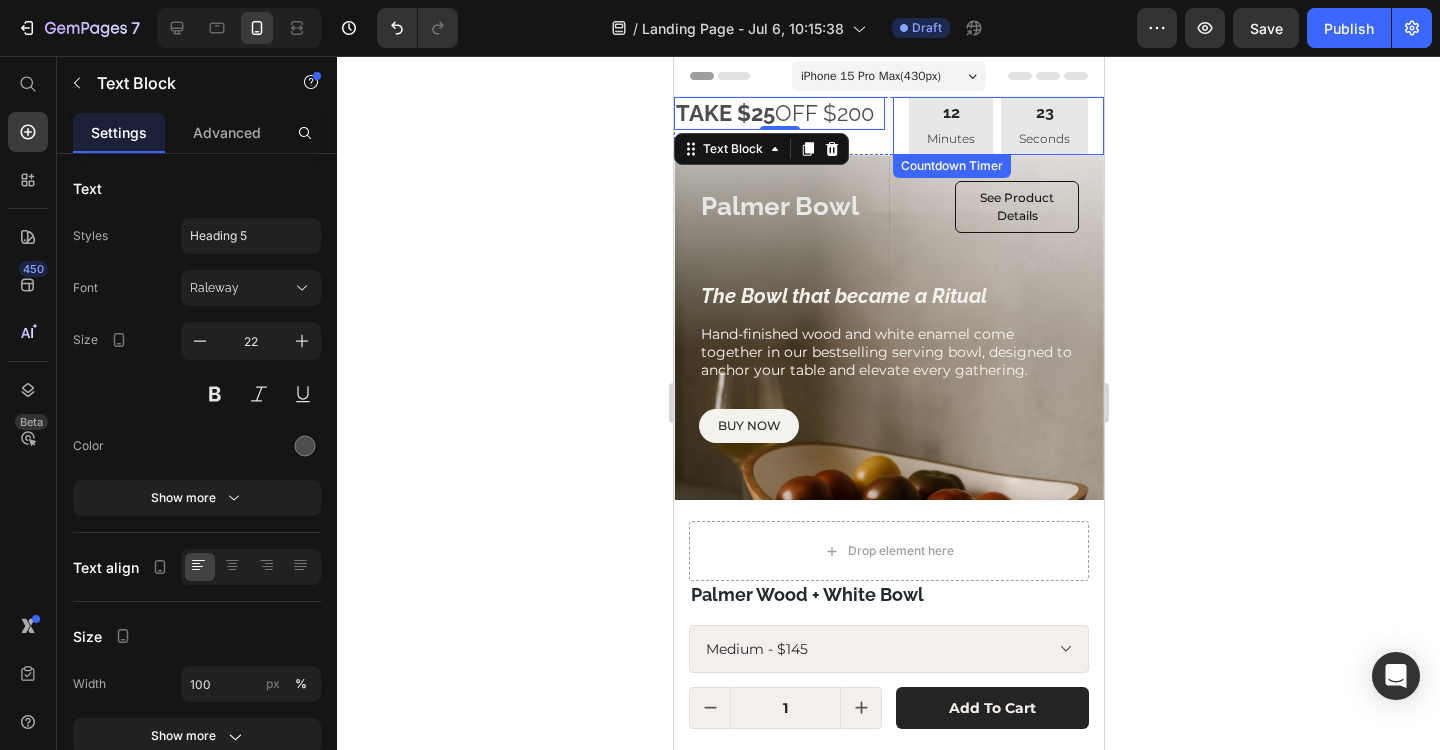 click 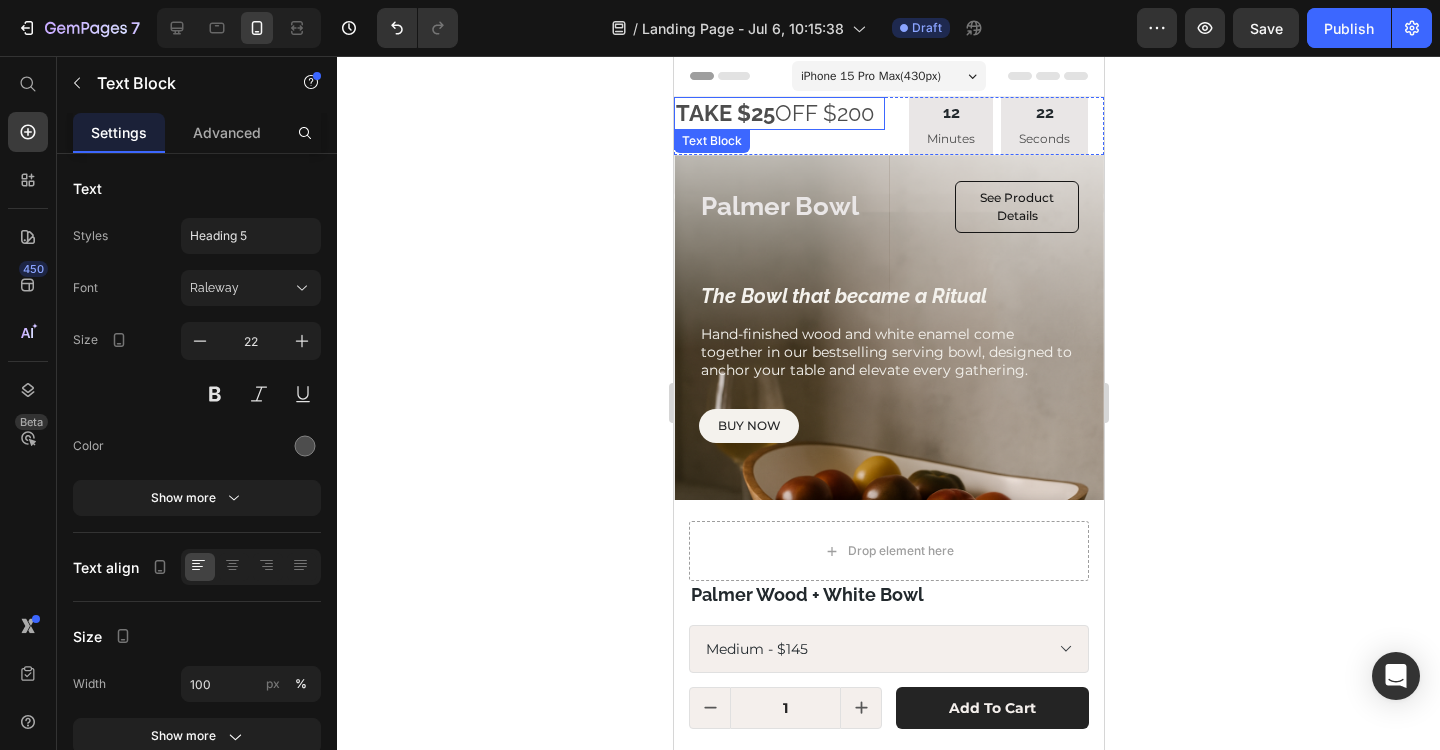 click on "TAKE $25  OFF $200" at bounding box center (778, 113) 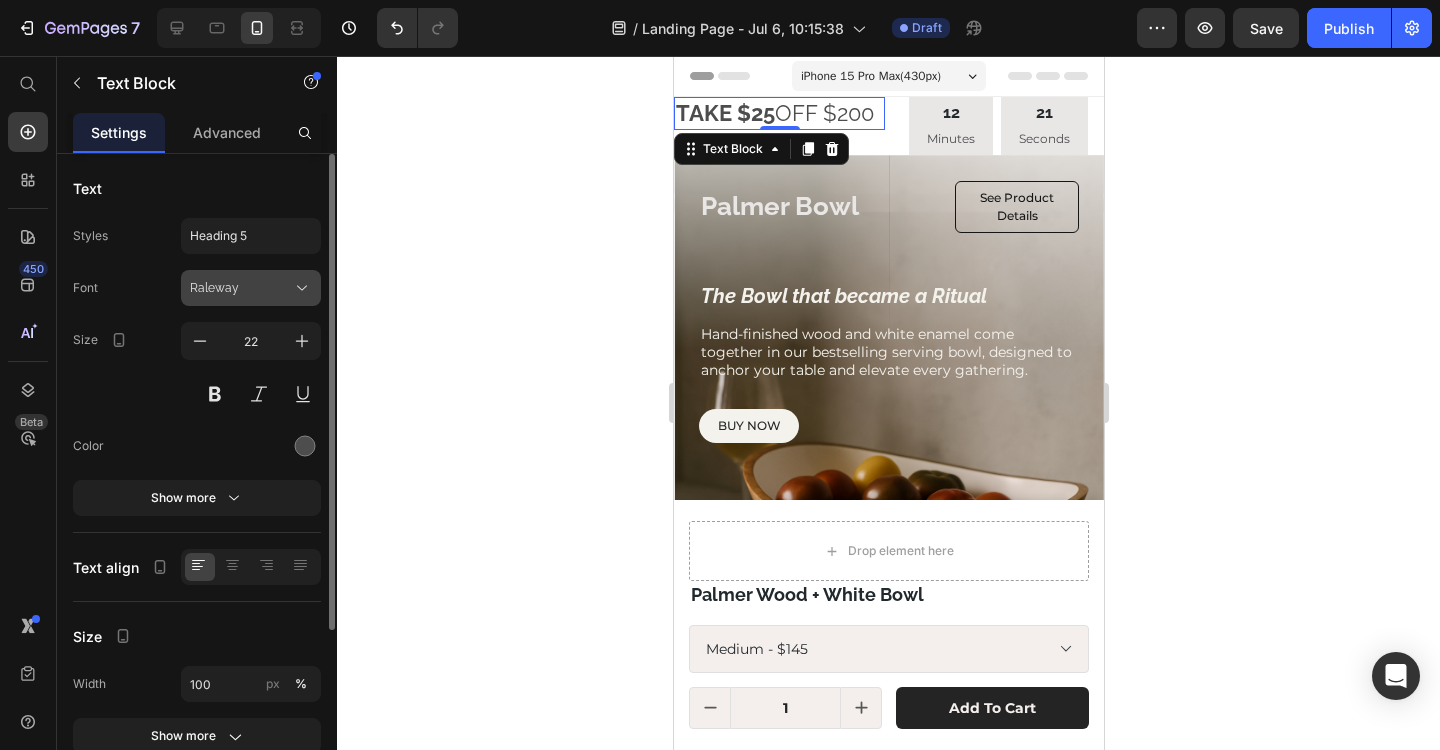 click on "Raleway" at bounding box center [241, 288] 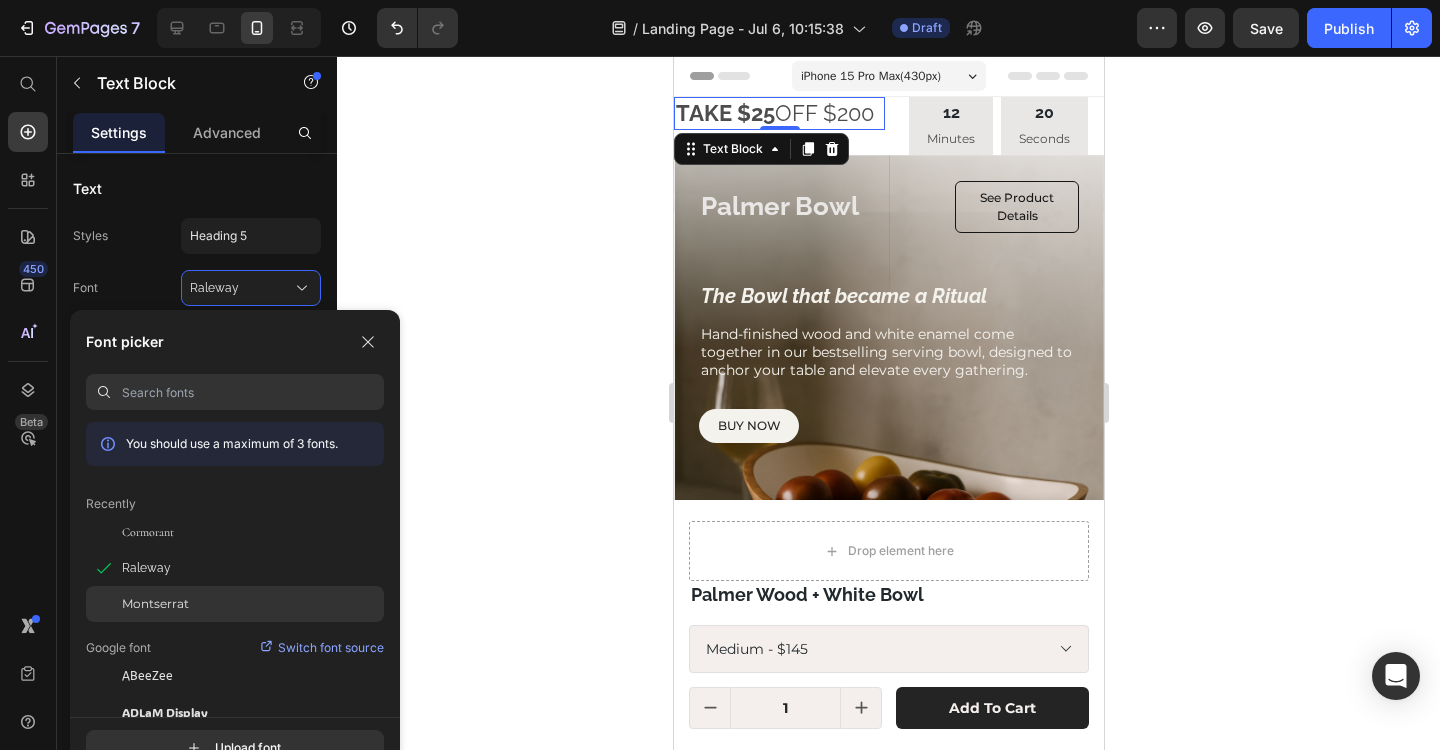 click on "Montserrat" at bounding box center (155, 604) 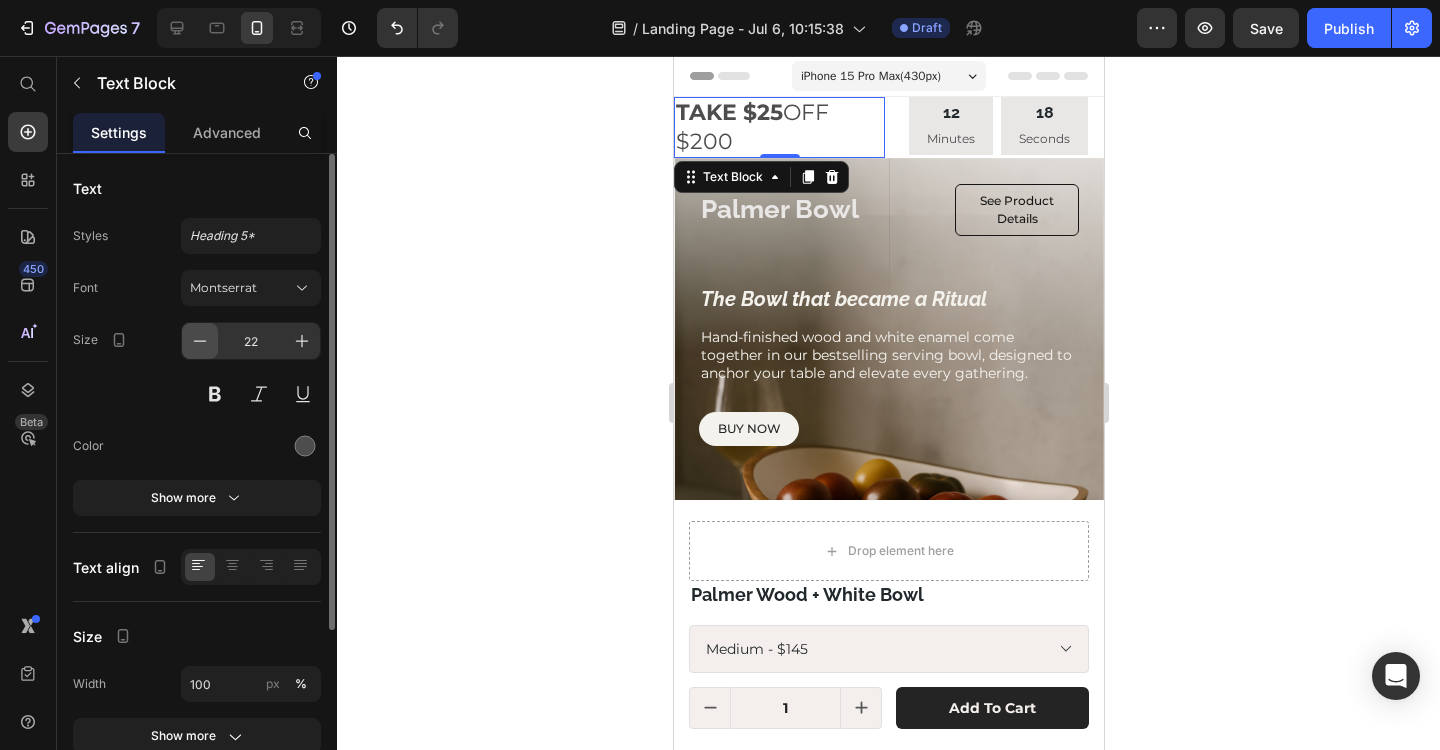 click 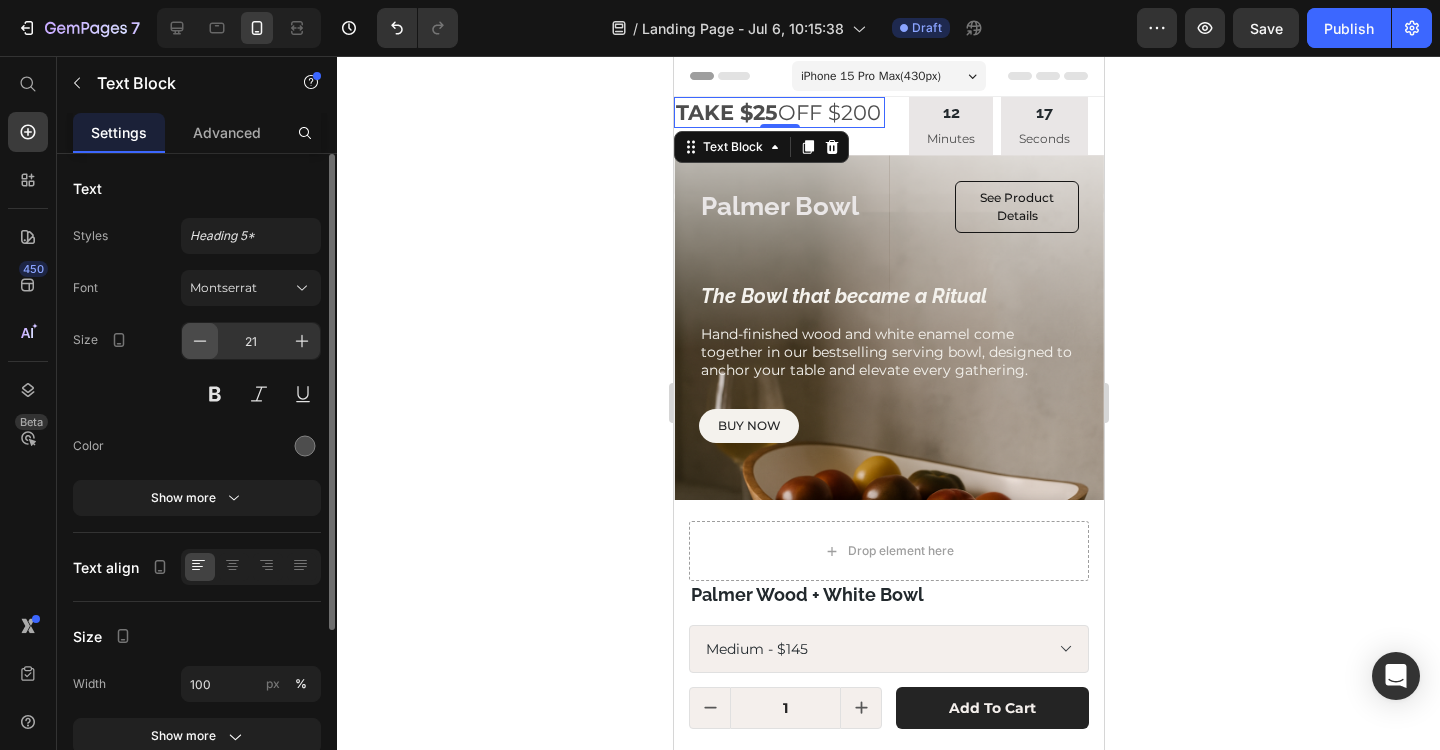 click 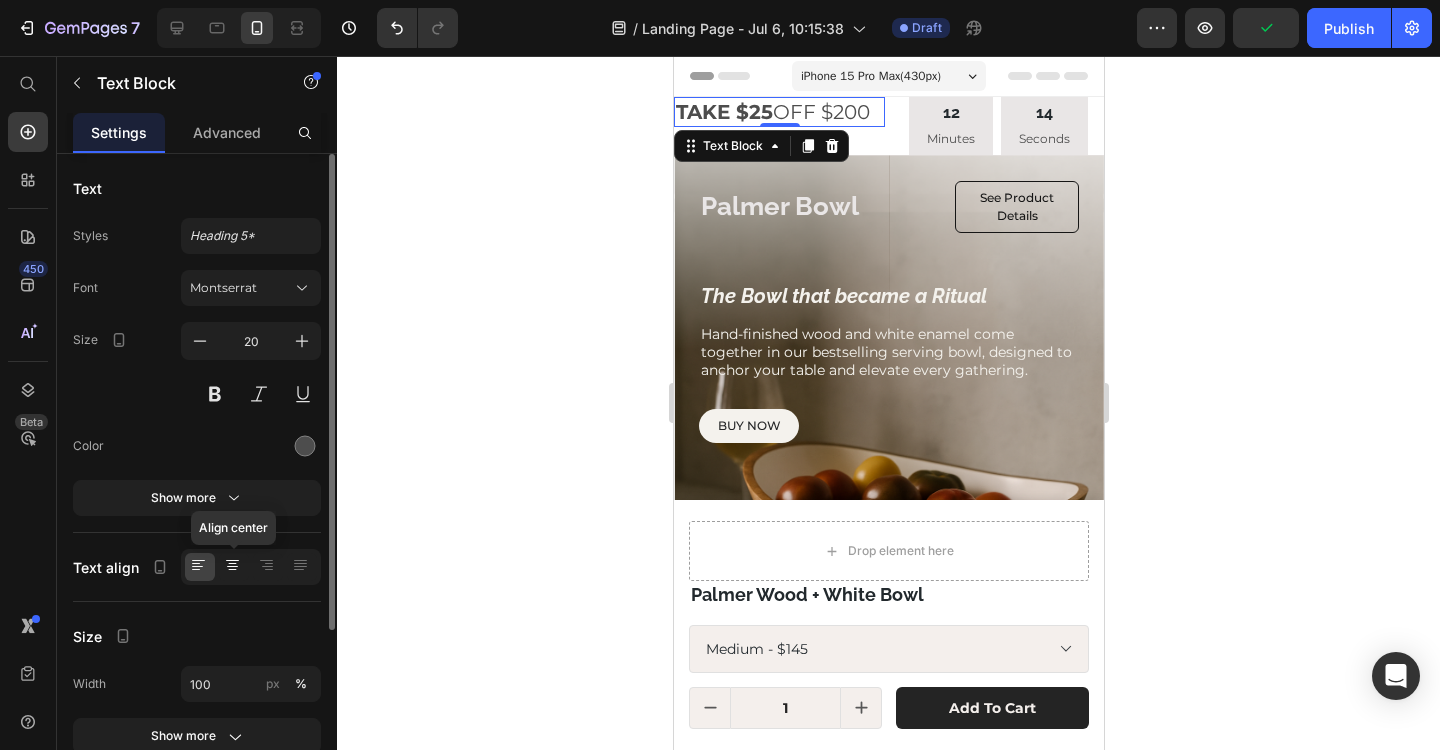 click 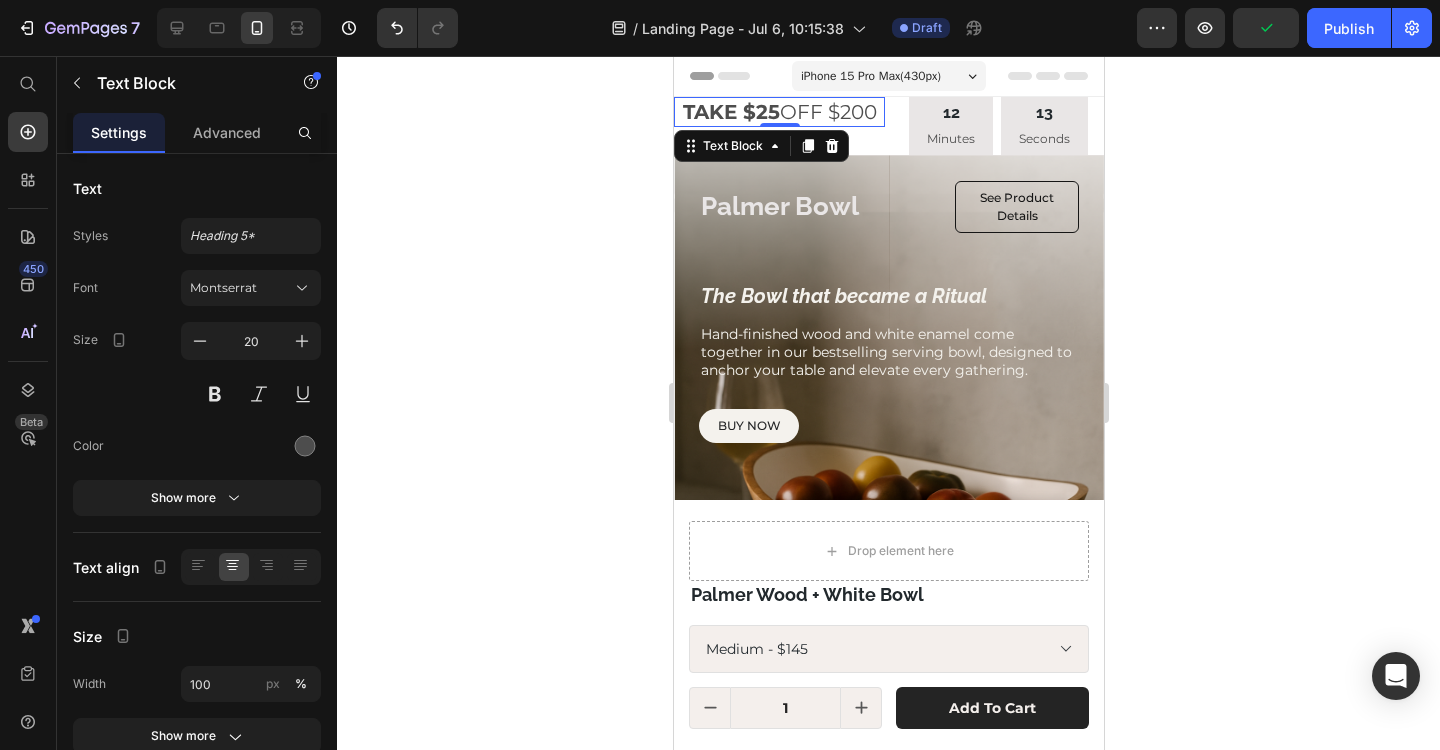 click 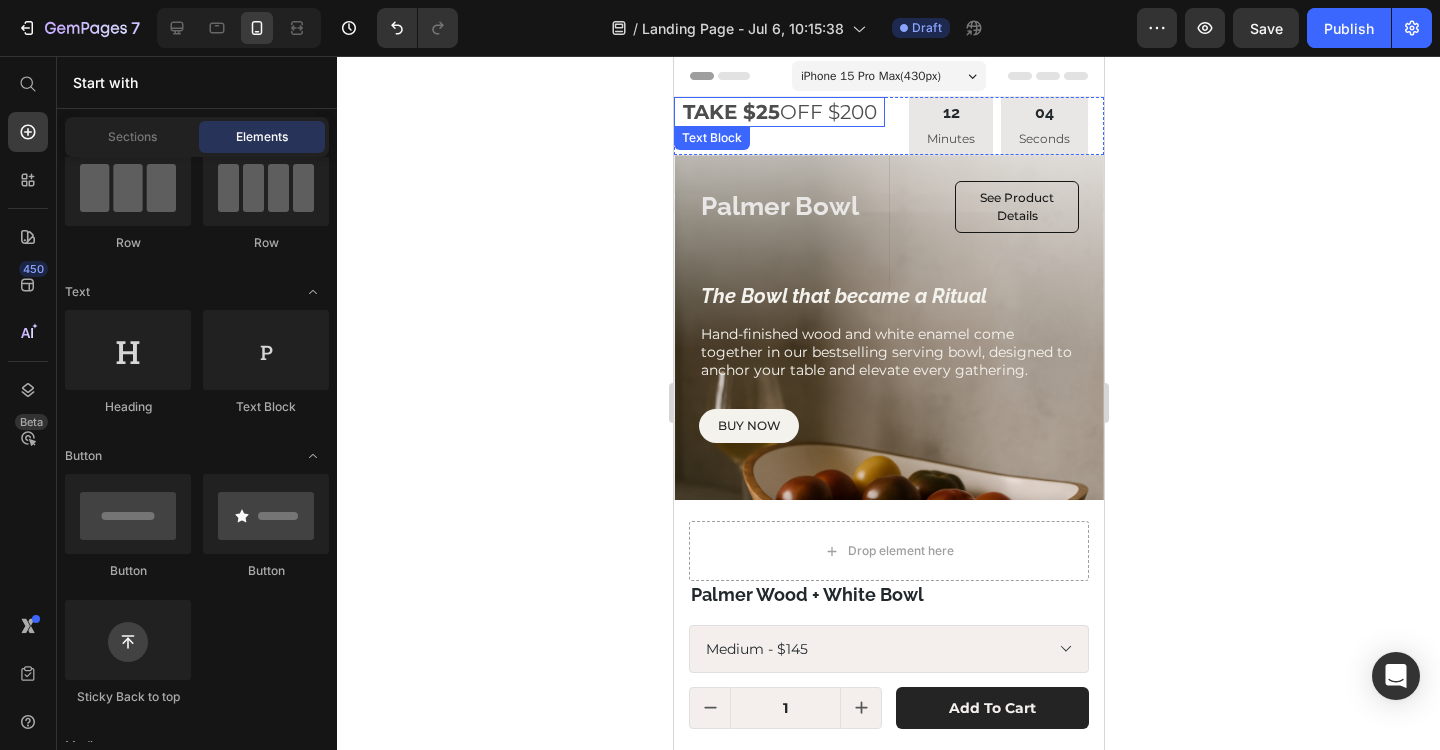 click on "TAKE $25  OFF $200" at bounding box center (778, 112) 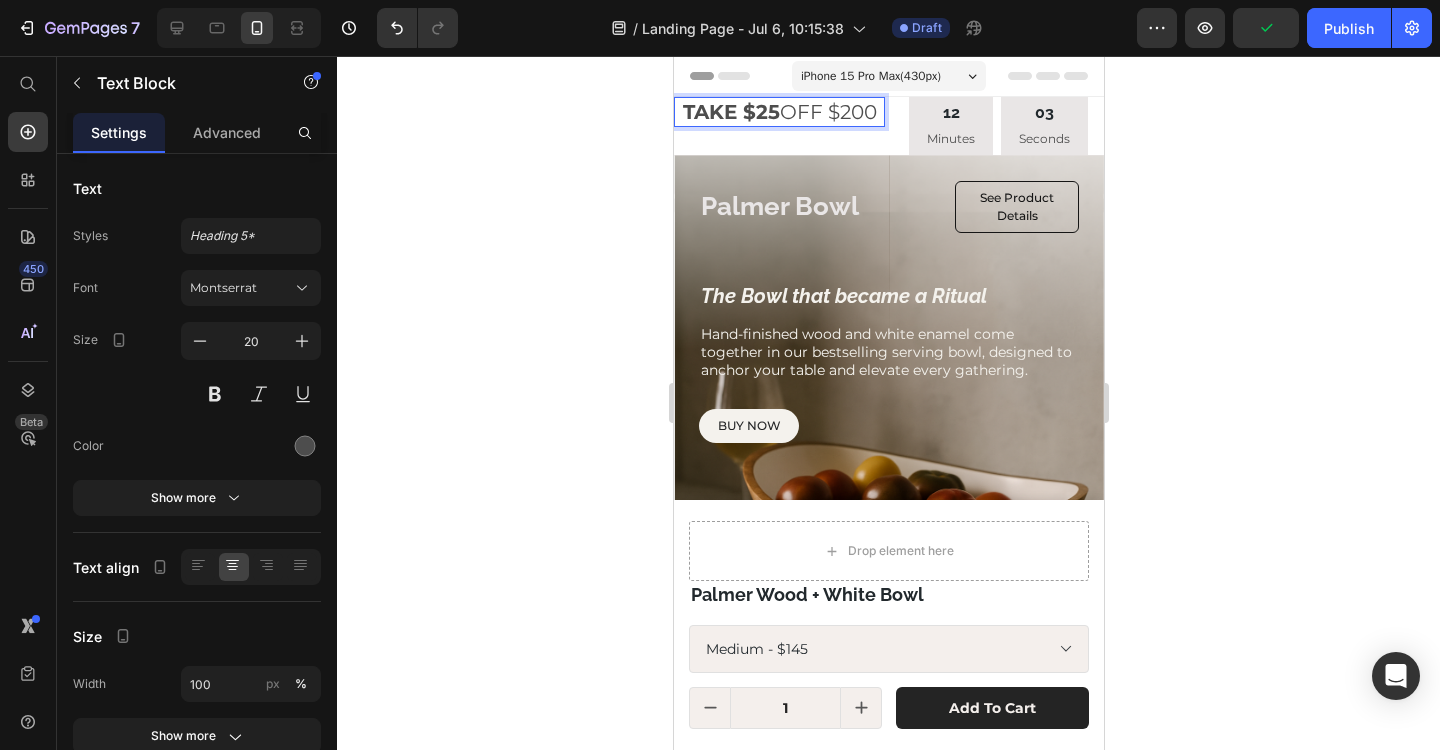 click on "TAKE $25  OFF $200" at bounding box center (778, 112) 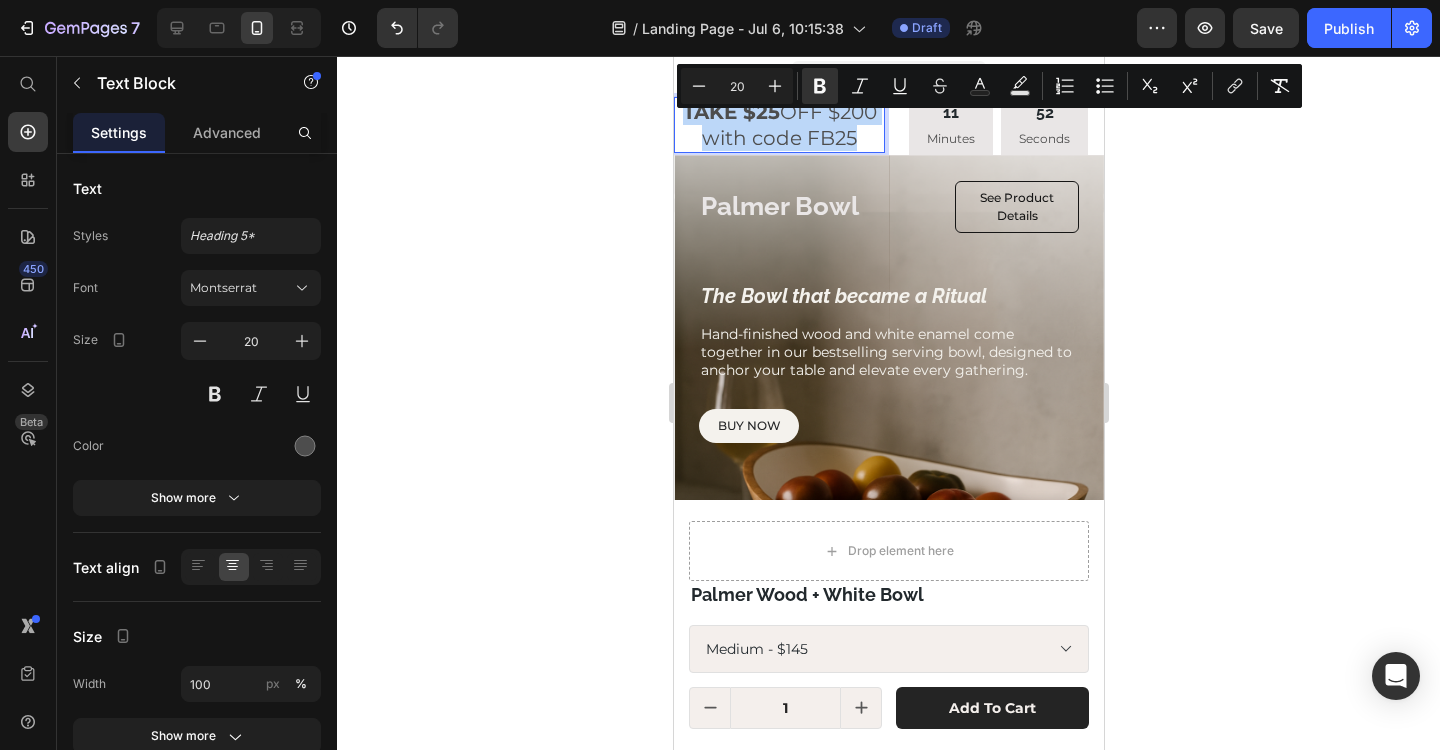 drag, startPoint x: 861, startPoint y: 141, endPoint x: 670, endPoint y: 105, distance: 194.36307 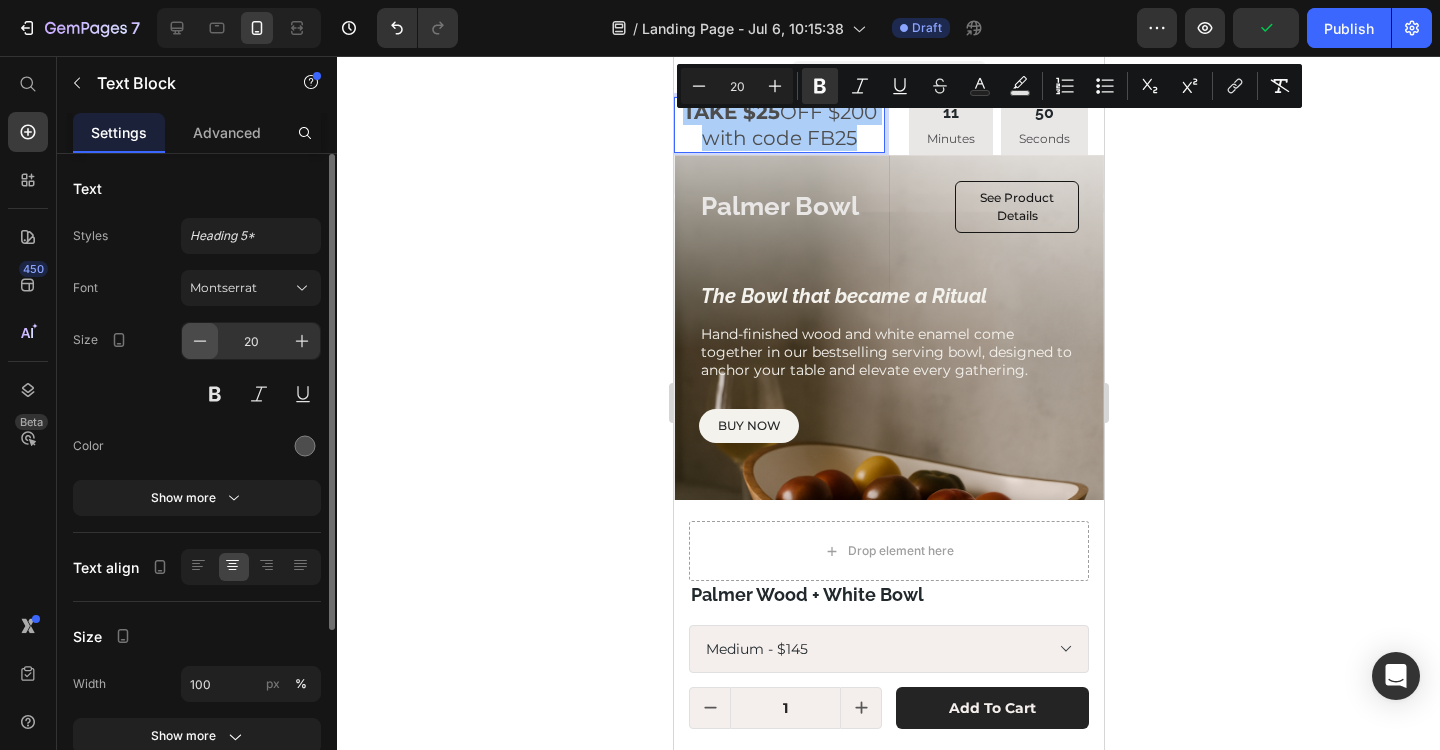 click 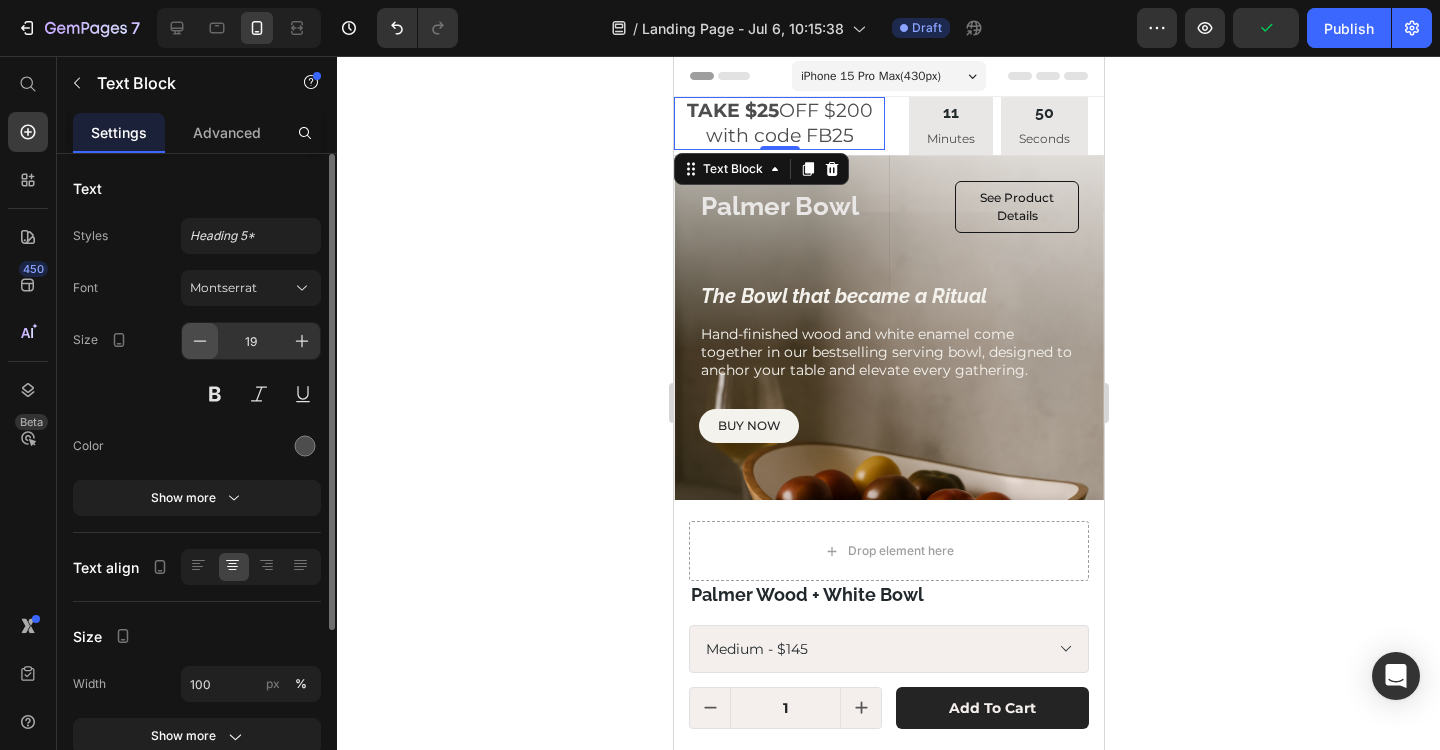 click 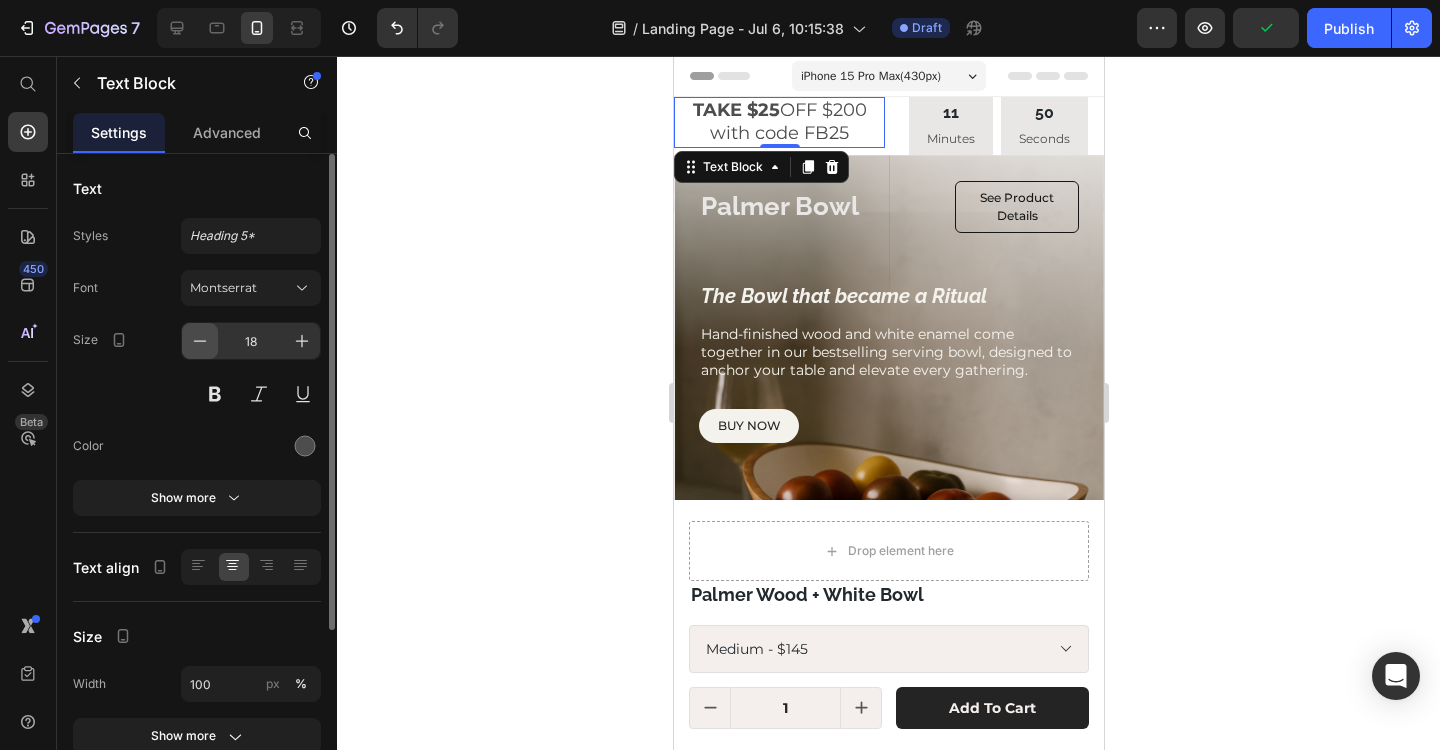 click 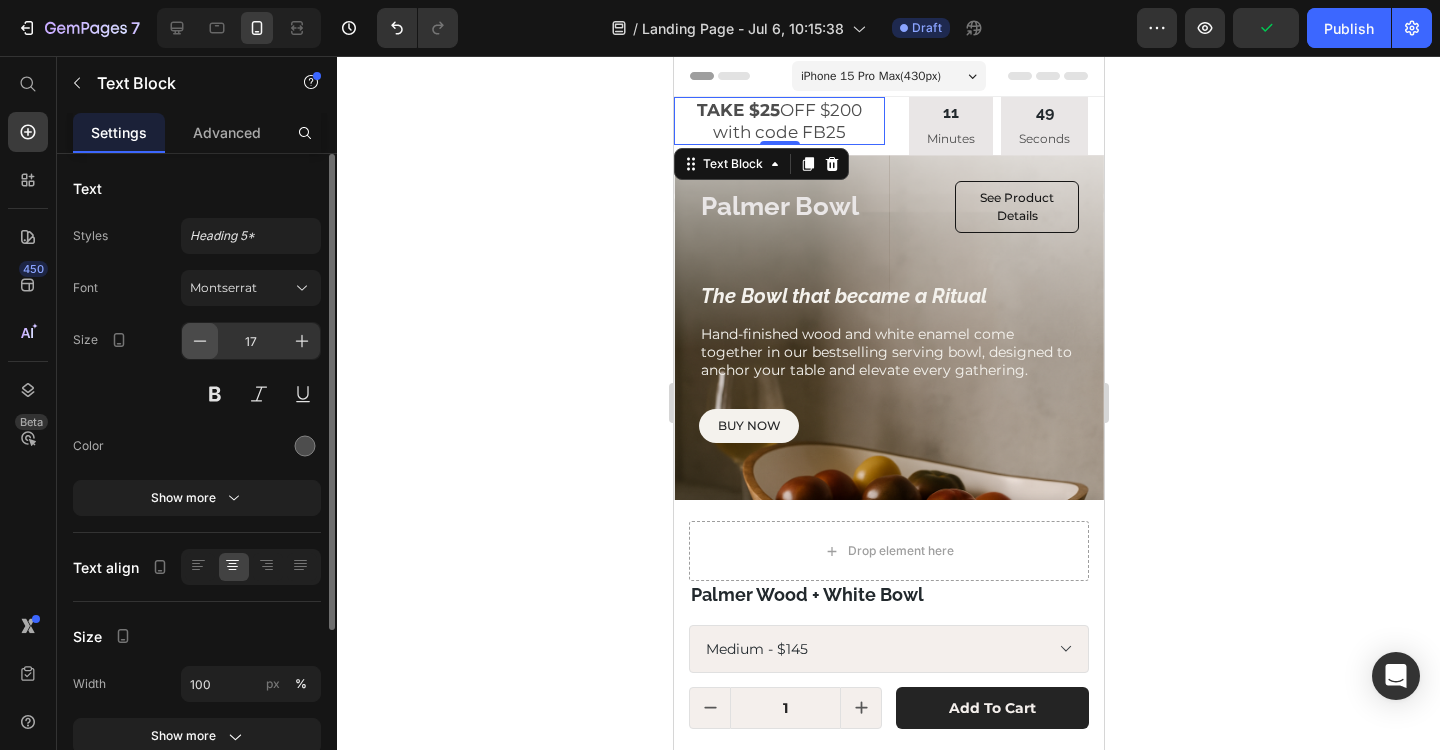 click 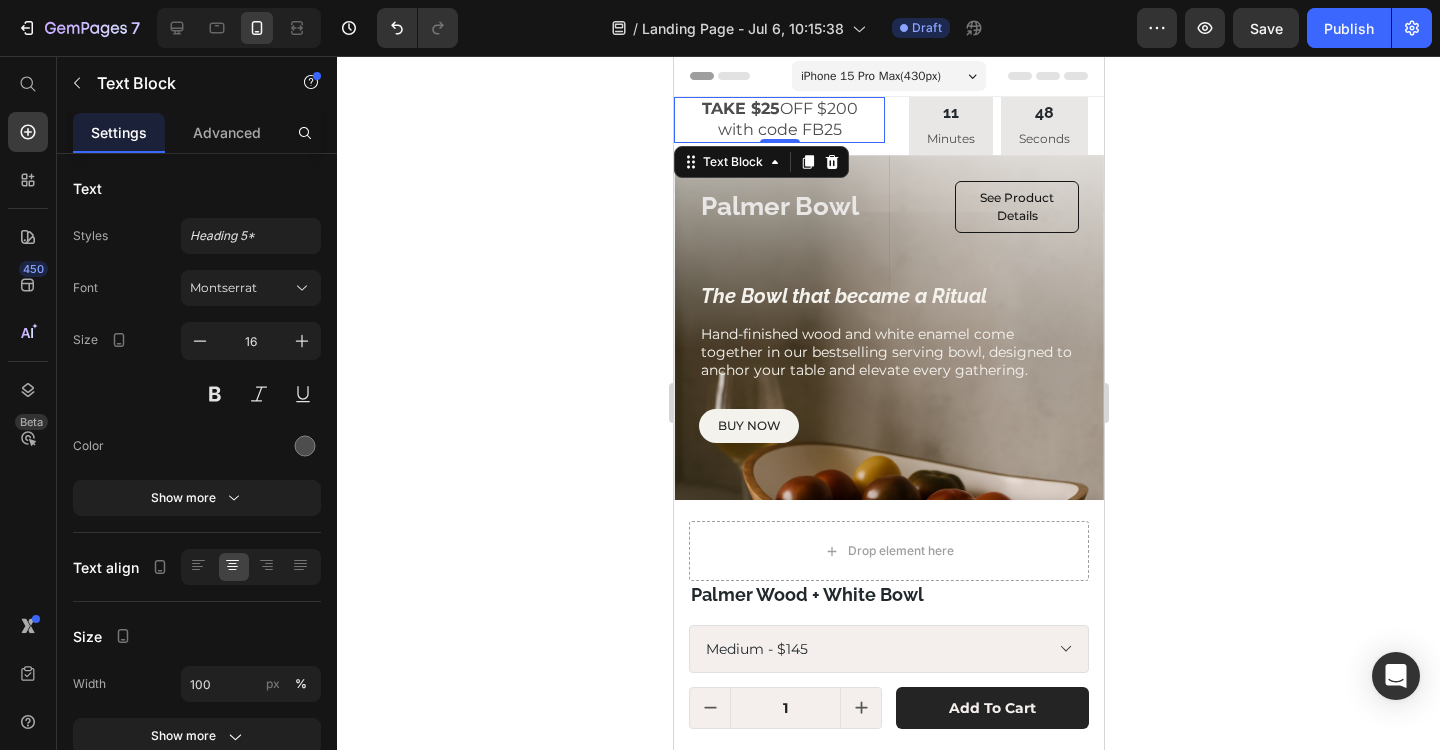 click 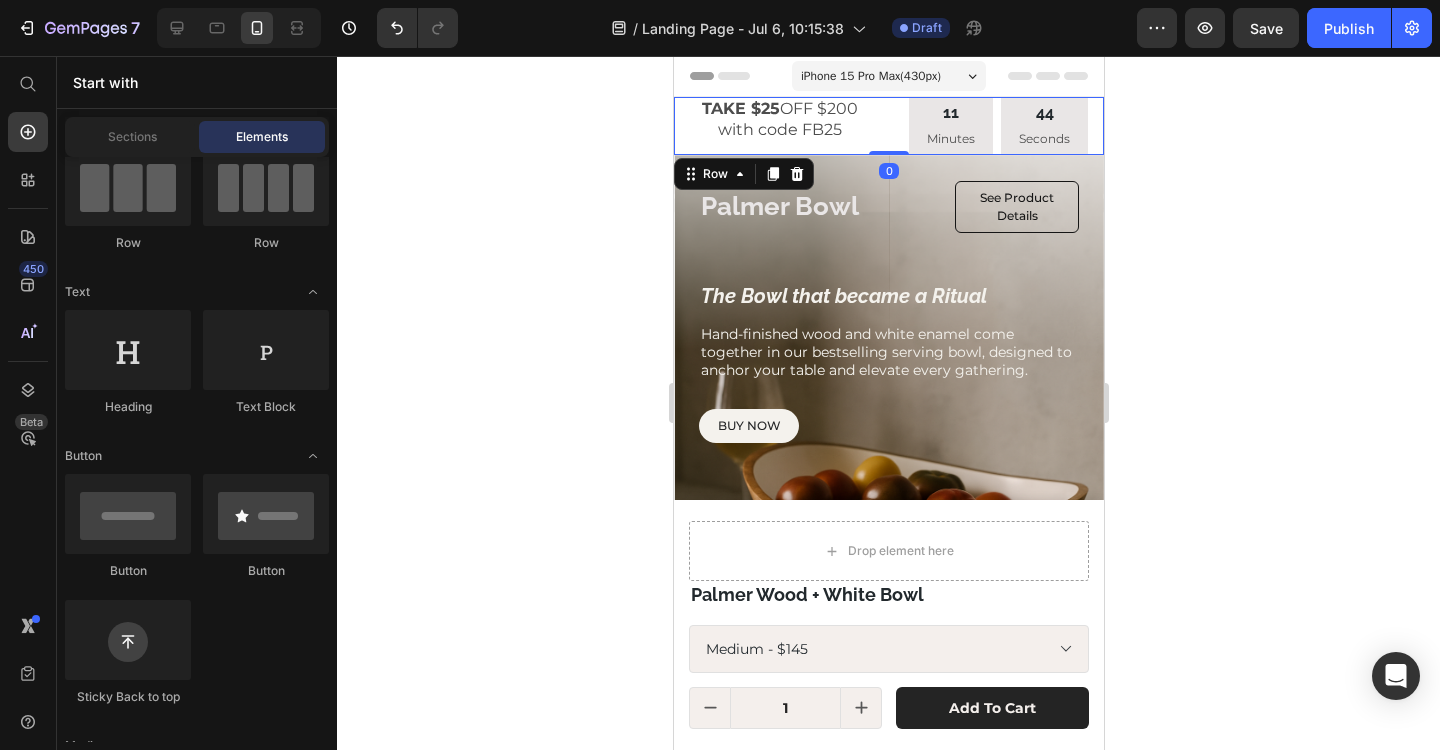 click on "TAKE $25  OFF $200 with code FB25 Text Block" at bounding box center (778, 126) 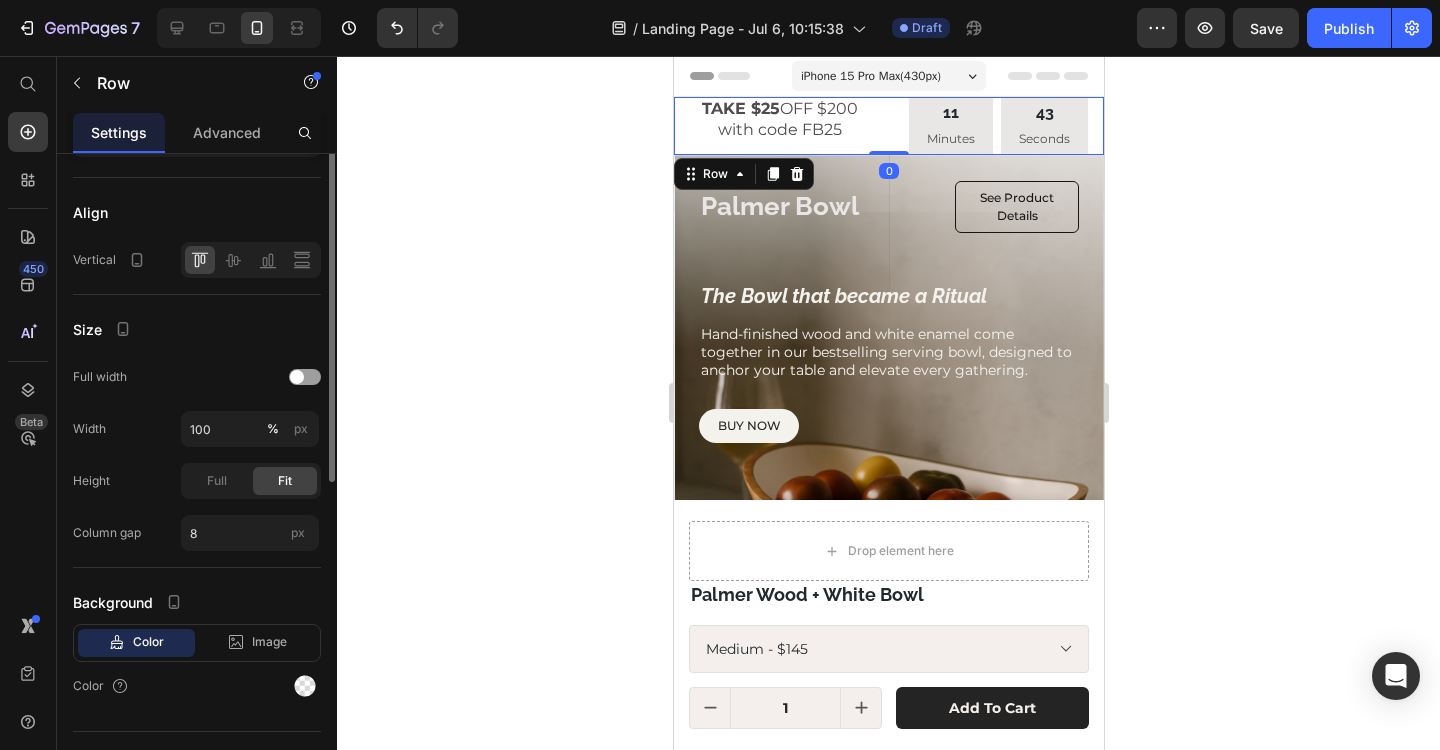 scroll, scrollTop: 424, scrollLeft: 0, axis: vertical 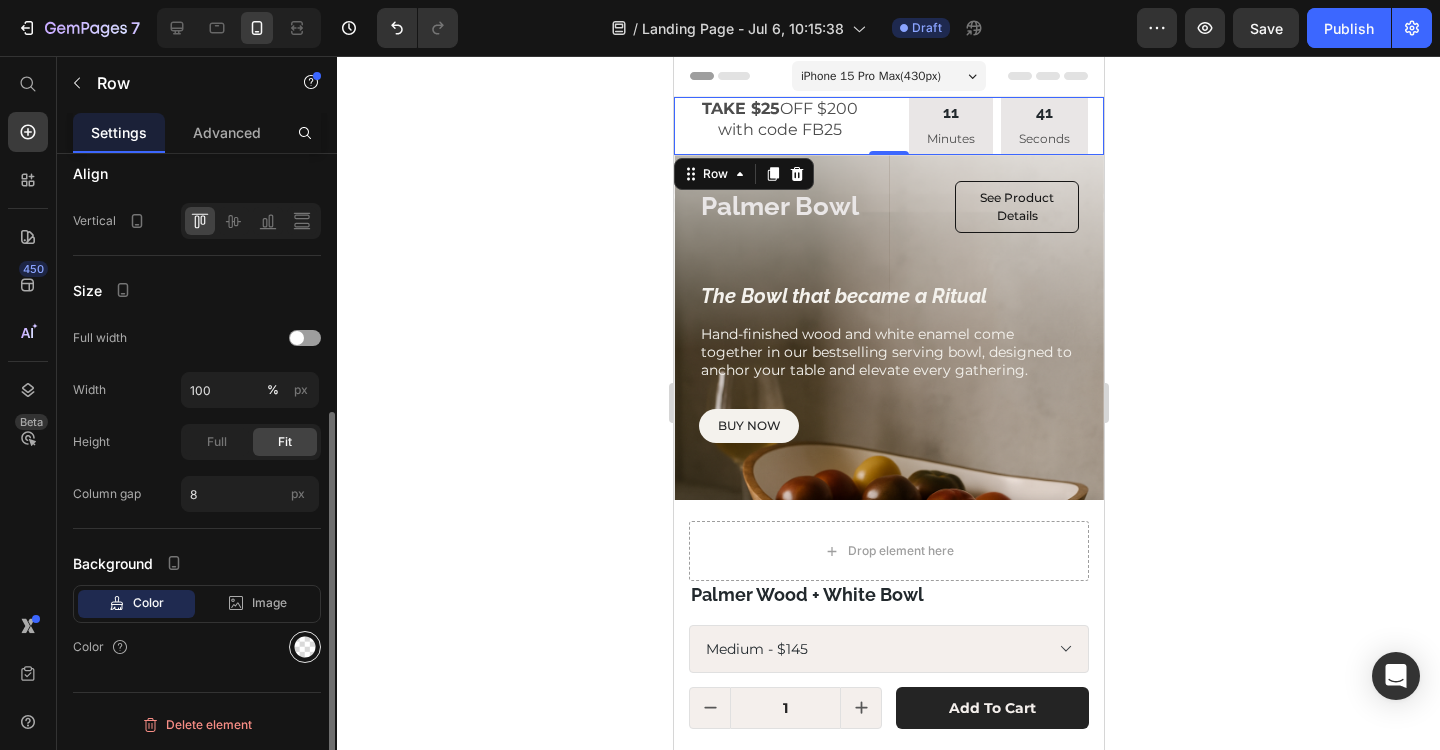 click at bounding box center (305, 647) 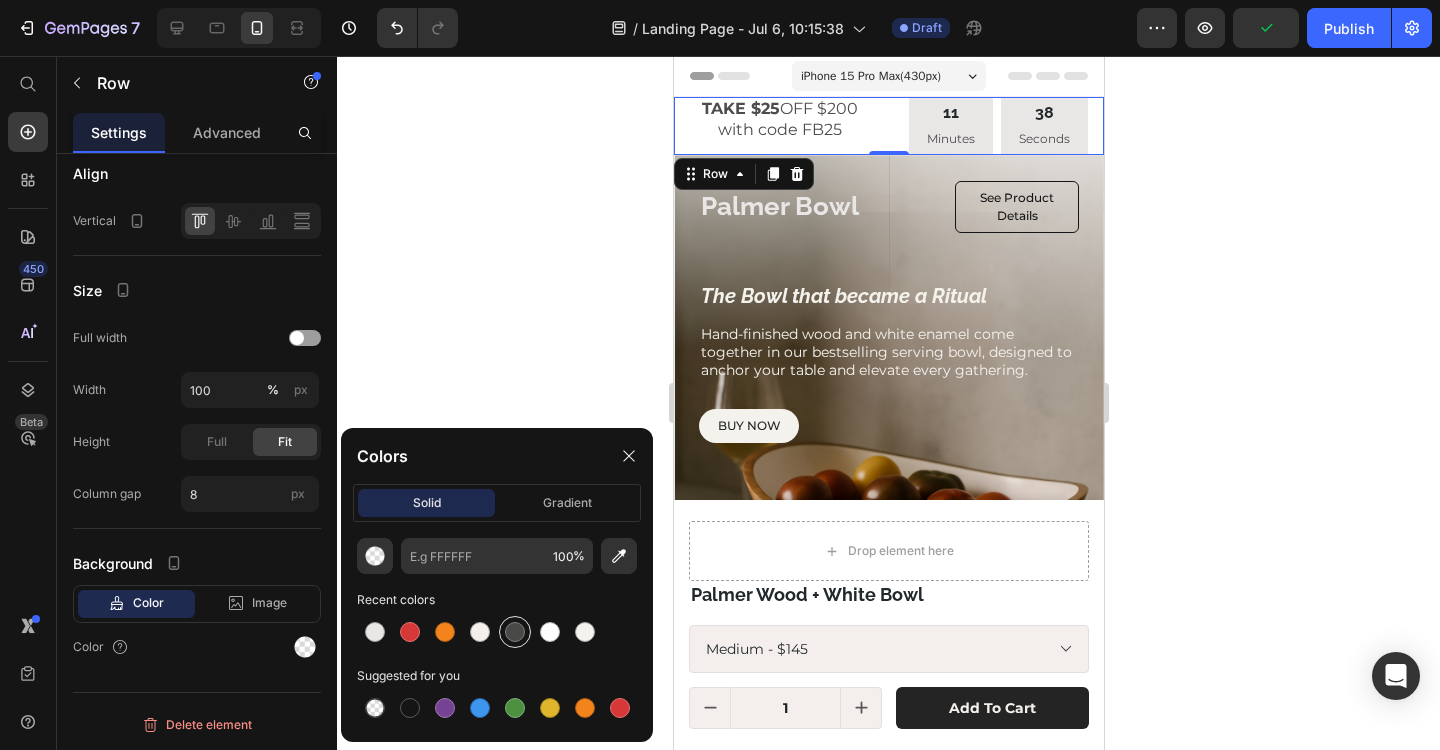 click at bounding box center [515, 632] 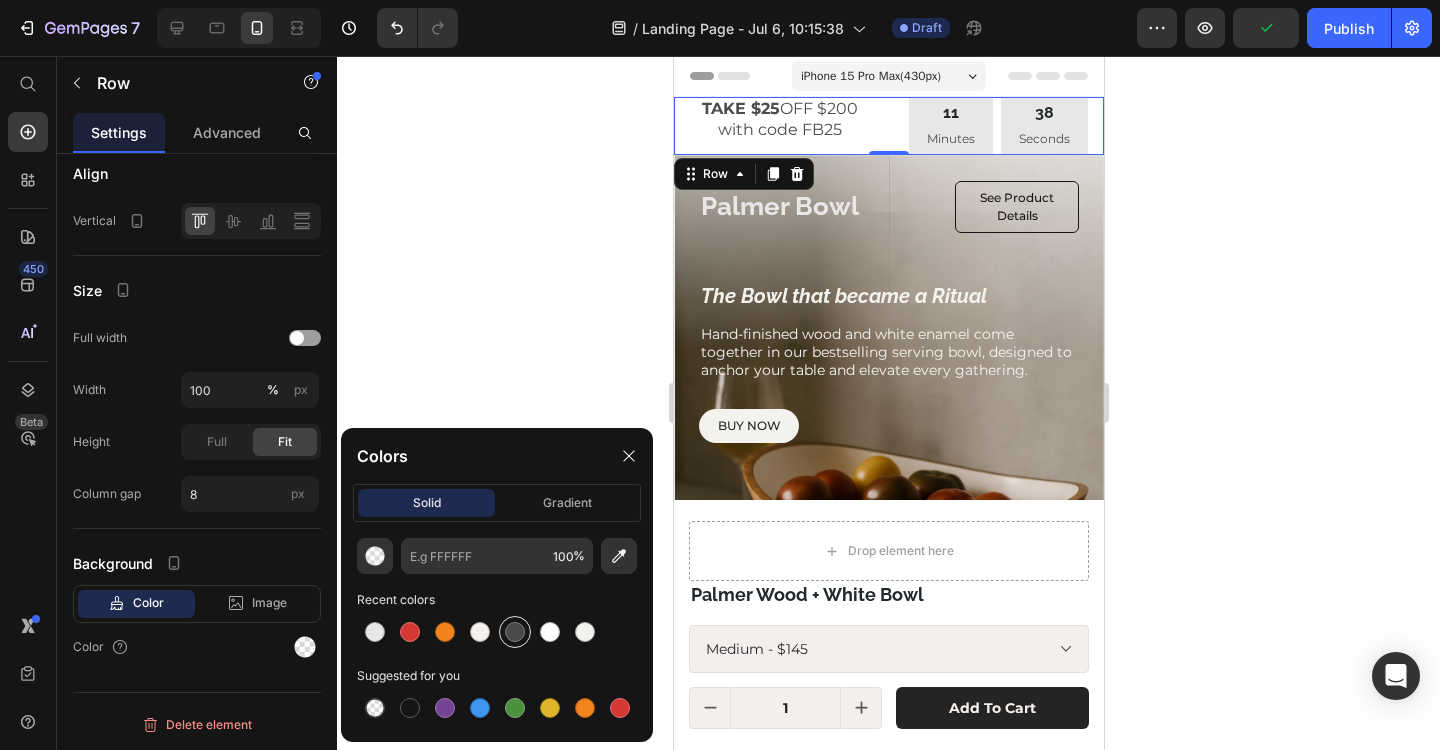 type on "494948" 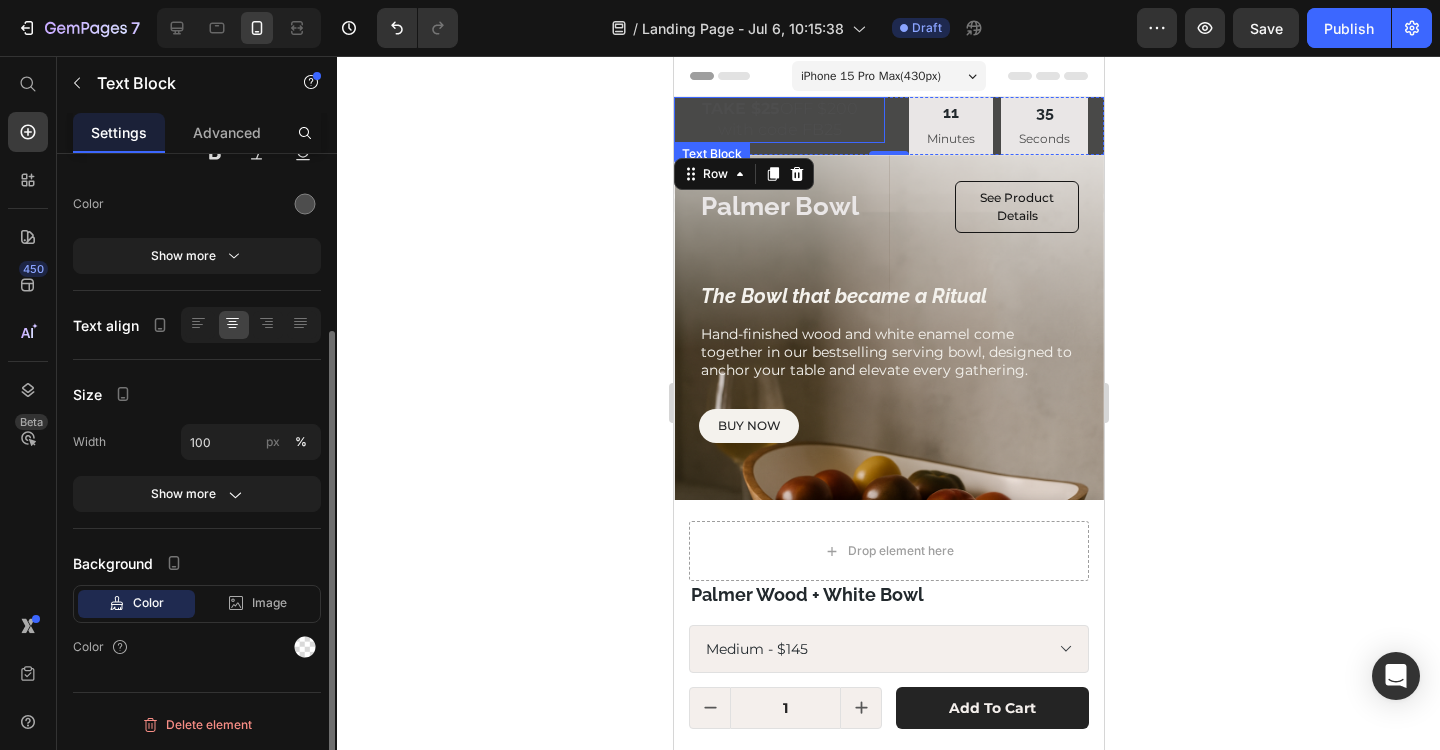 click on "with code FB25" at bounding box center (778, 130) 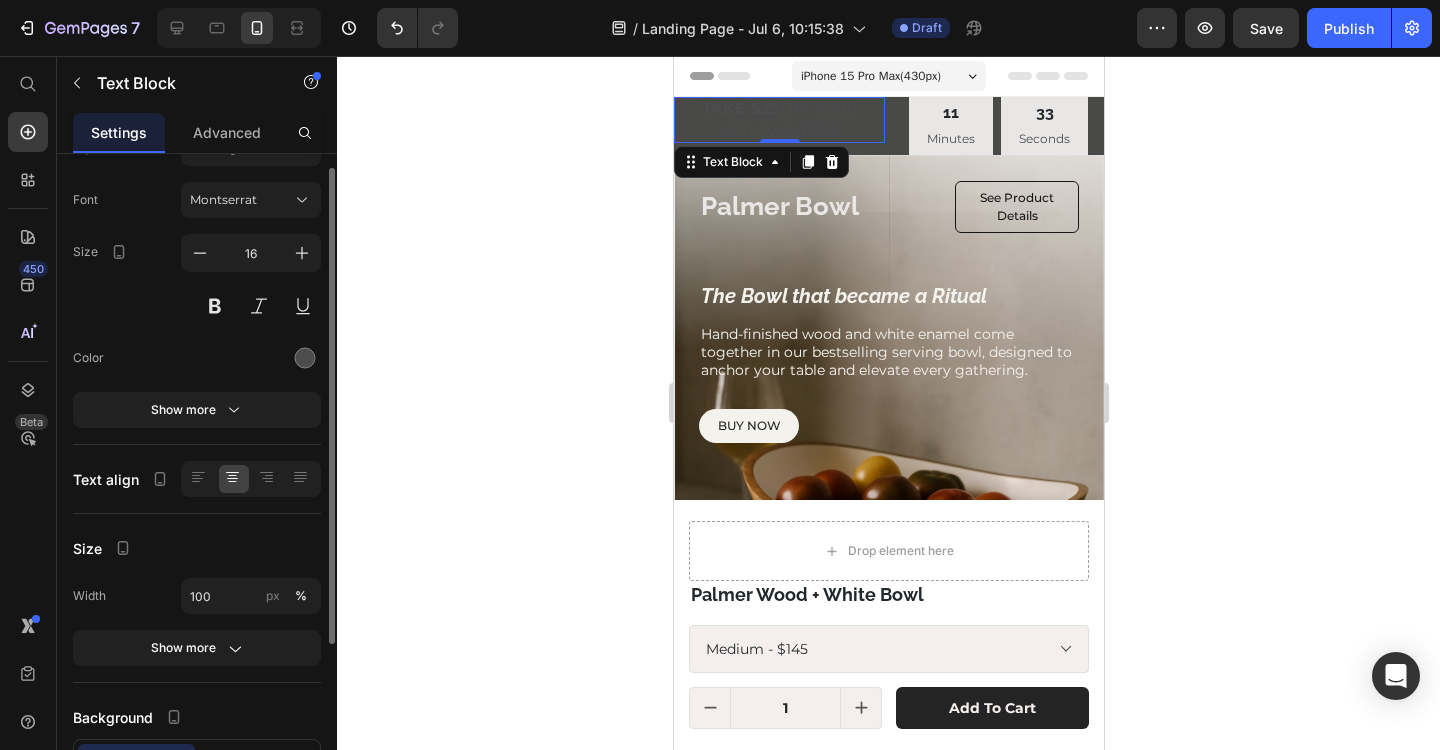 scroll, scrollTop: 242, scrollLeft: 0, axis: vertical 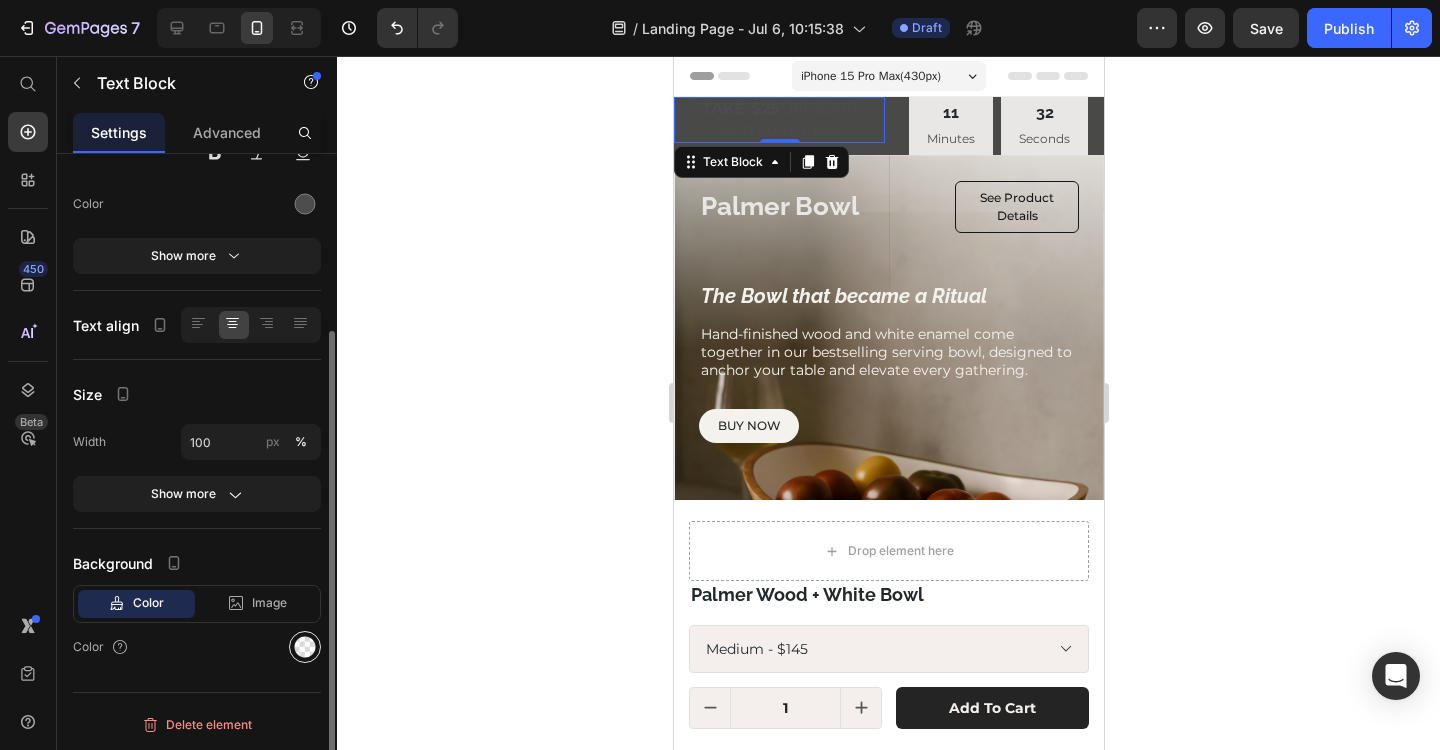 click at bounding box center [305, 647] 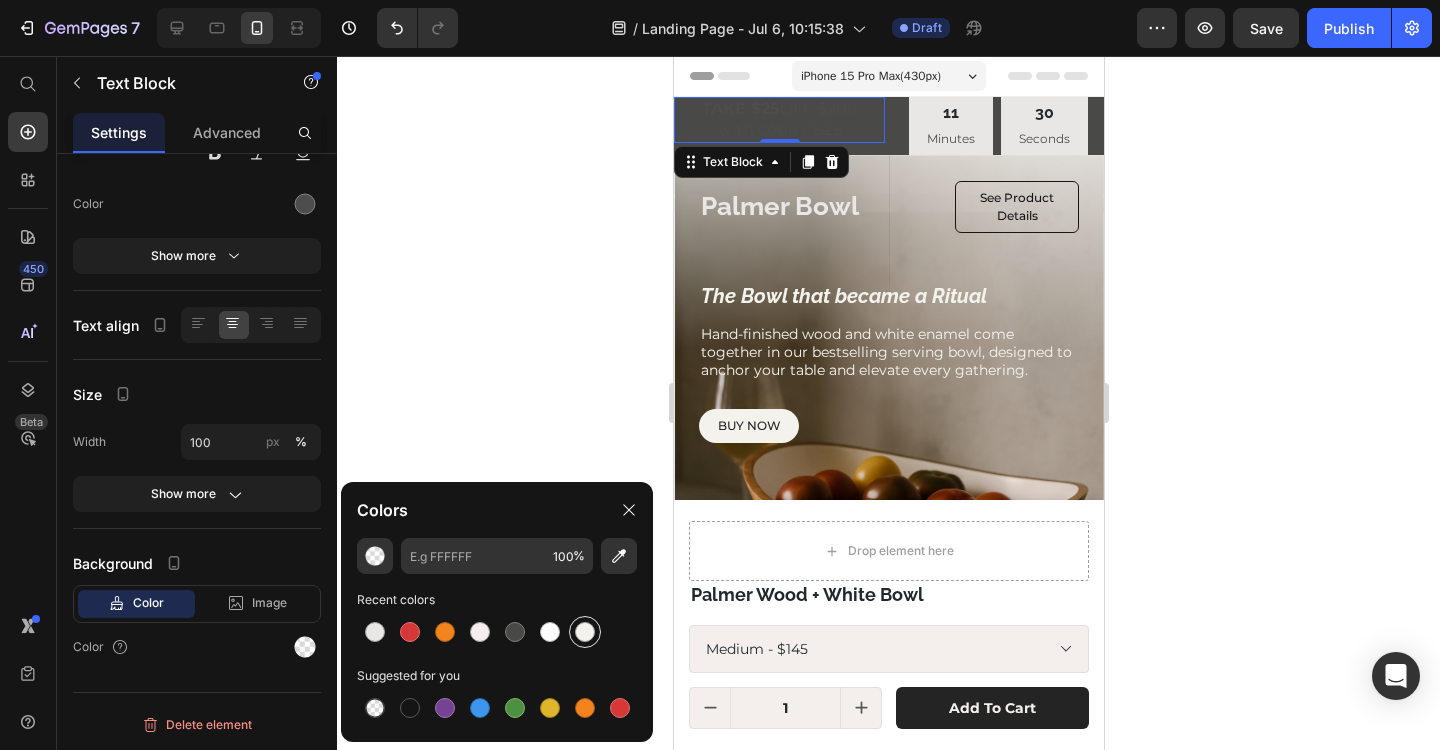 click at bounding box center [585, 632] 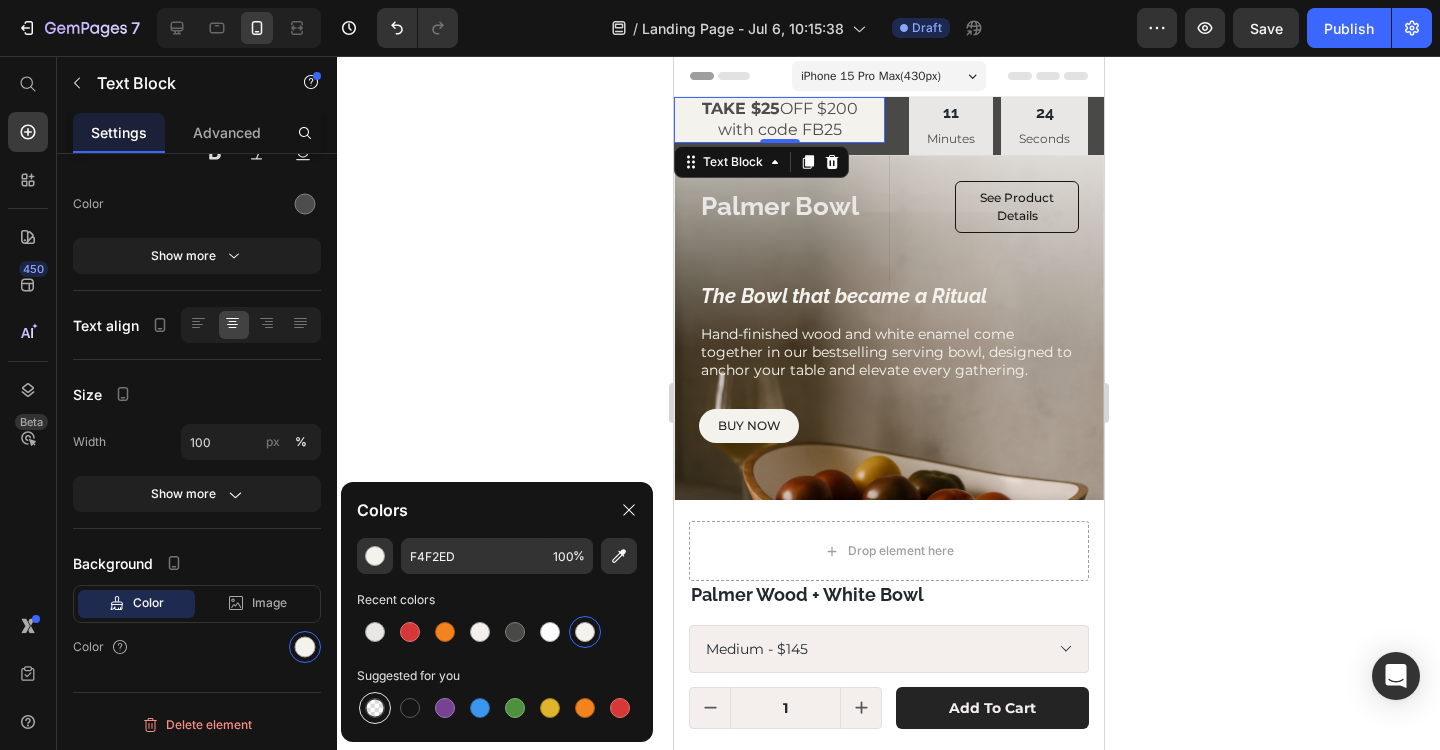 click at bounding box center (375, 708) 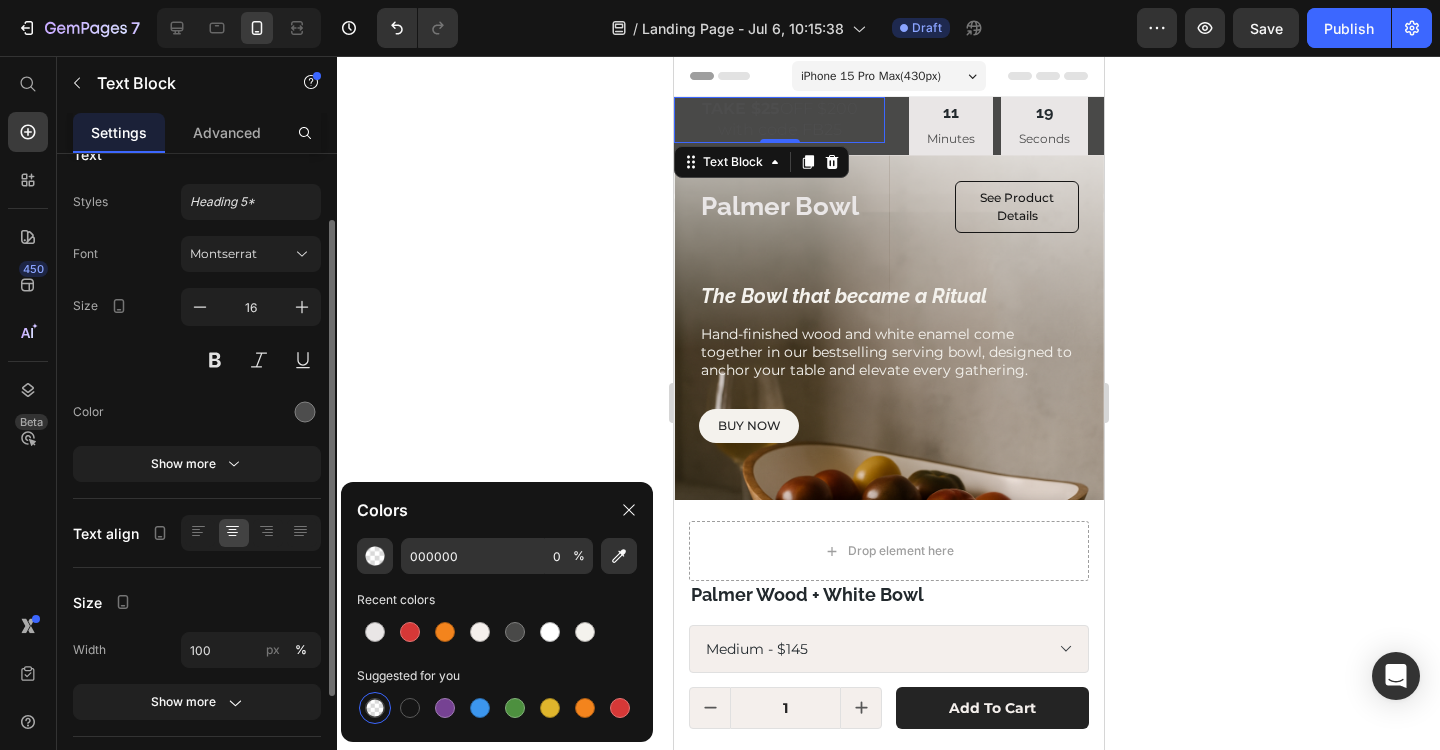scroll, scrollTop: 0, scrollLeft: 0, axis: both 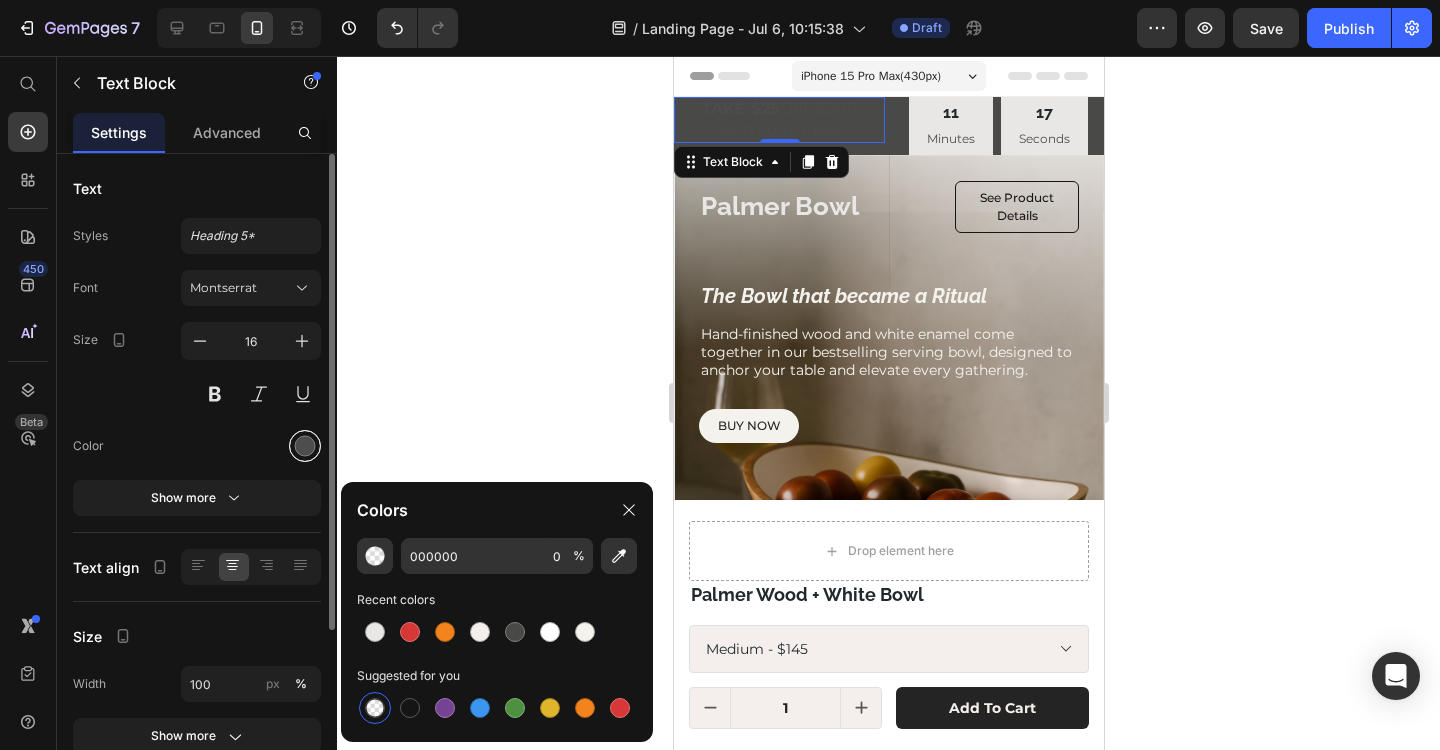 click at bounding box center (305, 446) 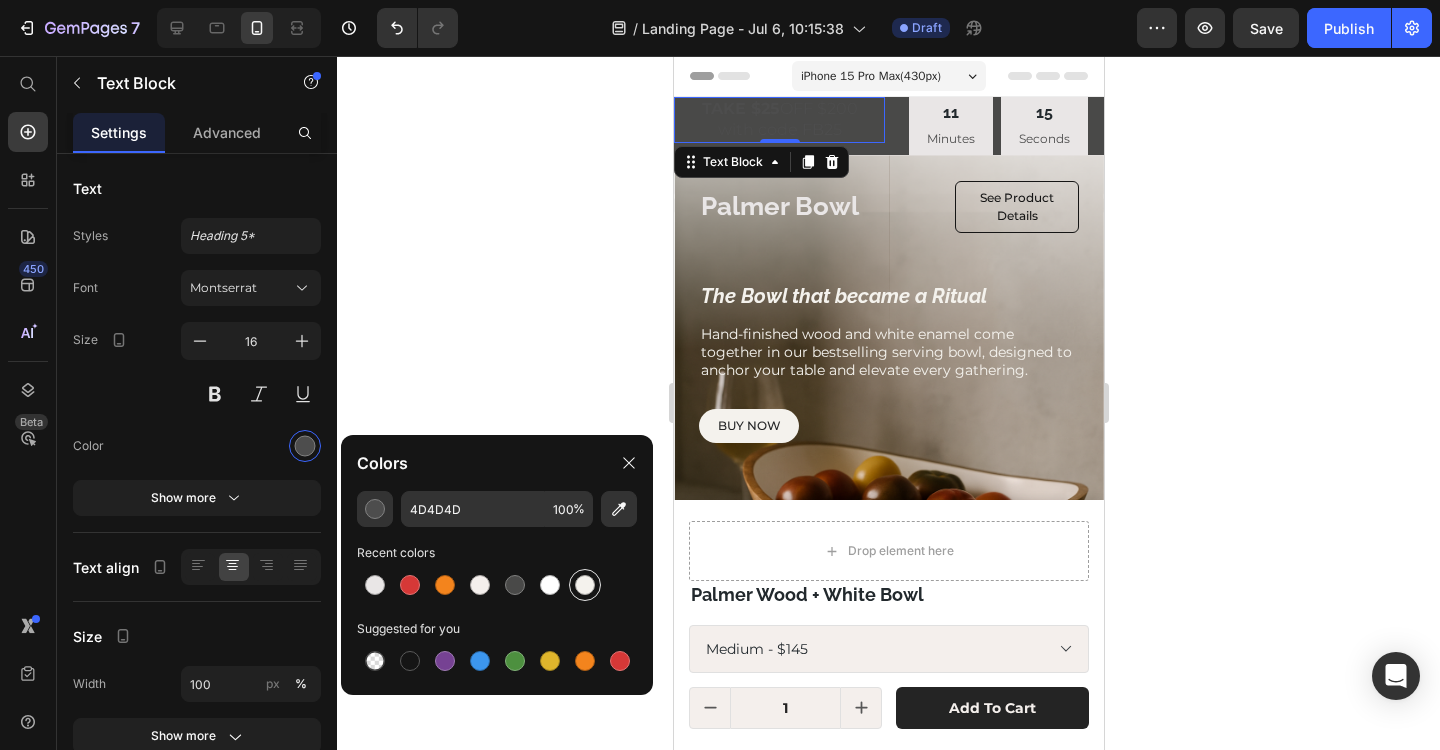 click at bounding box center [585, 585] 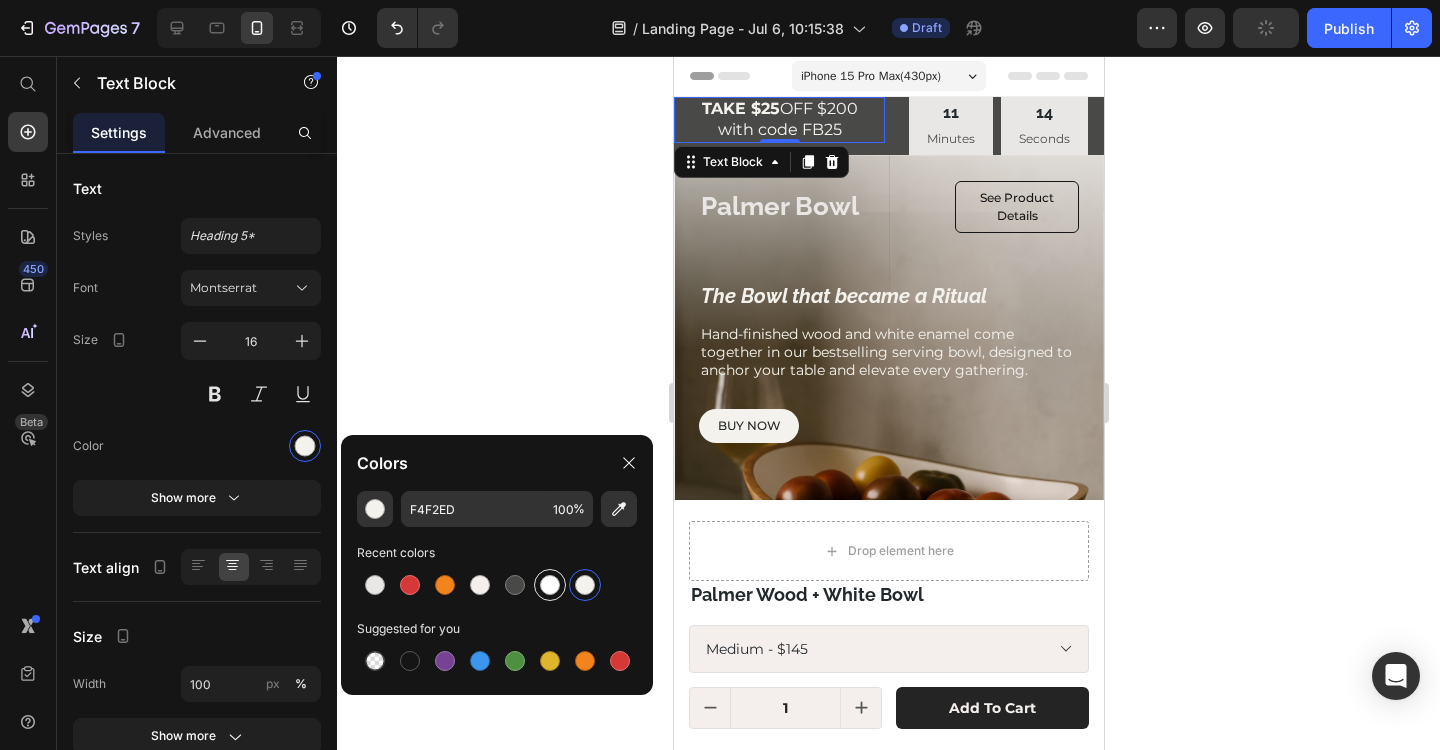 click at bounding box center (550, 585) 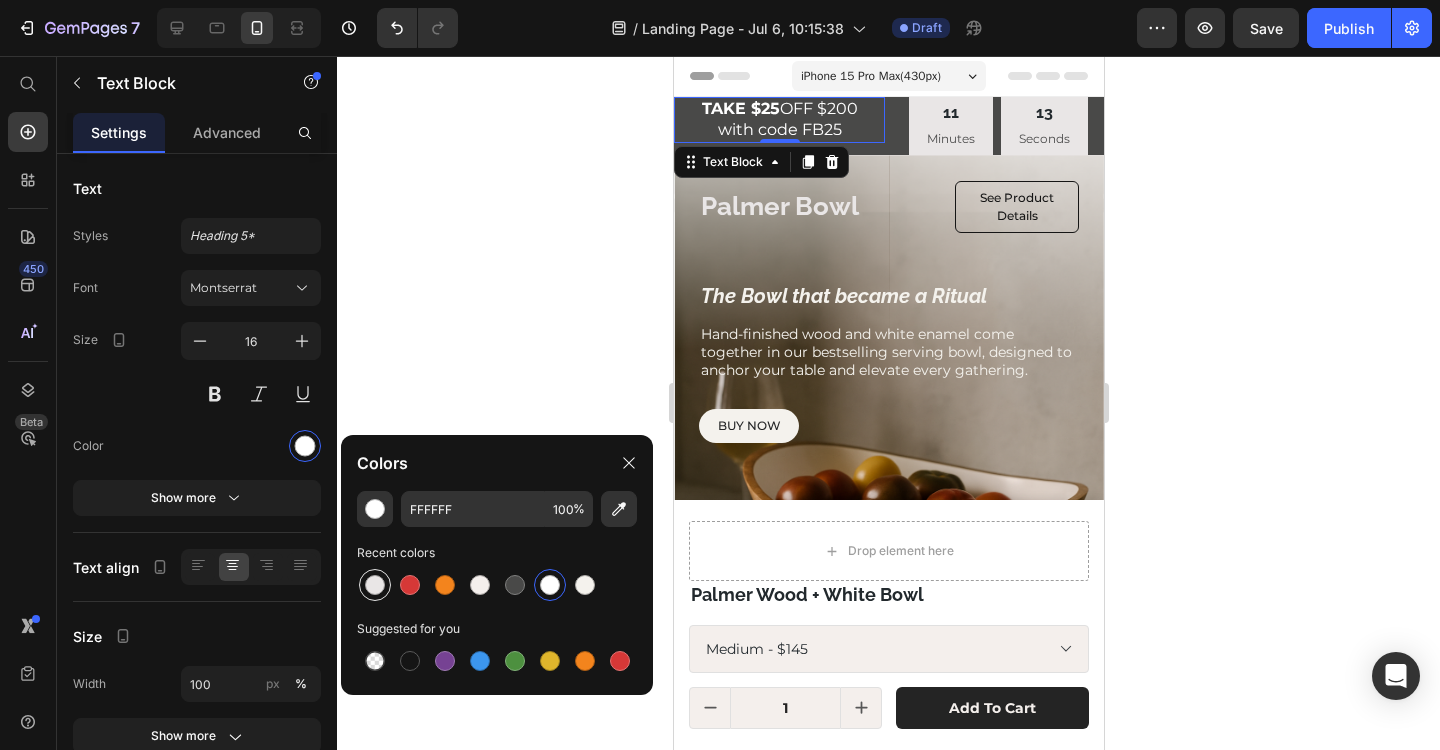 click at bounding box center [375, 585] 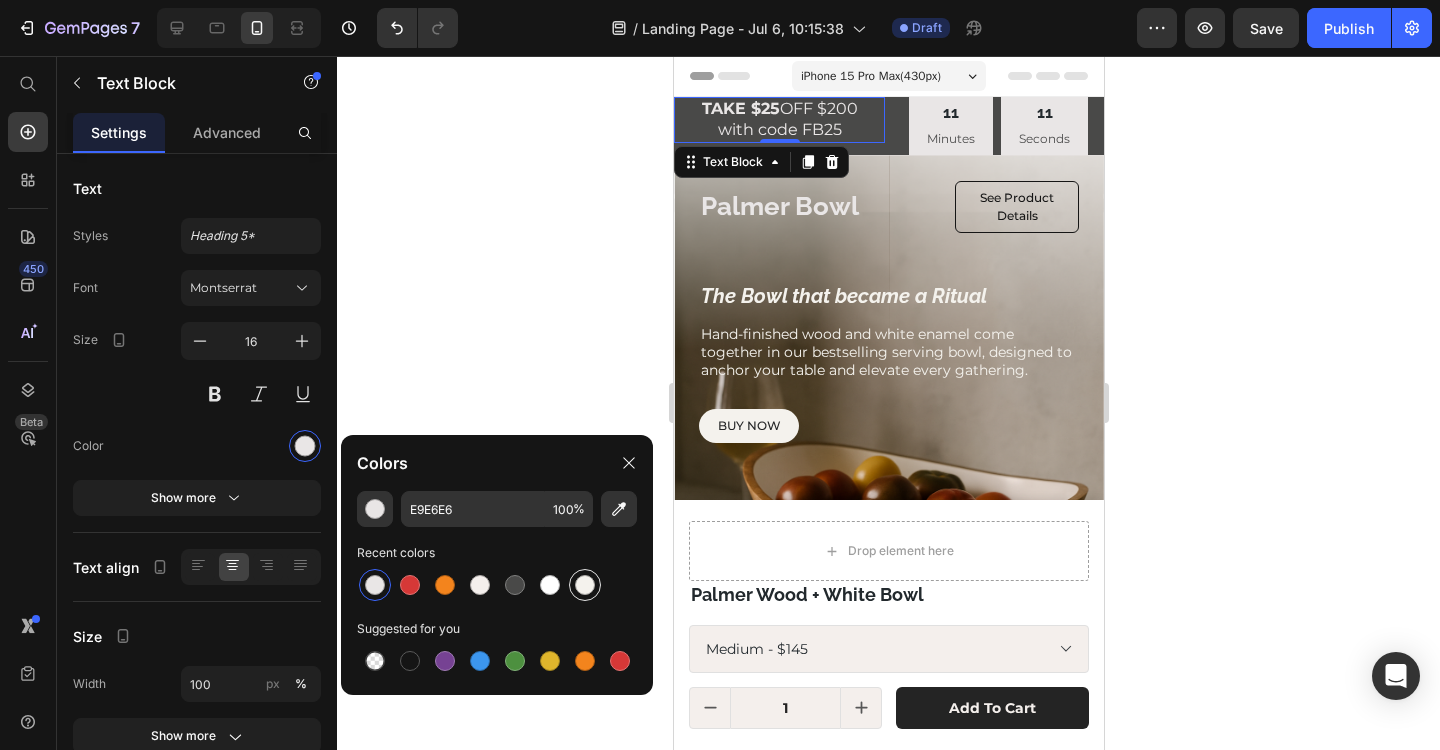 click at bounding box center (585, 585) 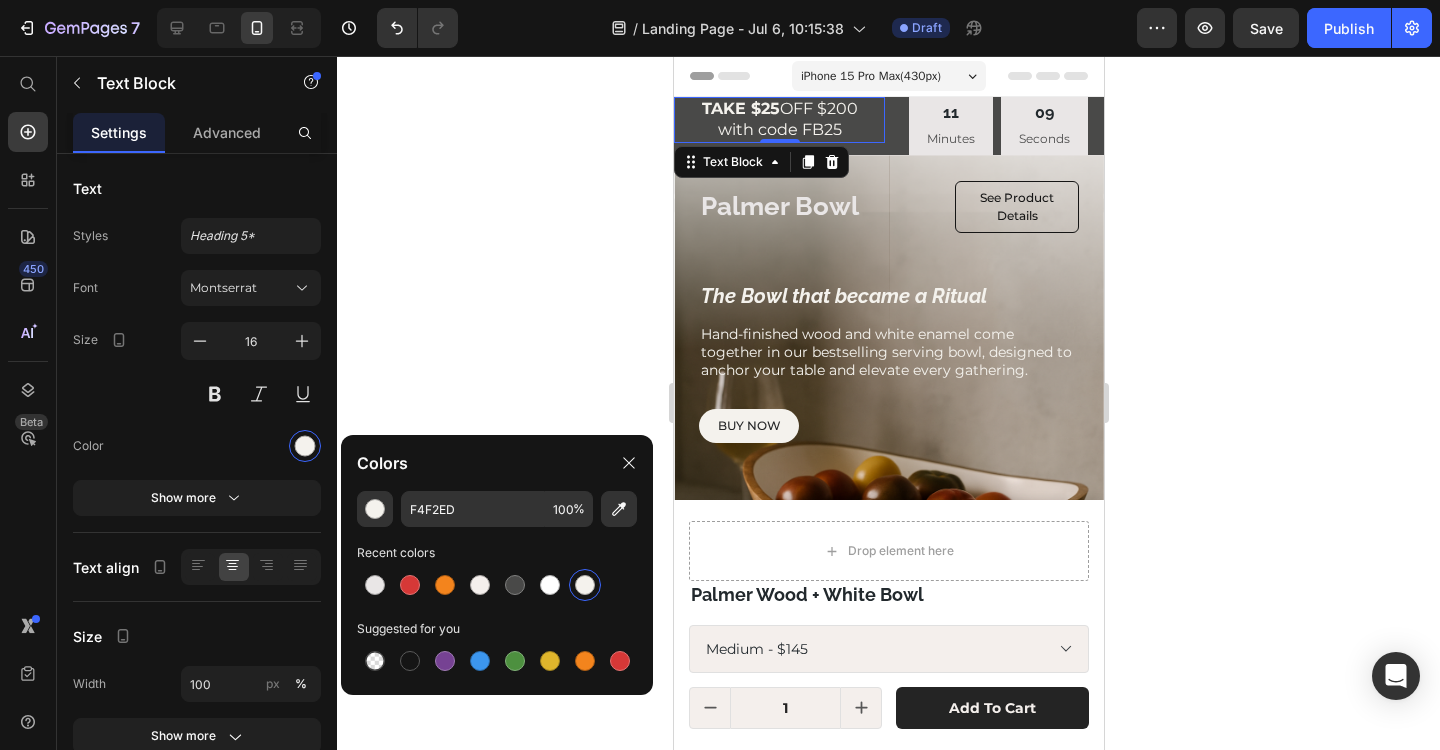 click 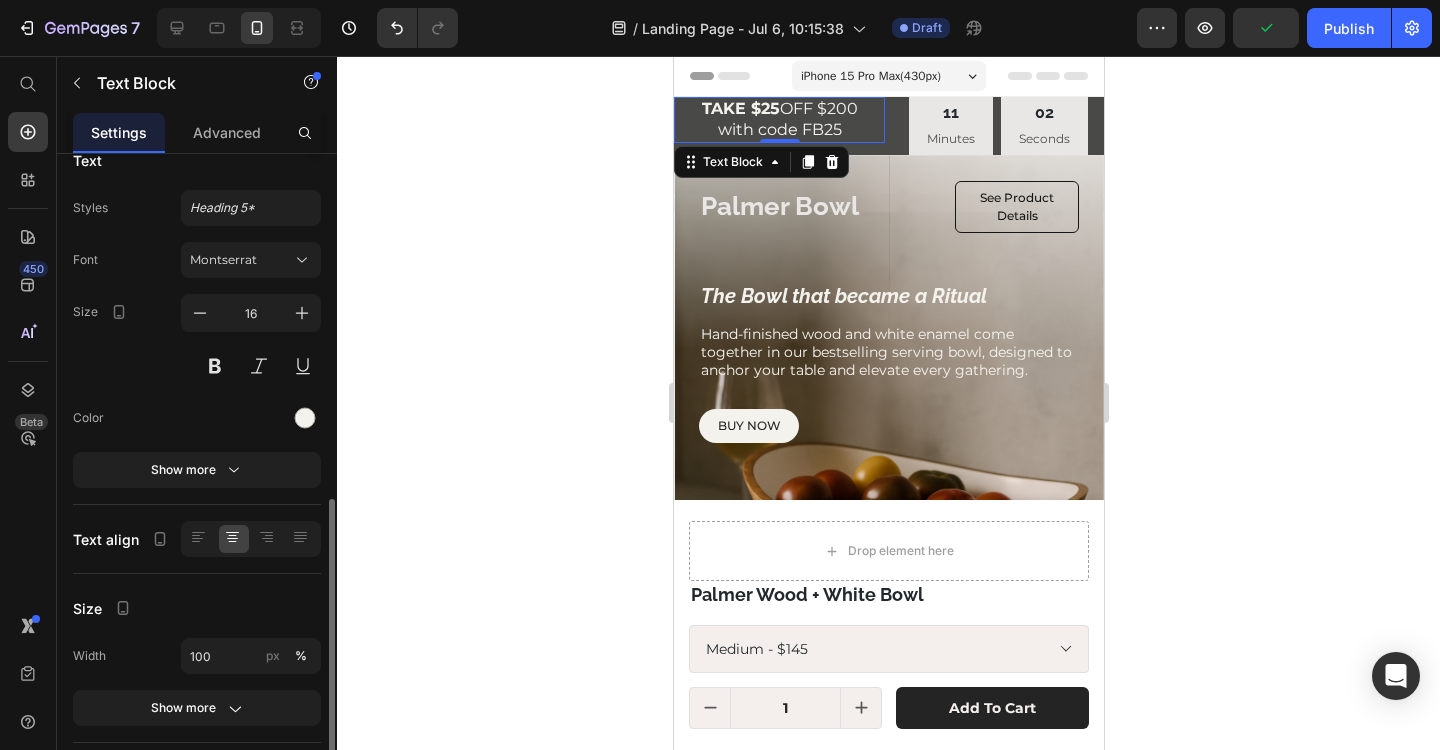 scroll, scrollTop: 0, scrollLeft: 0, axis: both 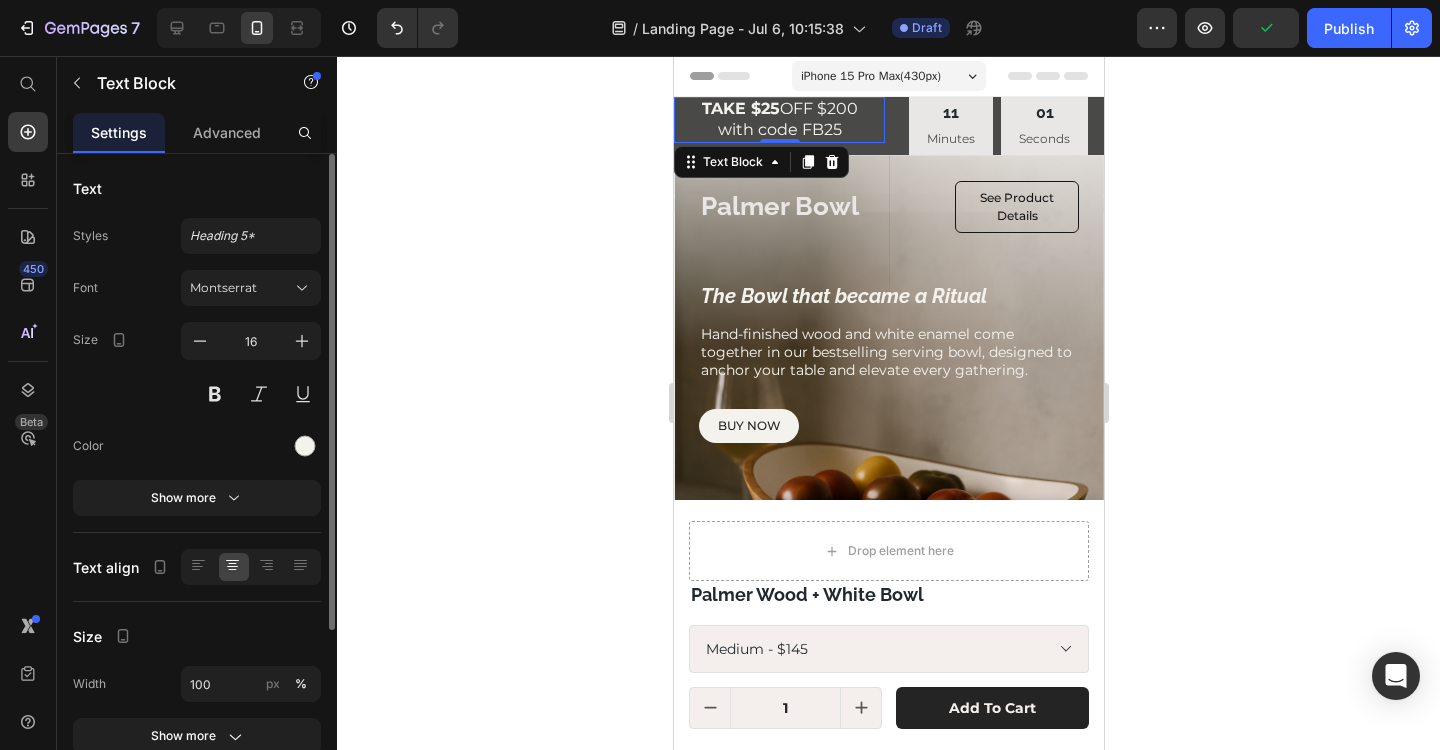 click 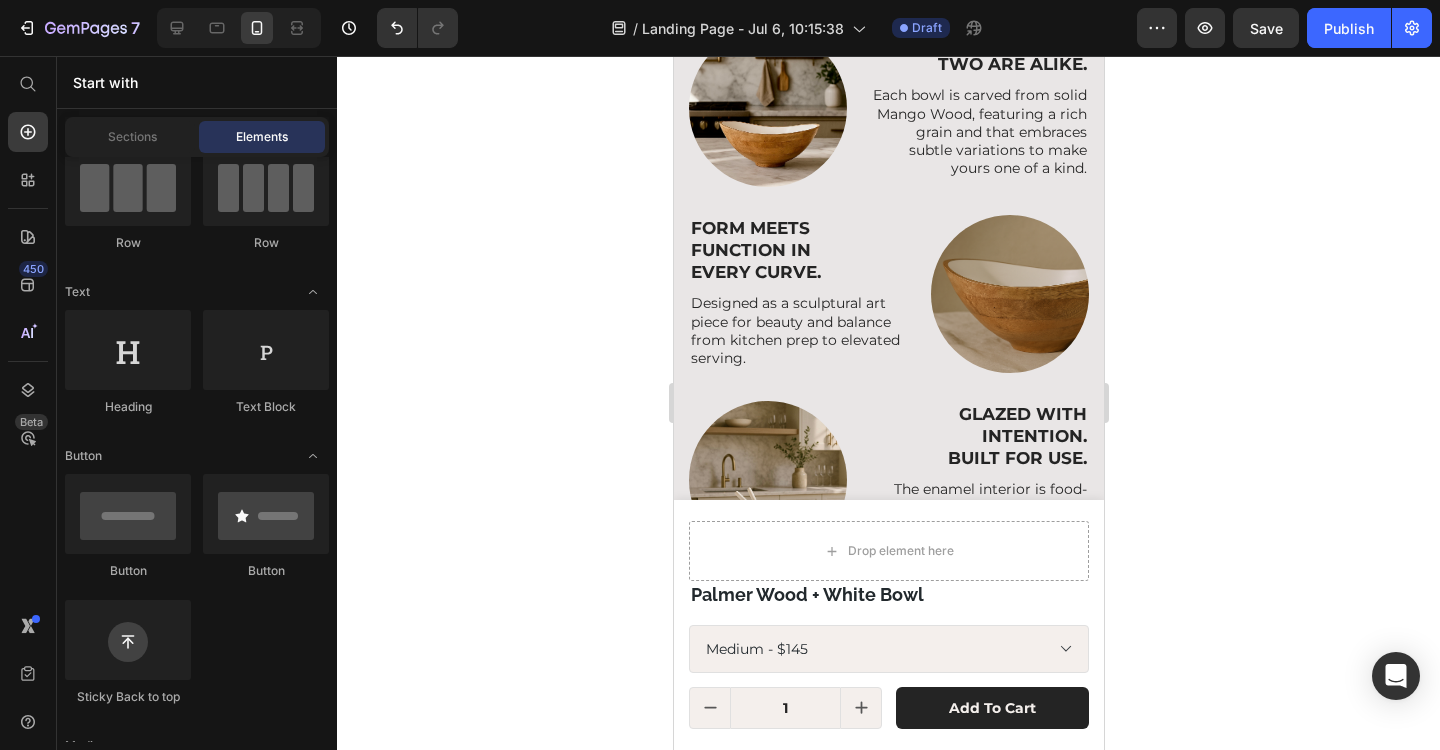 select on "Medium" 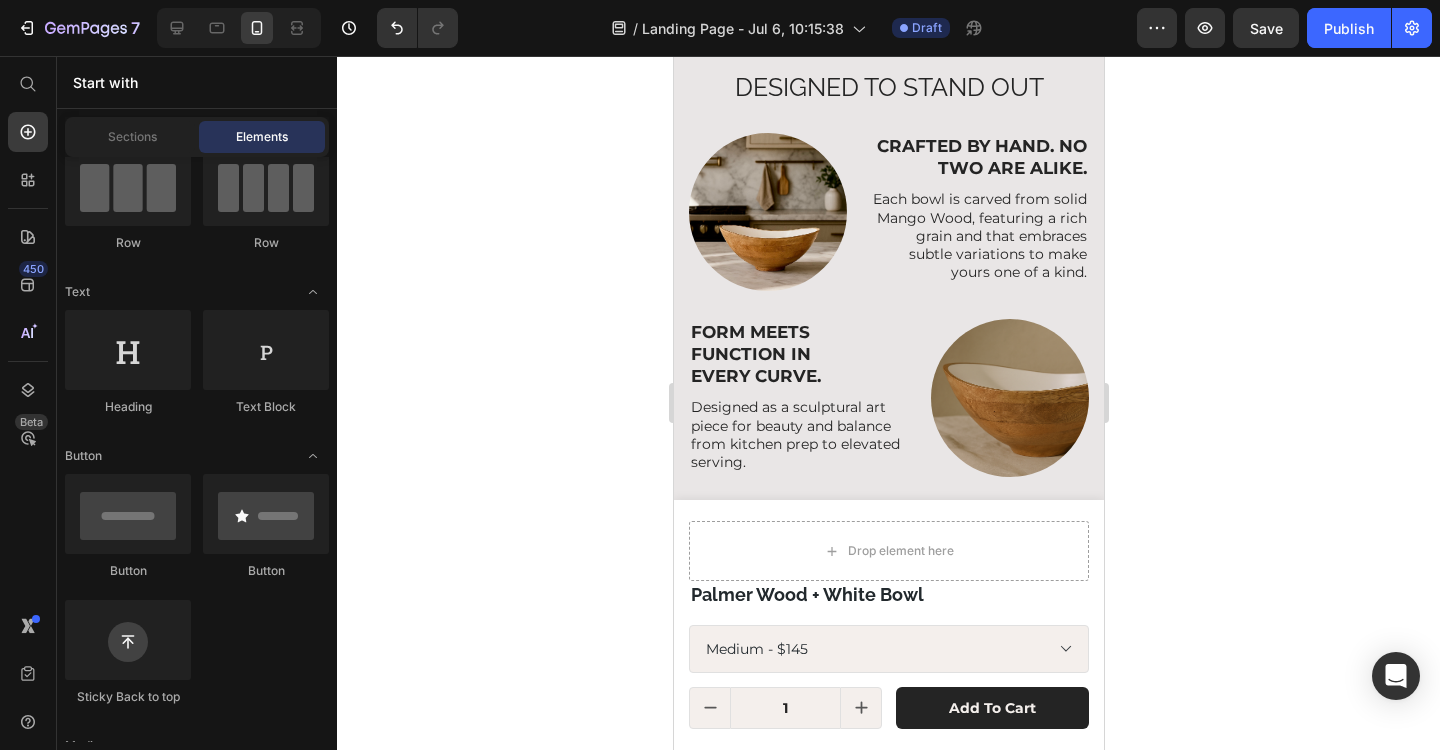 scroll, scrollTop: 444, scrollLeft: 0, axis: vertical 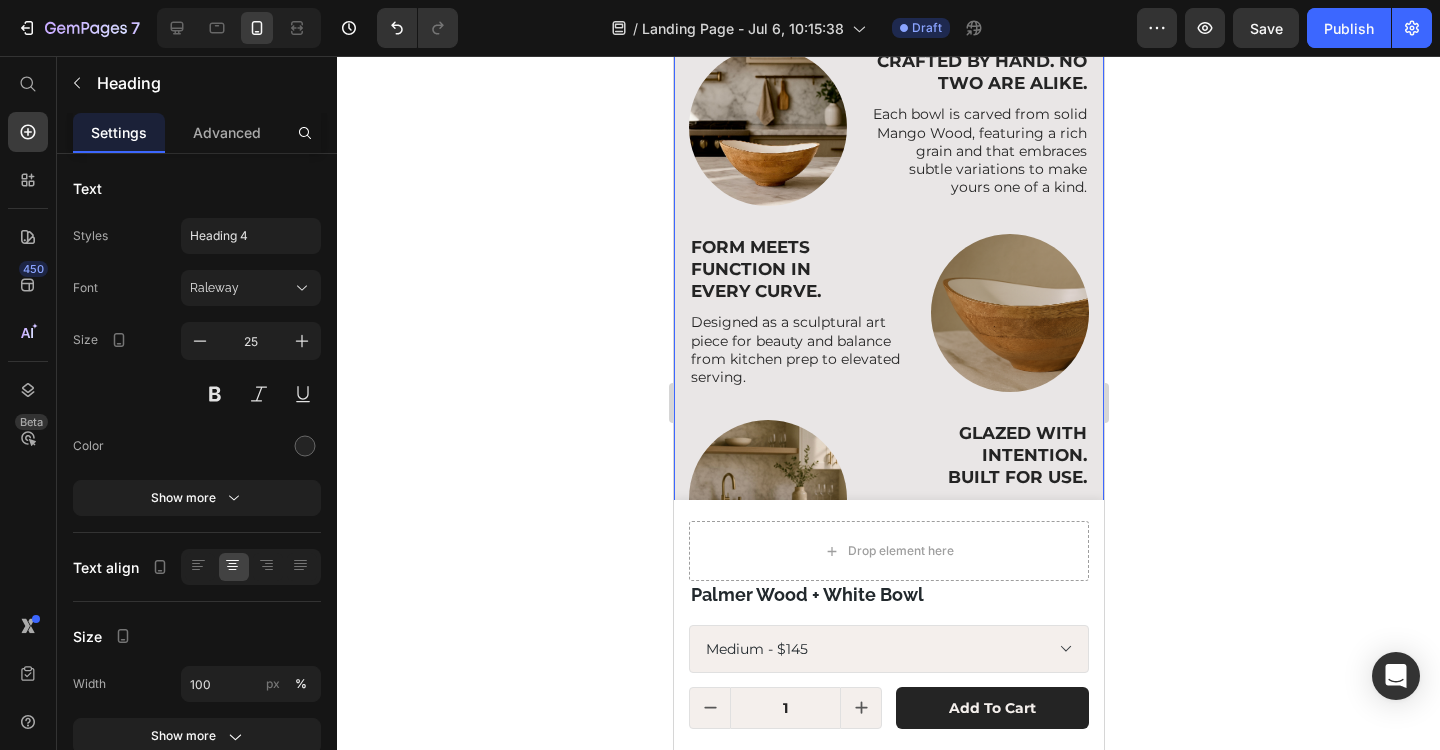 select on "Medium" 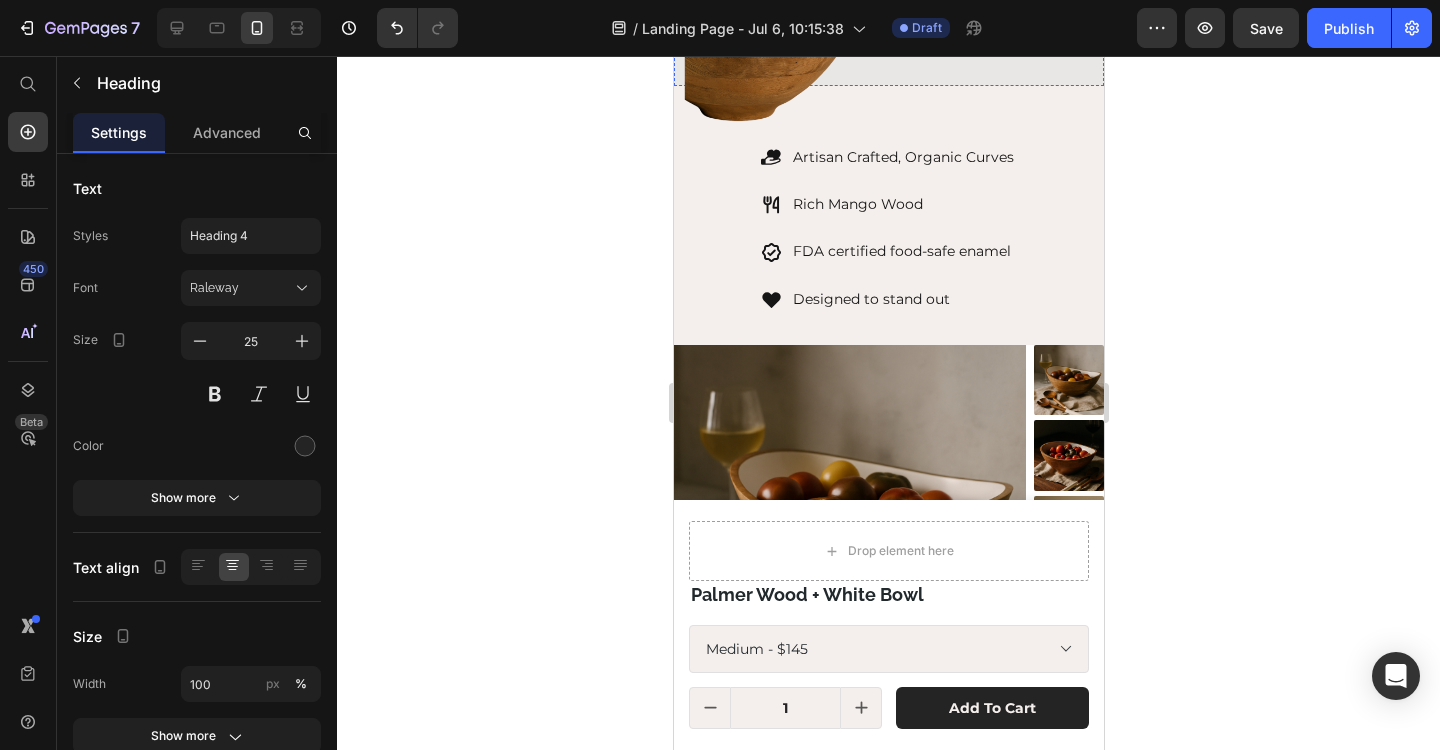 scroll, scrollTop: 1793, scrollLeft: 0, axis: vertical 